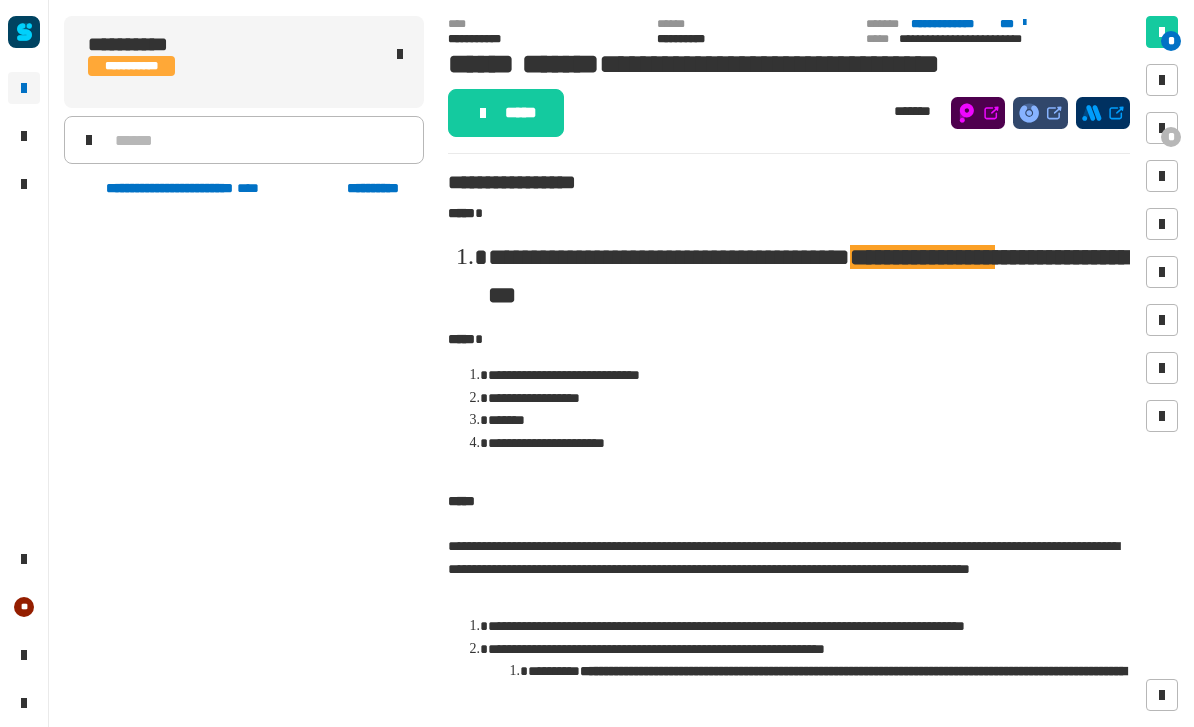 scroll, scrollTop: 0, scrollLeft: 0, axis: both 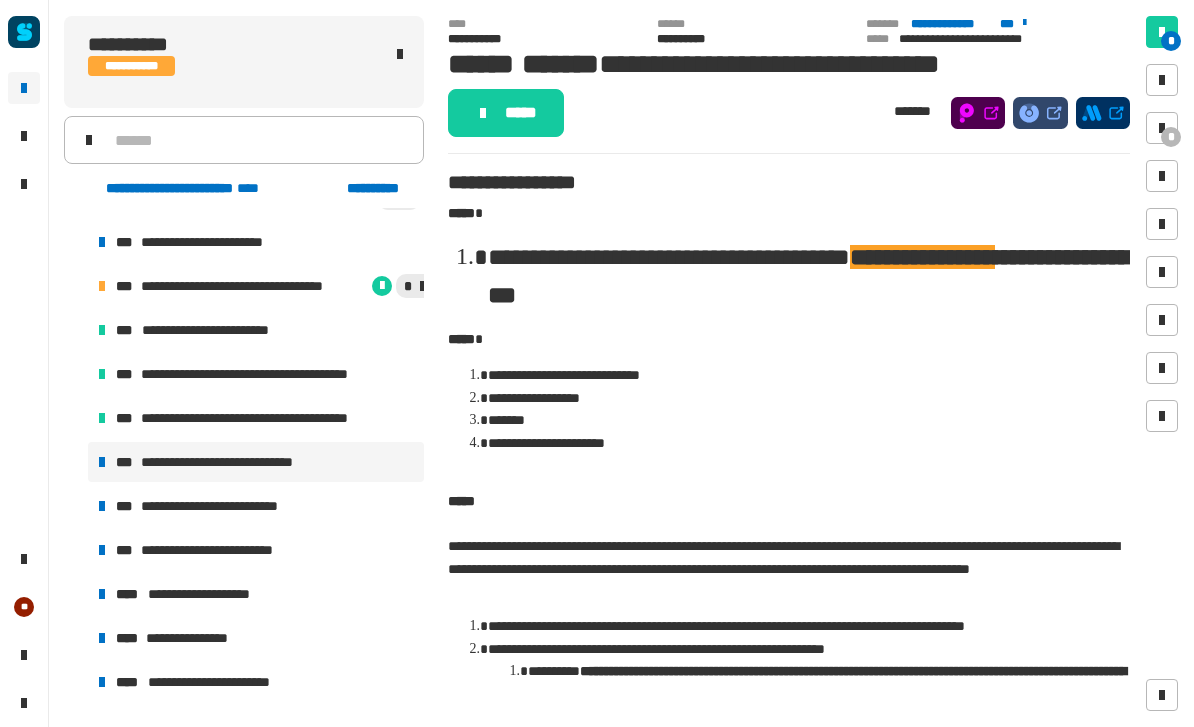 click on "**********" at bounding box center (222, 506) 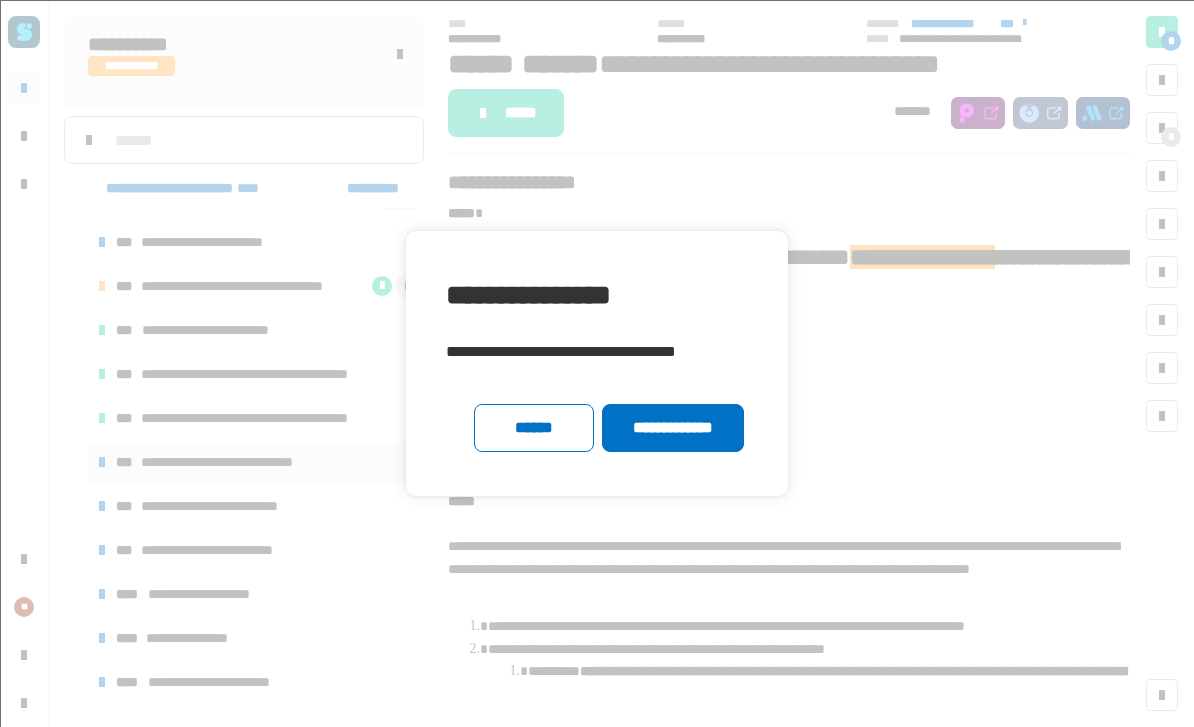 click 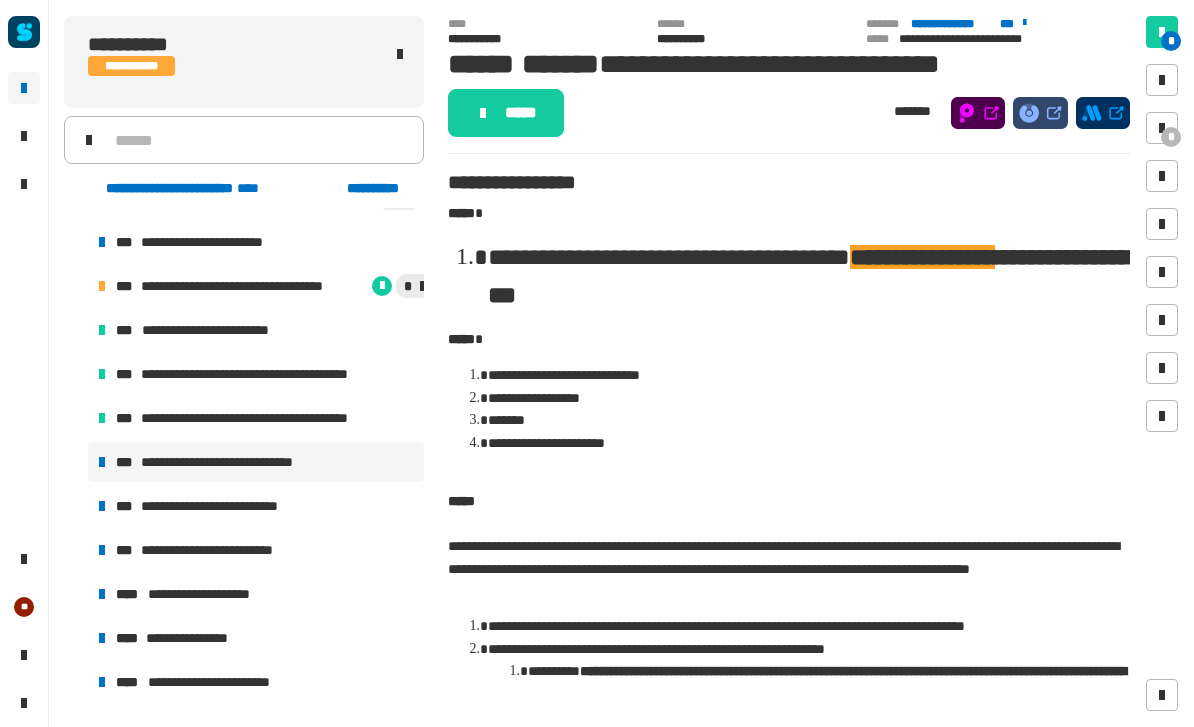 click on "**********" 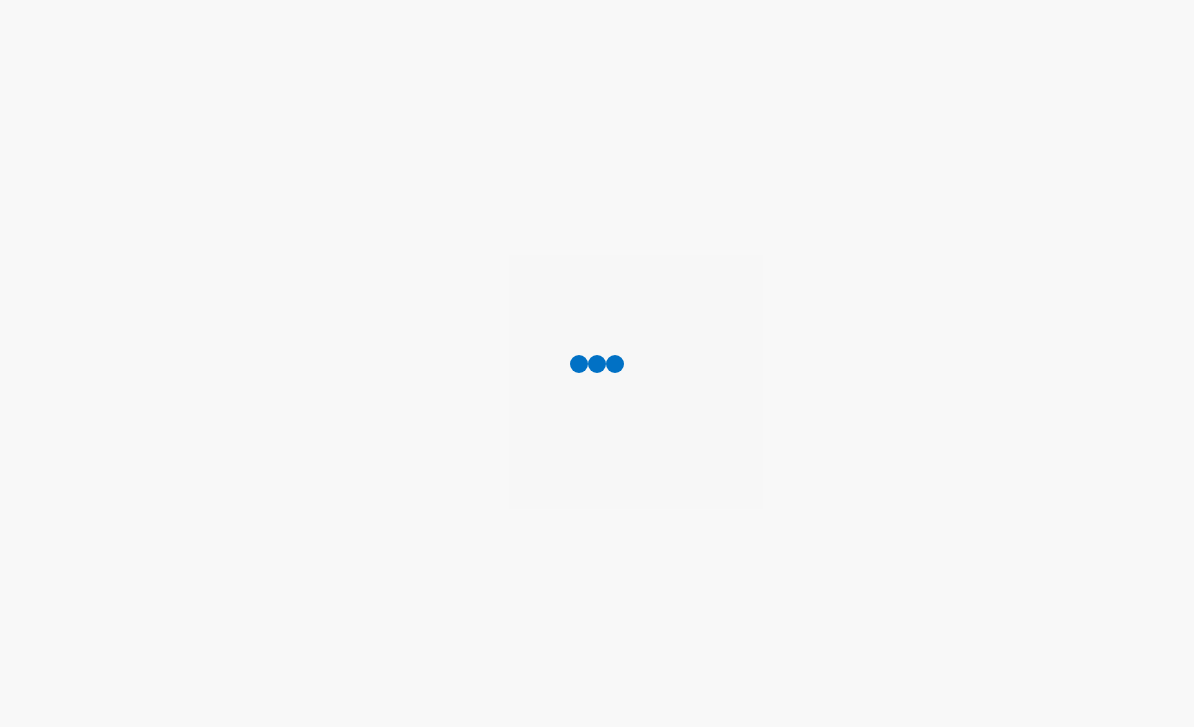scroll, scrollTop: 0, scrollLeft: 0, axis: both 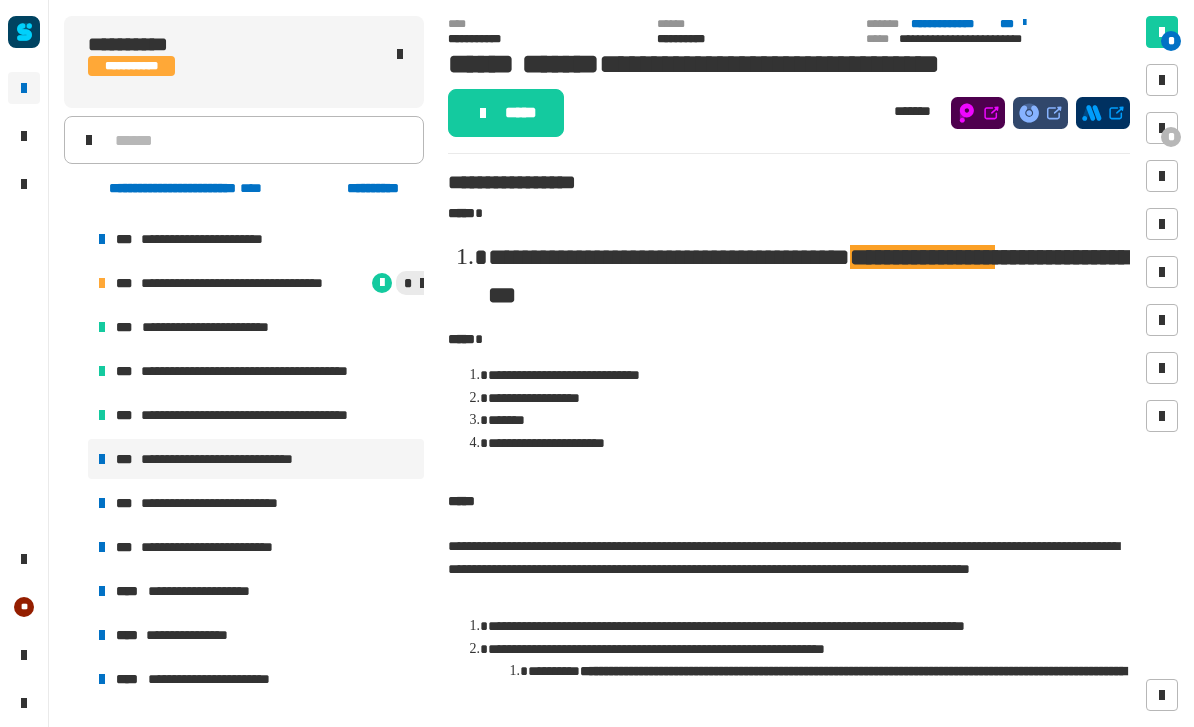 click on "**********" at bounding box center (256, 503) 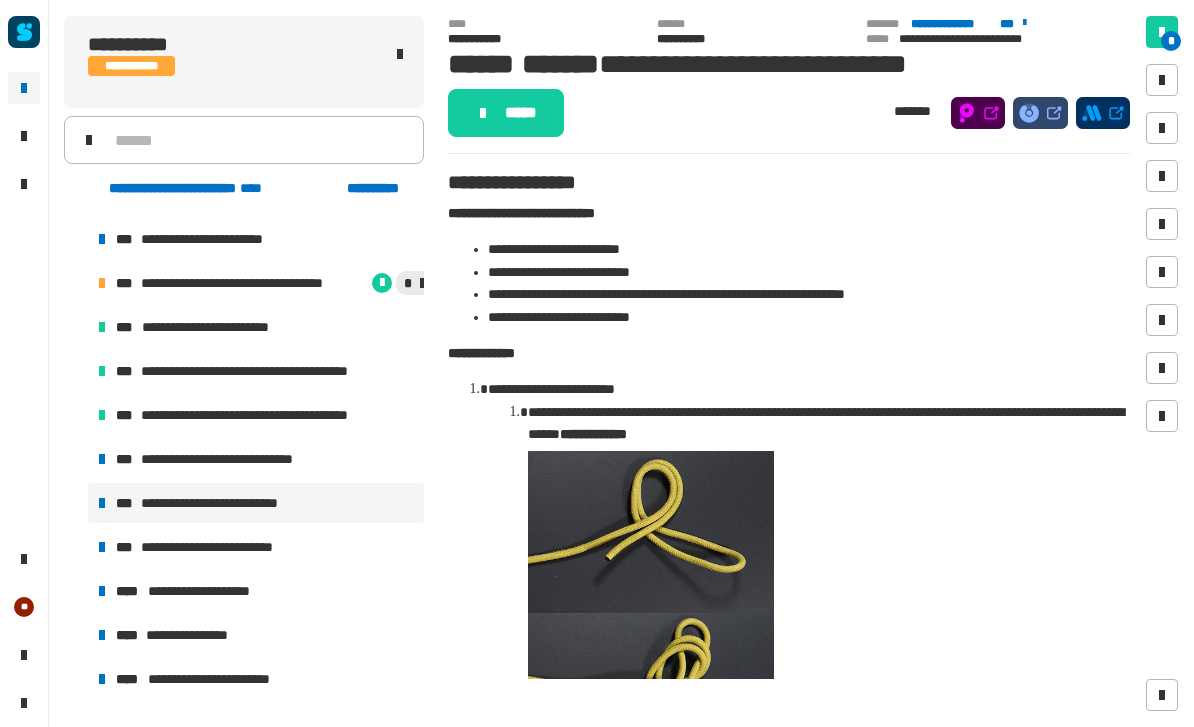 click on "**********" at bounding box center (278, 415) 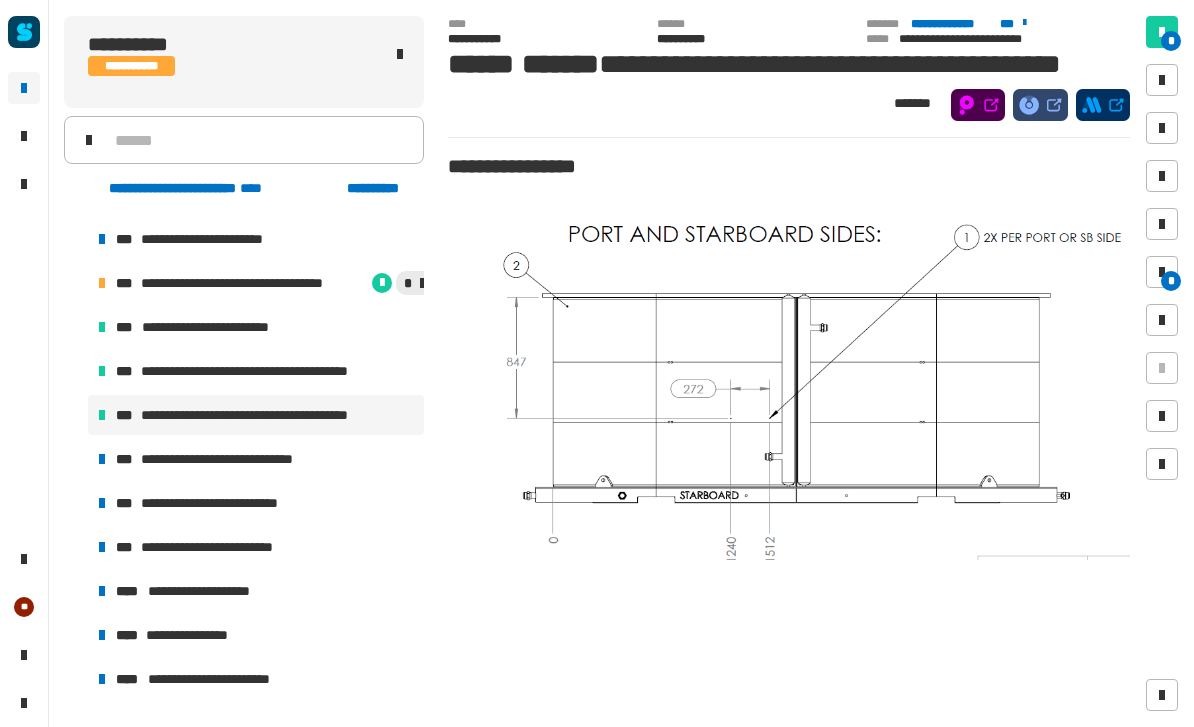 click on "**********" at bounding box center (278, 371) 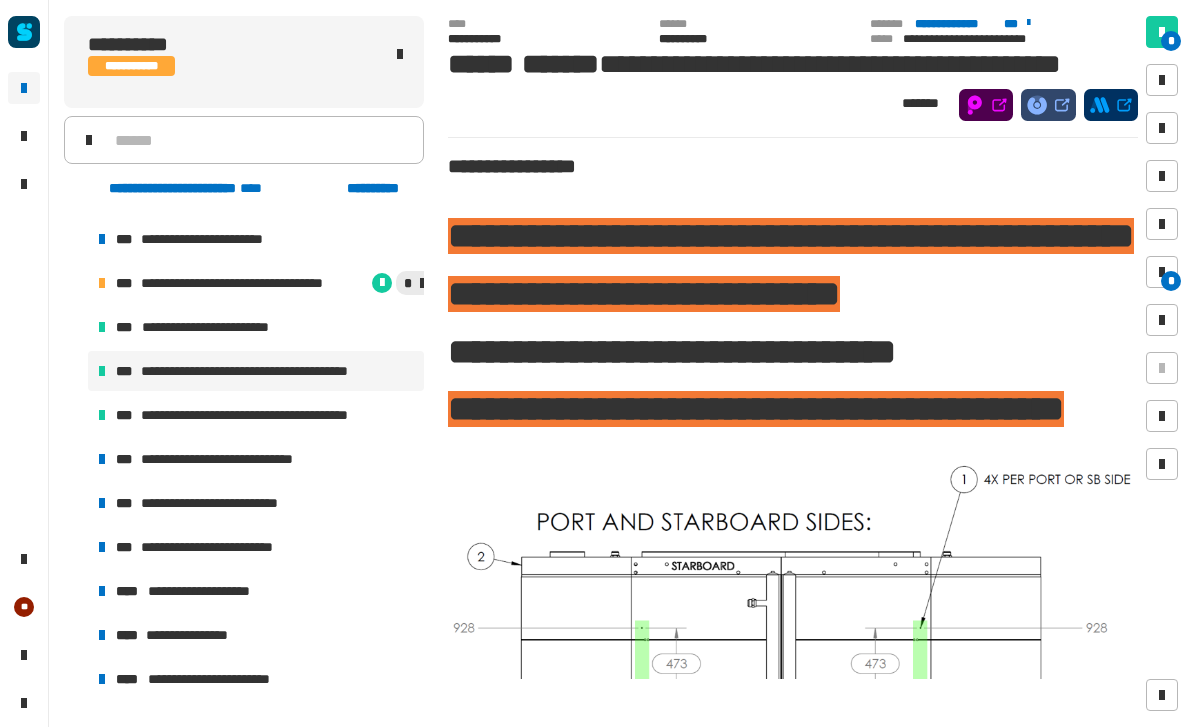 scroll, scrollTop: 0, scrollLeft: 0, axis: both 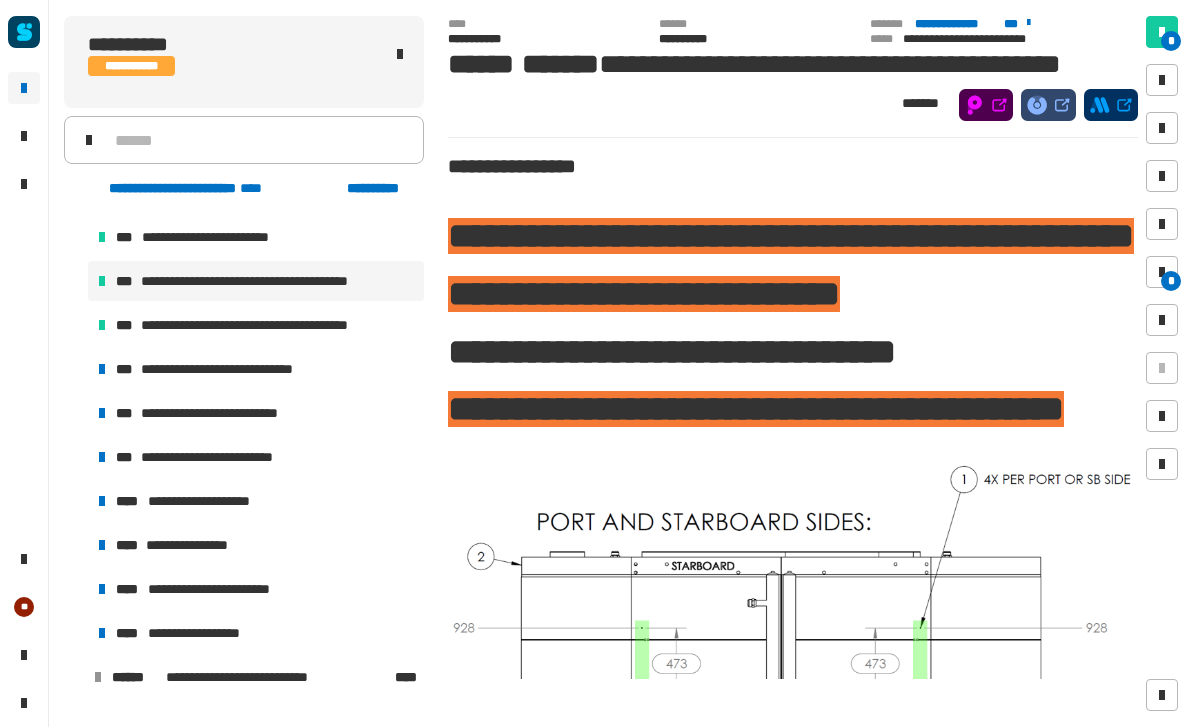 click on "**********" at bounding box center [242, 369] 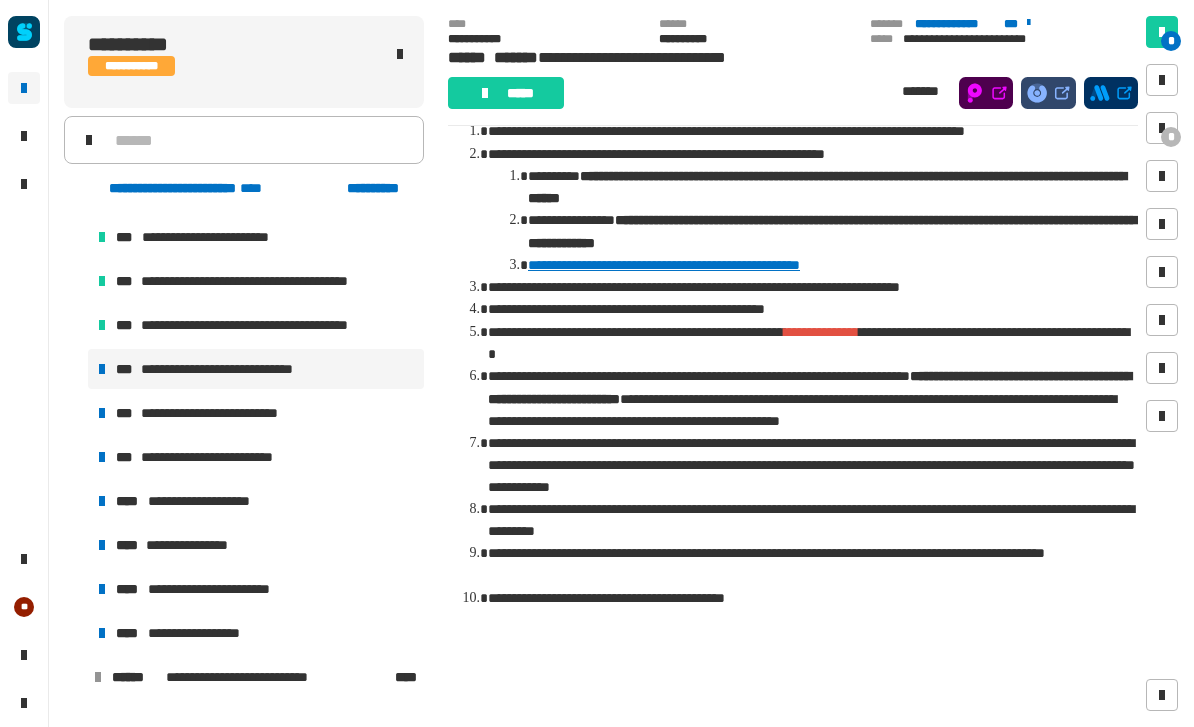 scroll, scrollTop: 467, scrollLeft: 0, axis: vertical 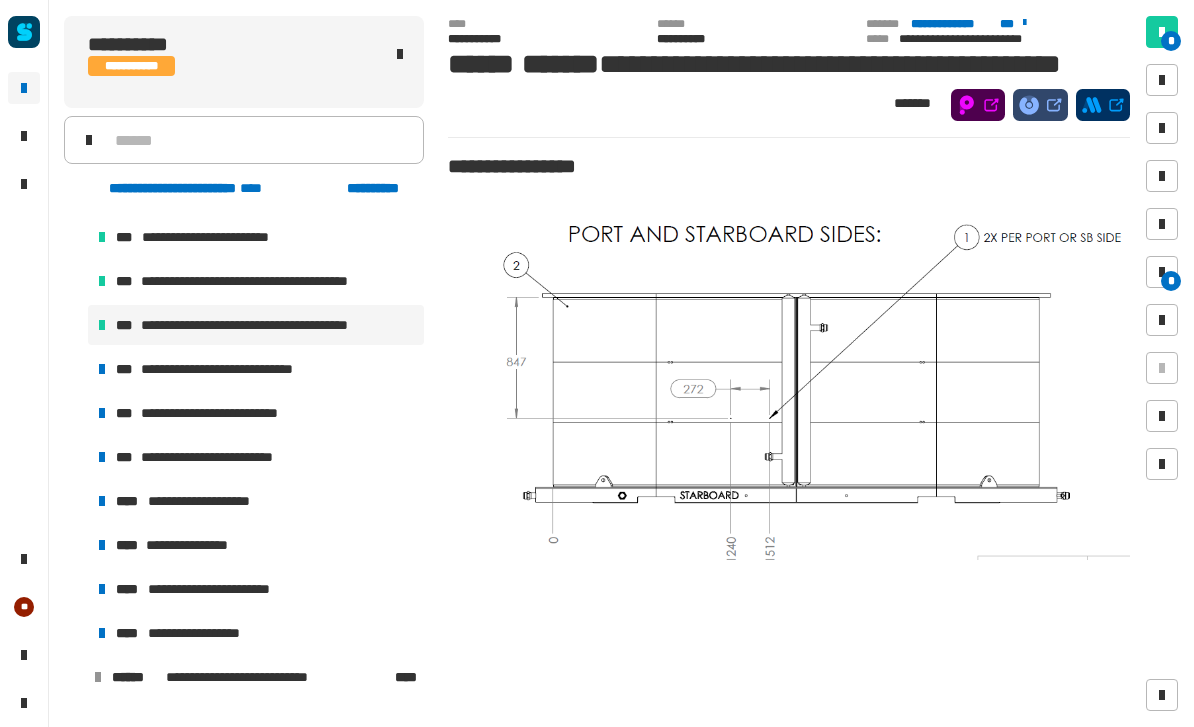 click on "**********" at bounding box center [278, 281] 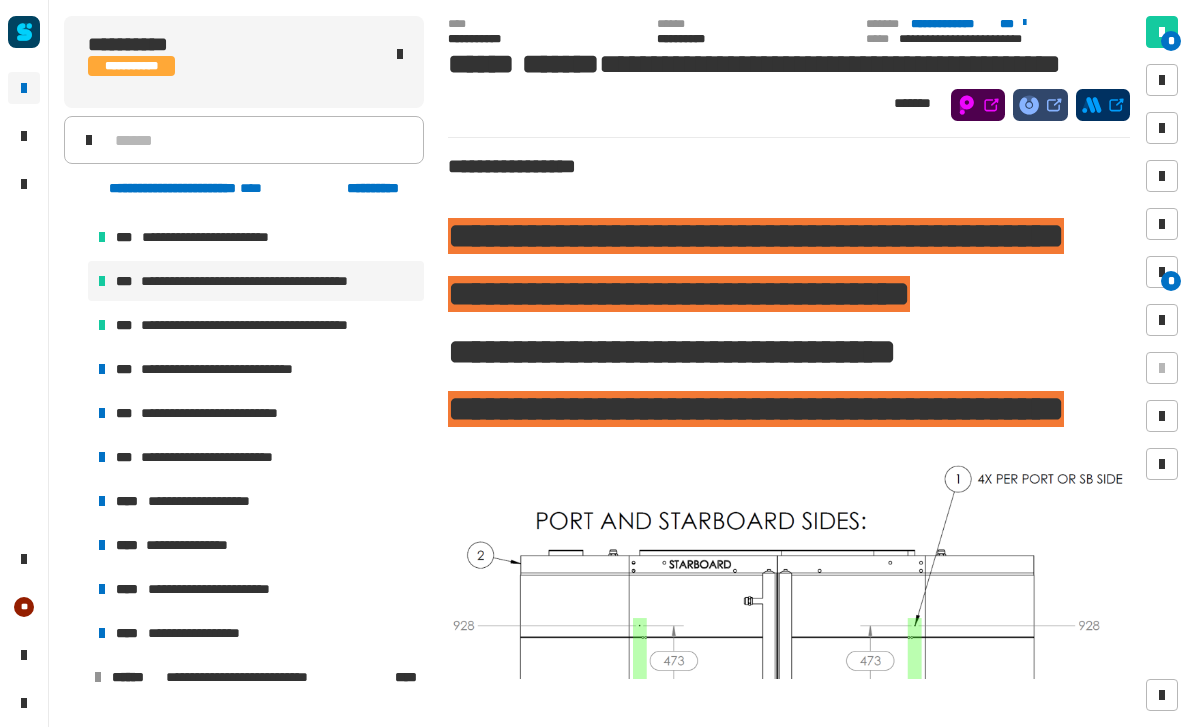 click at bounding box center [1162, 272] 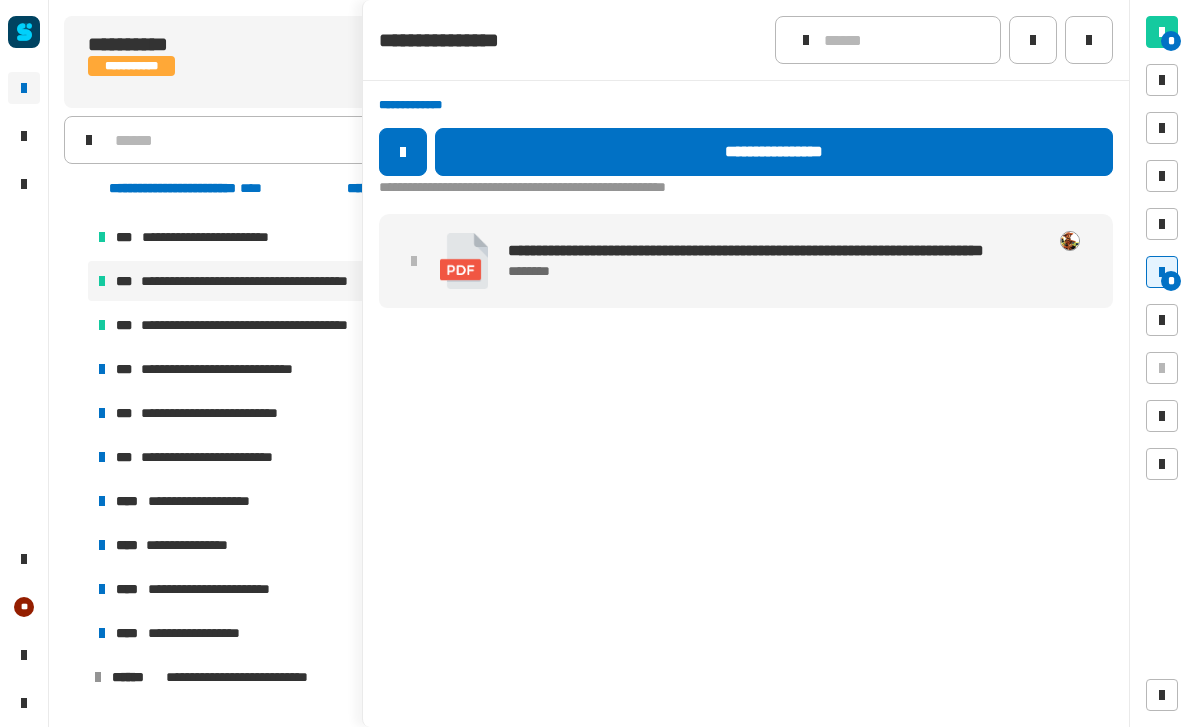 click on "**********" at bounding box center (772, 251) 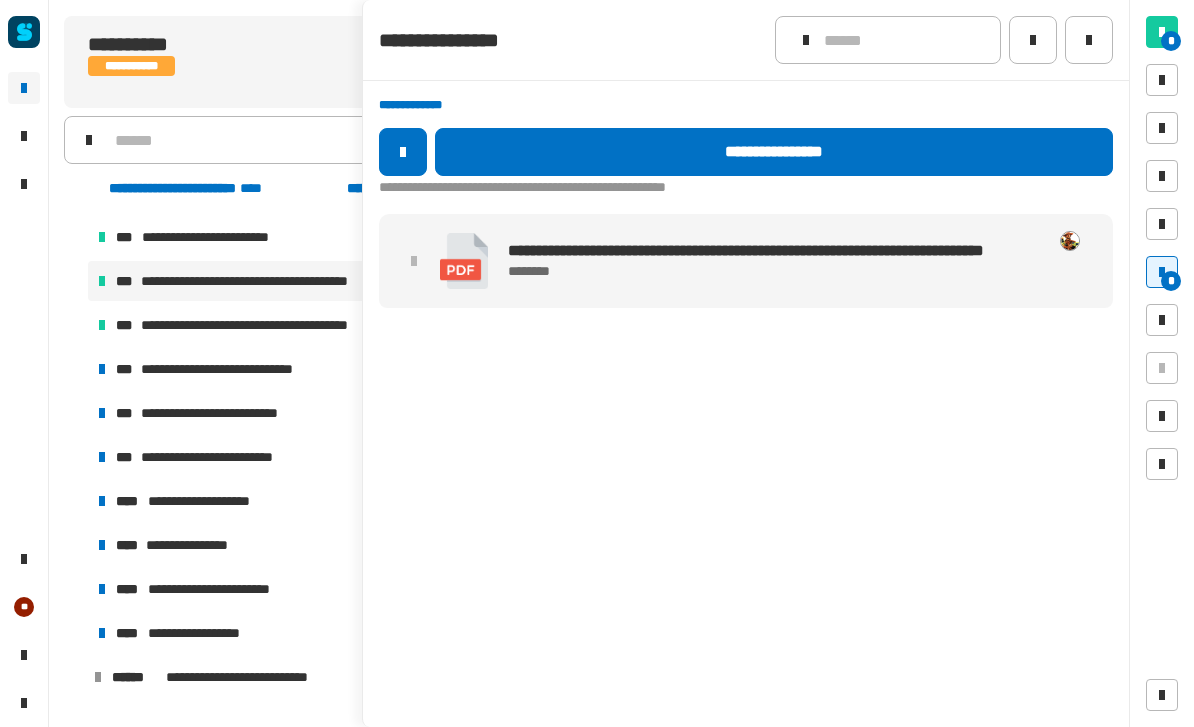 click on "**********" at bounding box center [772, 251] 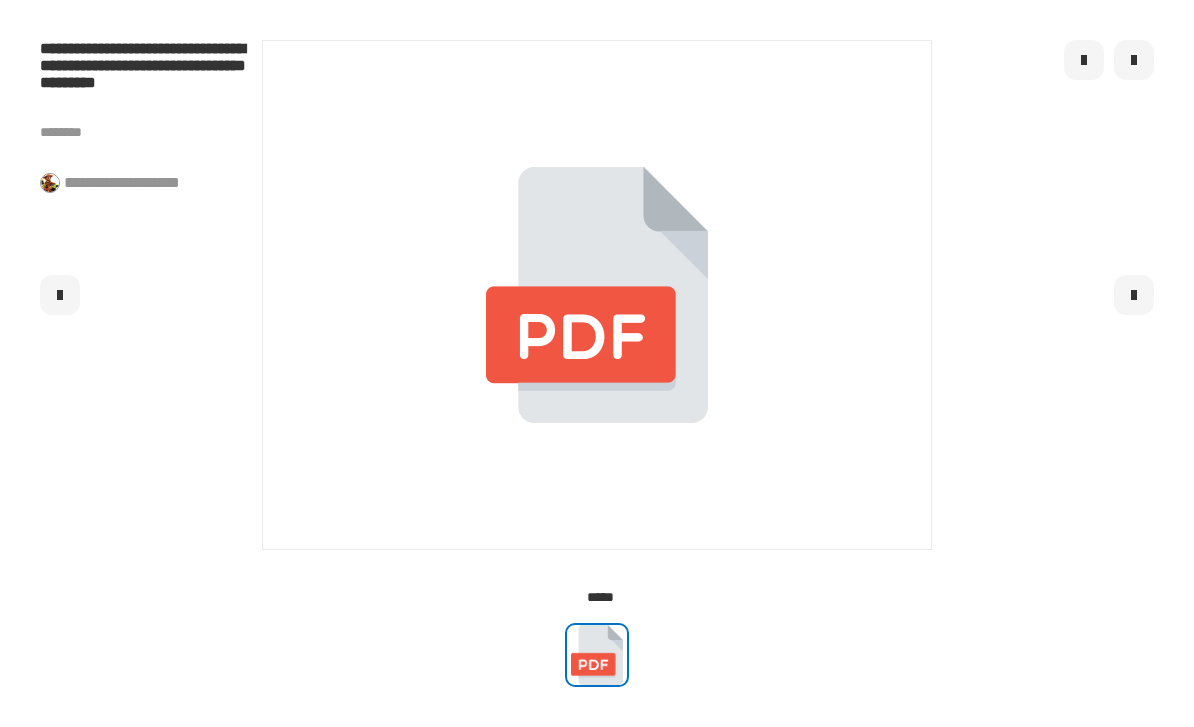 click 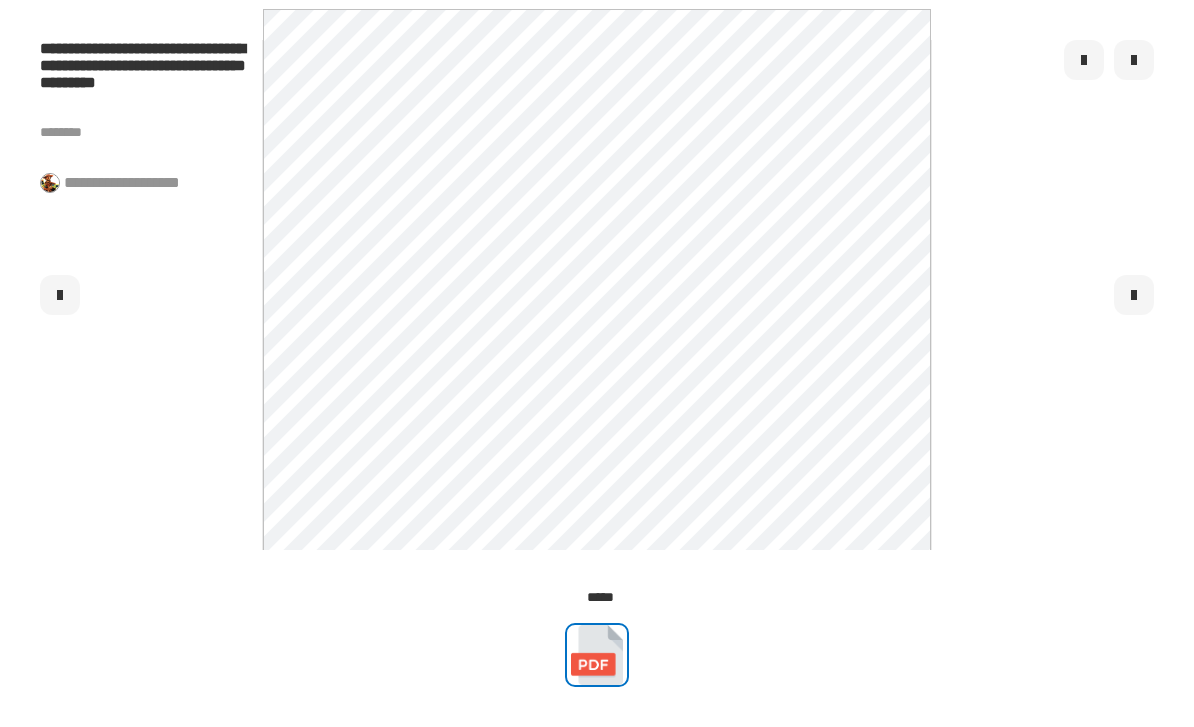 click 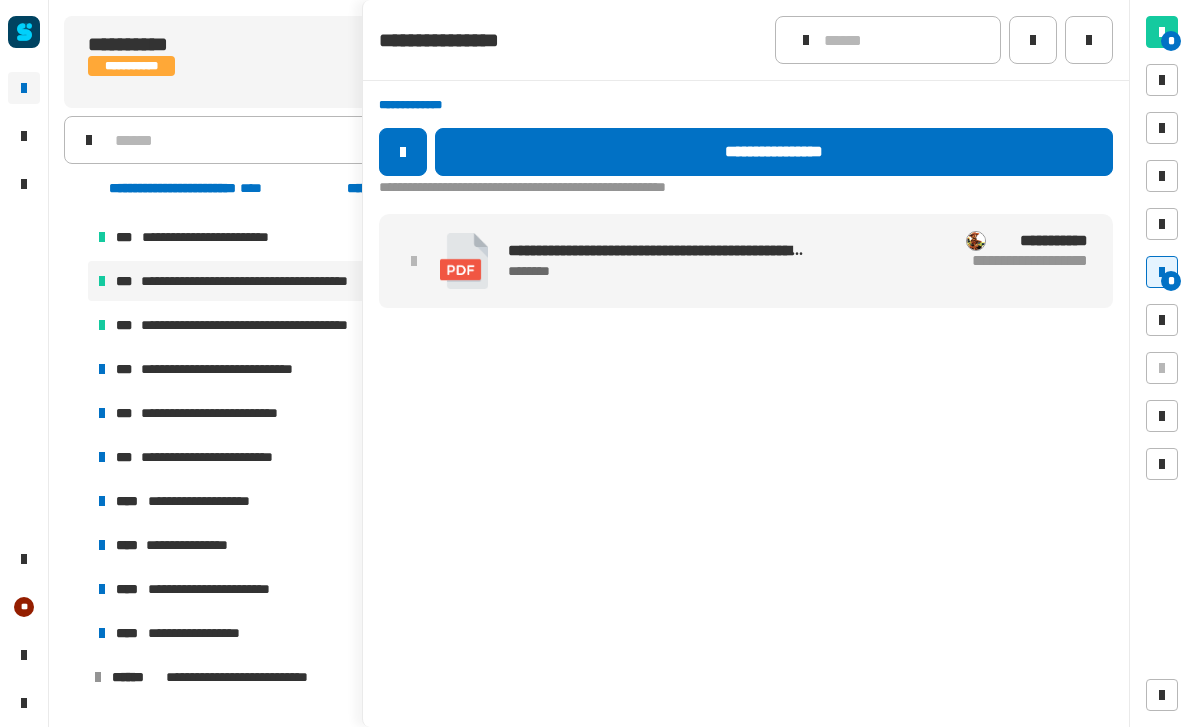 click 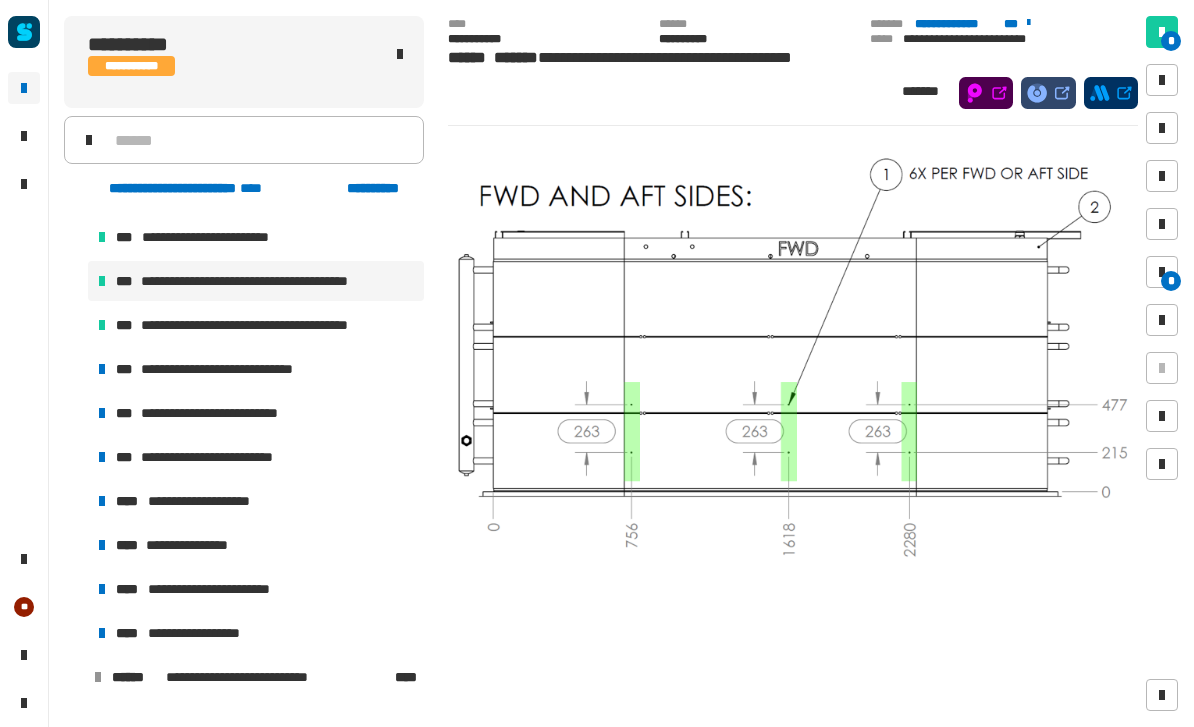 scroll, scrollTop: 816, scrollLeft: 0, axis: vertical 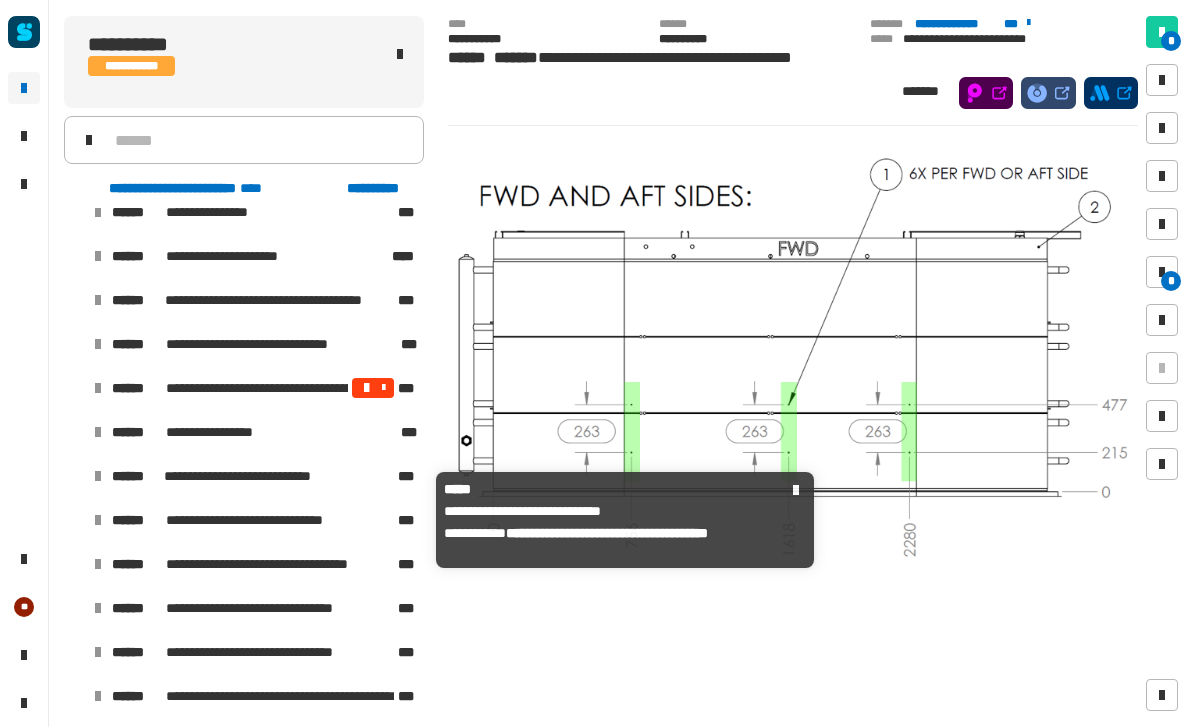 click on "******" at bounding box center [137, 520] 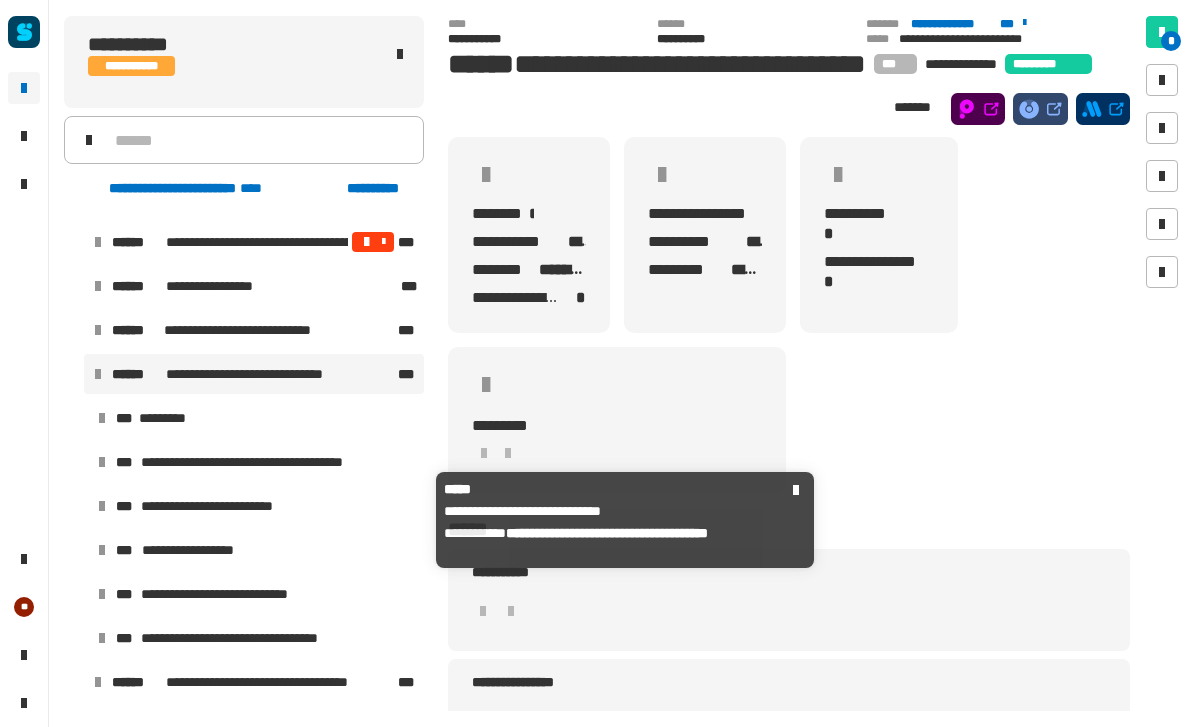 scroll, scrollTop: 1397, scrollLeft: 0, axis: vertical 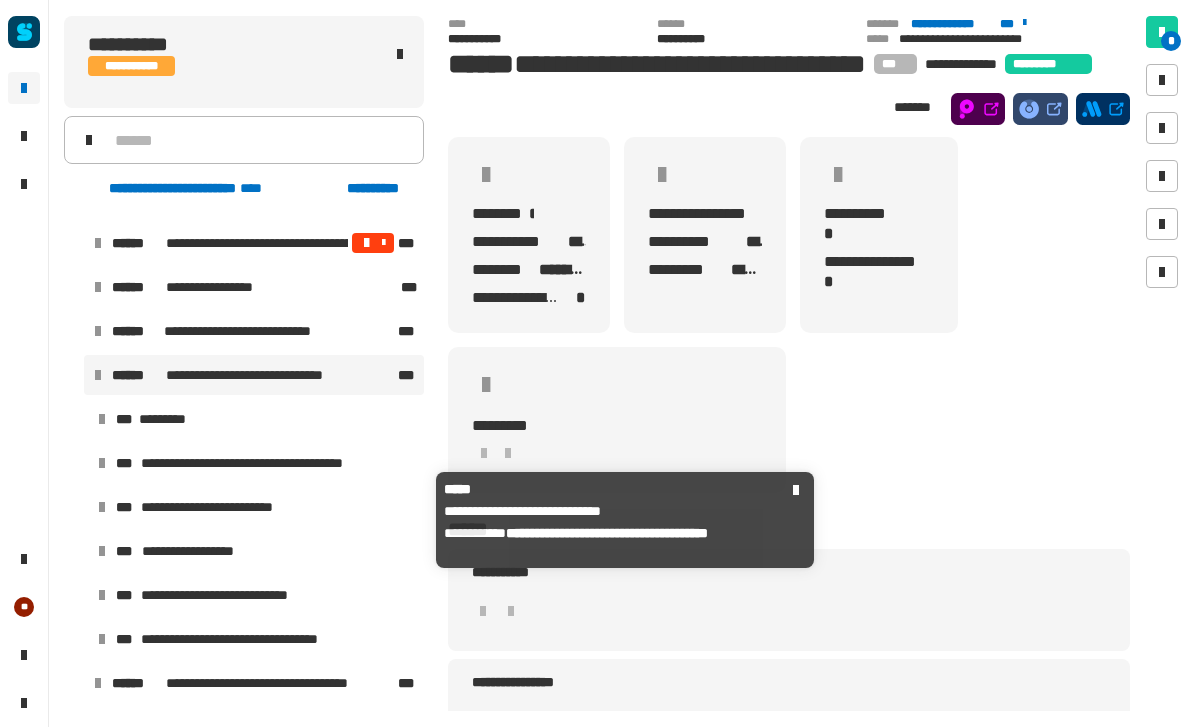 click at bounding box center [98, 375] 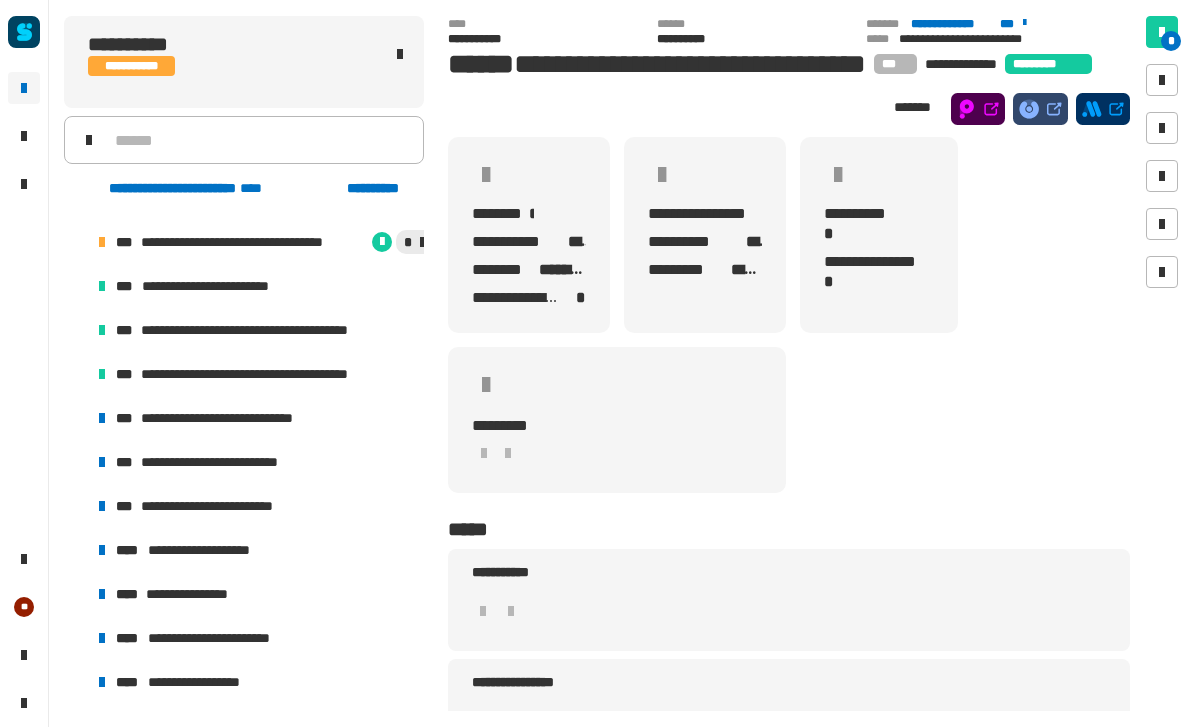 scroll, scrollTop: 420, scrollLeft: 0, axis: vertical 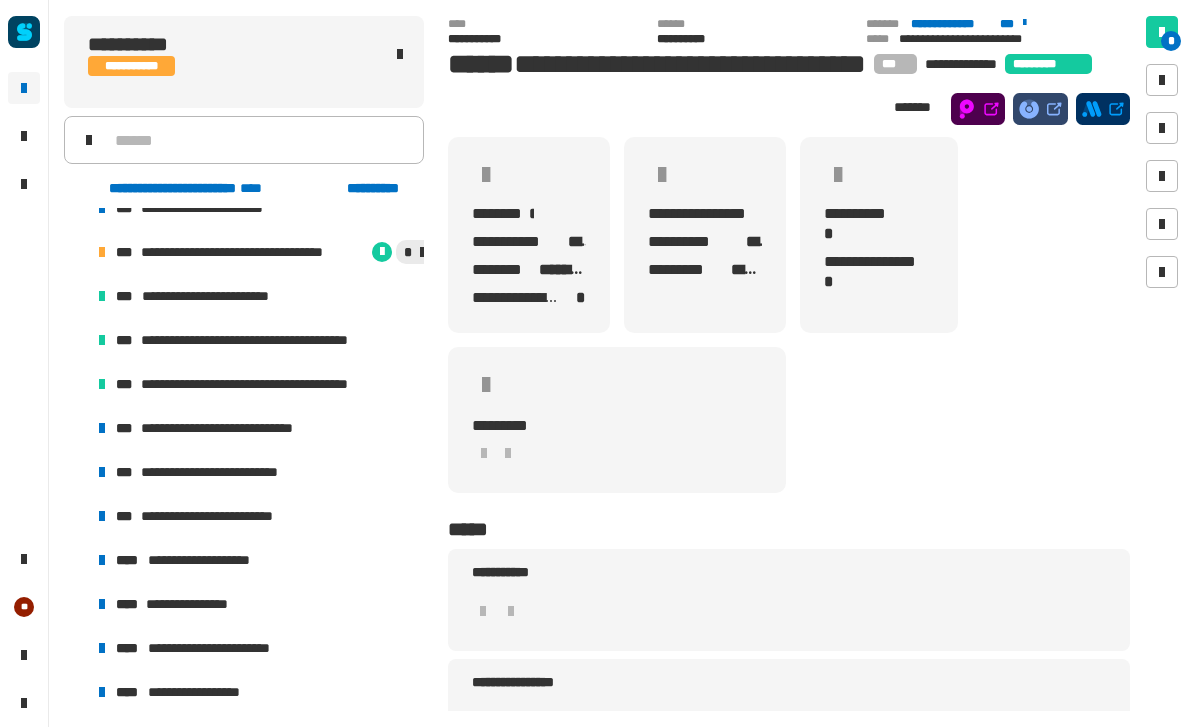 click on "**********" at bounding box center [221, 296] 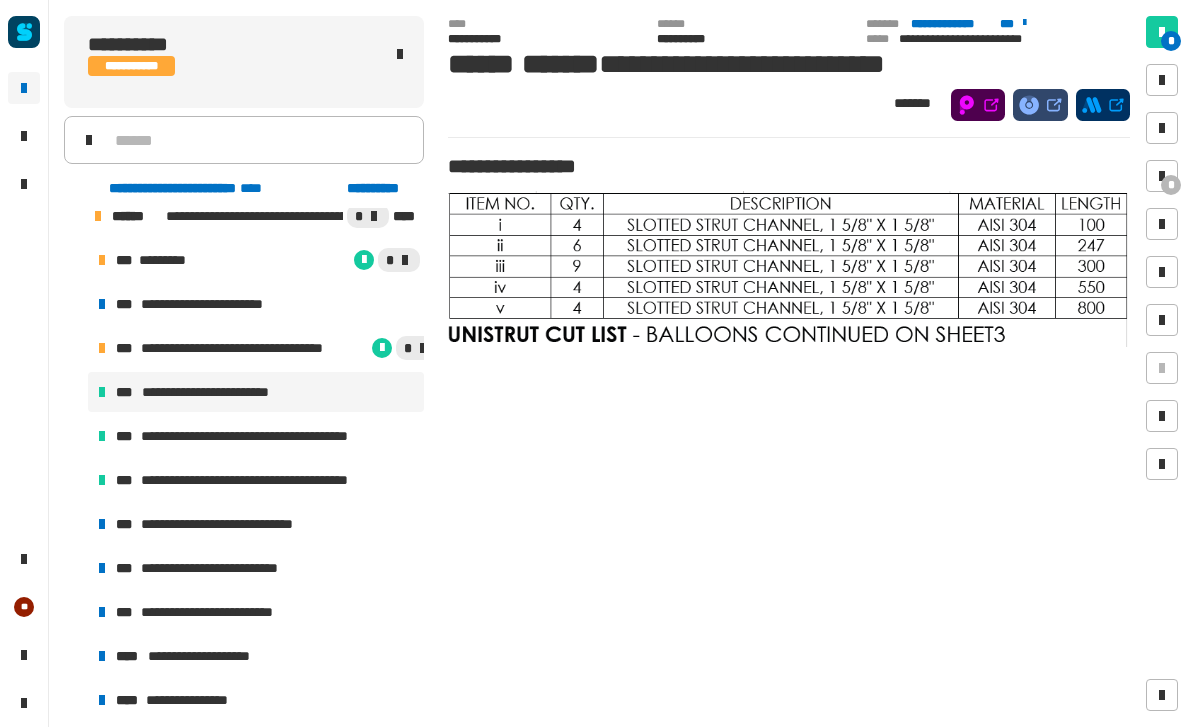 scroll, scrollTop: 323, scrollLeft: 0, axis: vertical 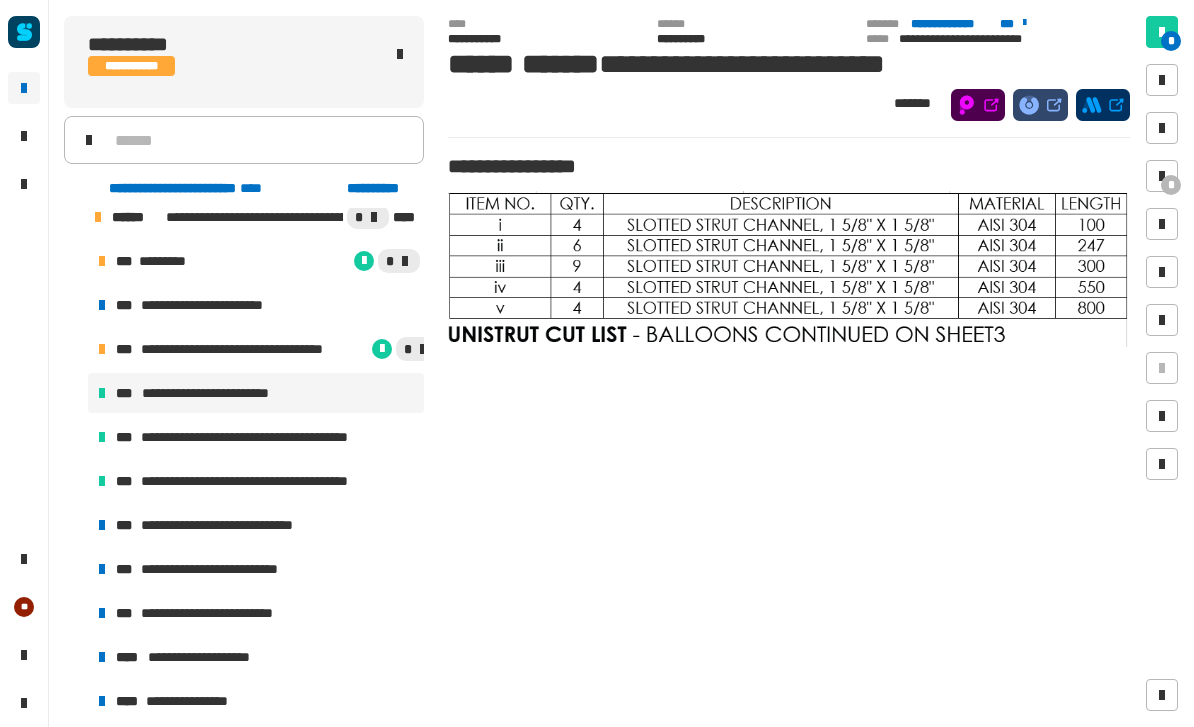 click on "**********" at bounding box center [254, 349] 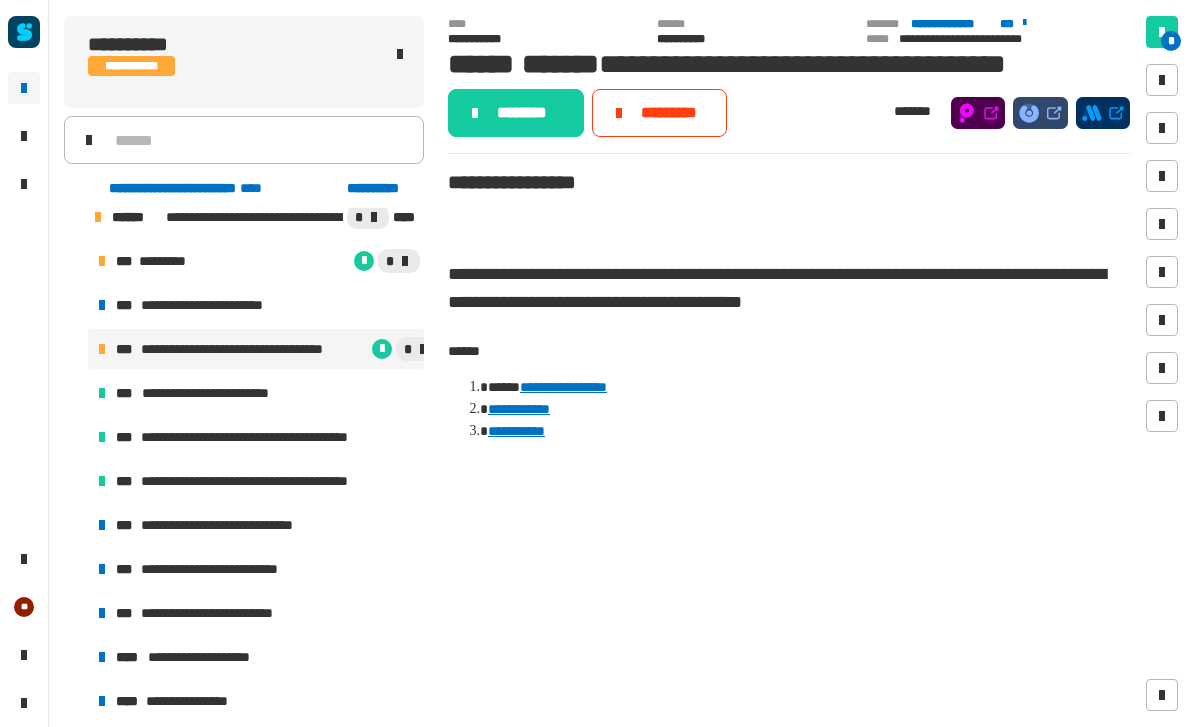 click on "**********" at bounding box center (221, 393) 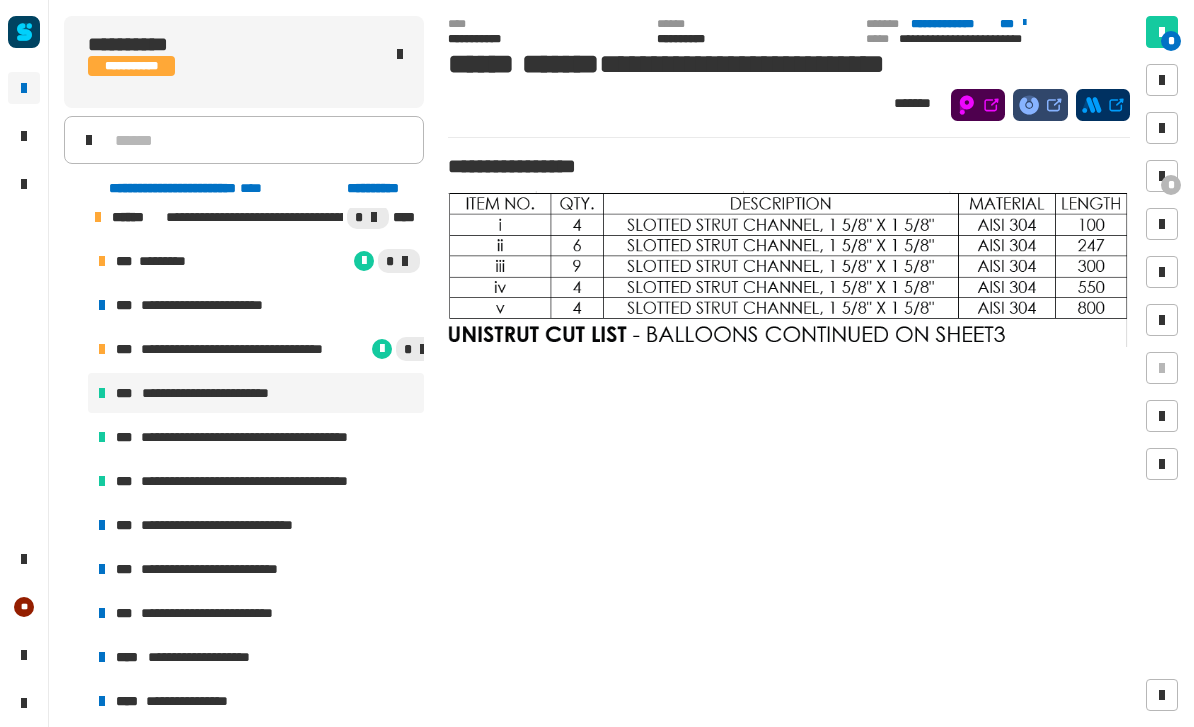 click on "**********" at bounding box center (278, 437) 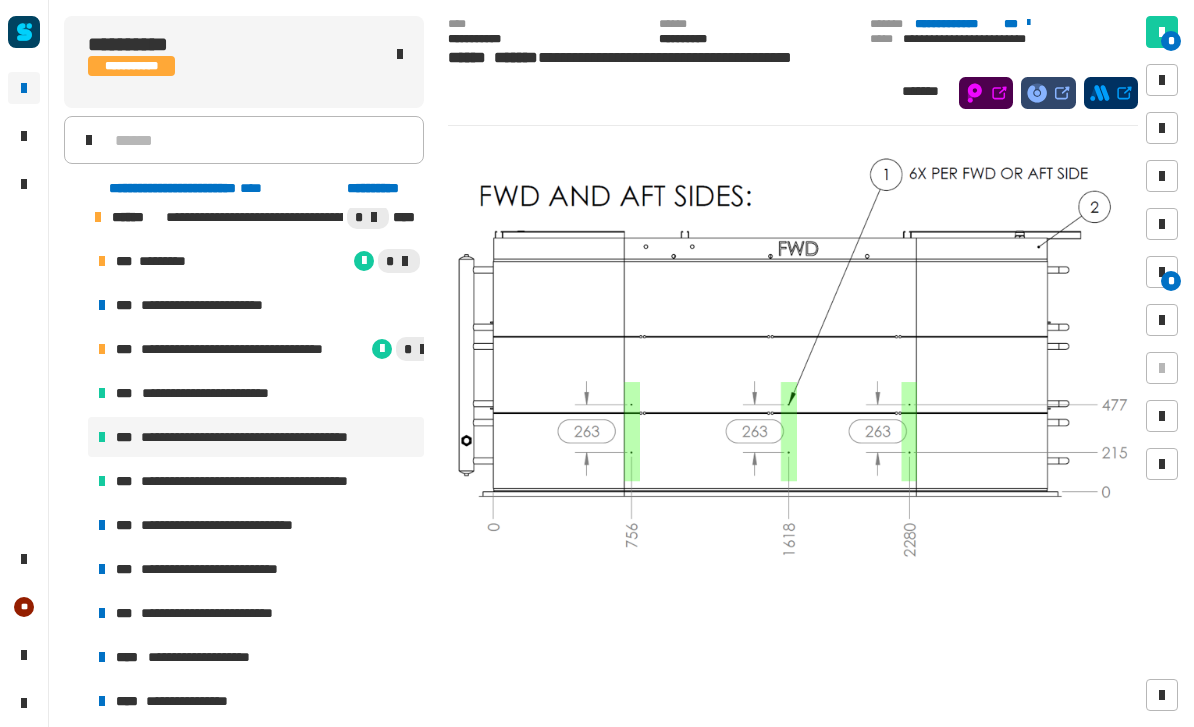 scroll, scrollTop: 816, scrollLeft: 0, axis: vertical 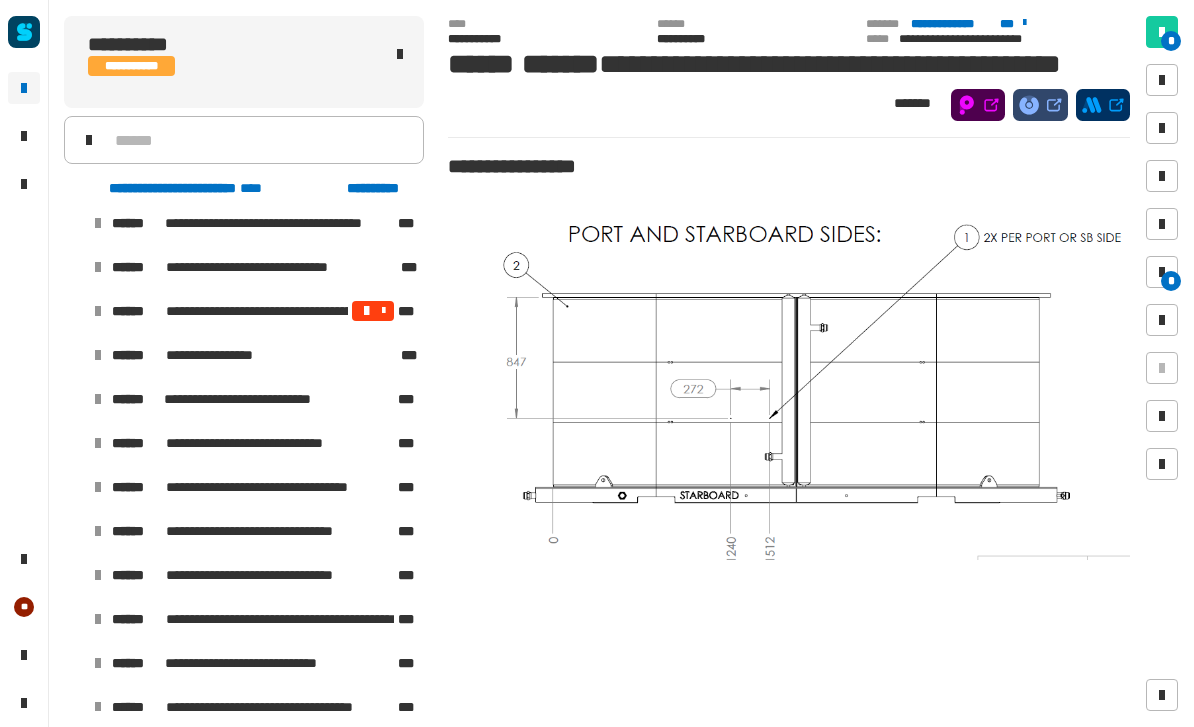 click at bounding box center [74, 443] 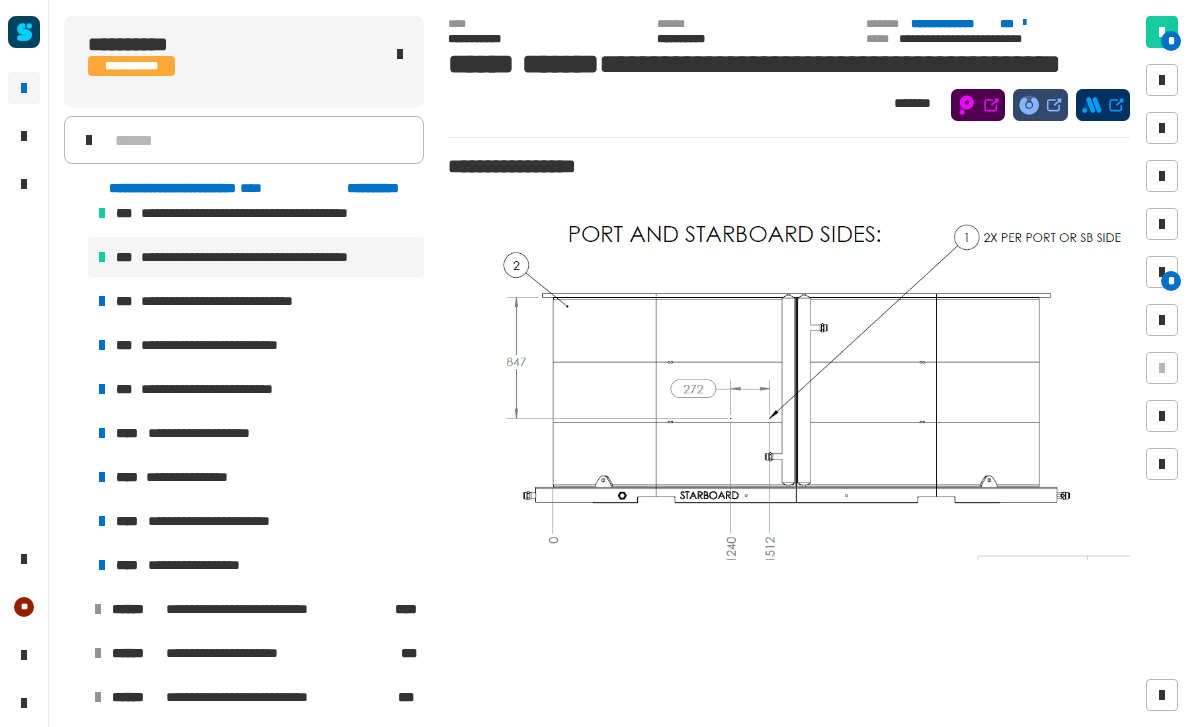 scroll, scrollTop: 545, scrollLeft: 0, axis: vertical 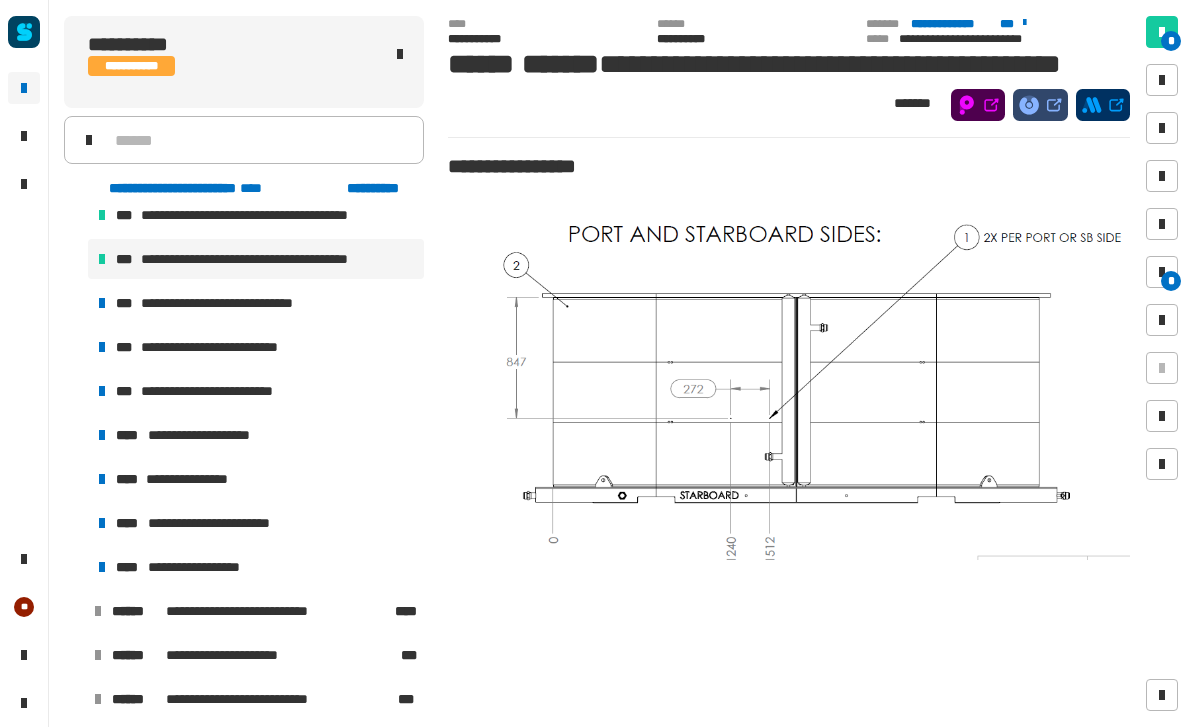 click on "**********" at bounding box center (226, 523) 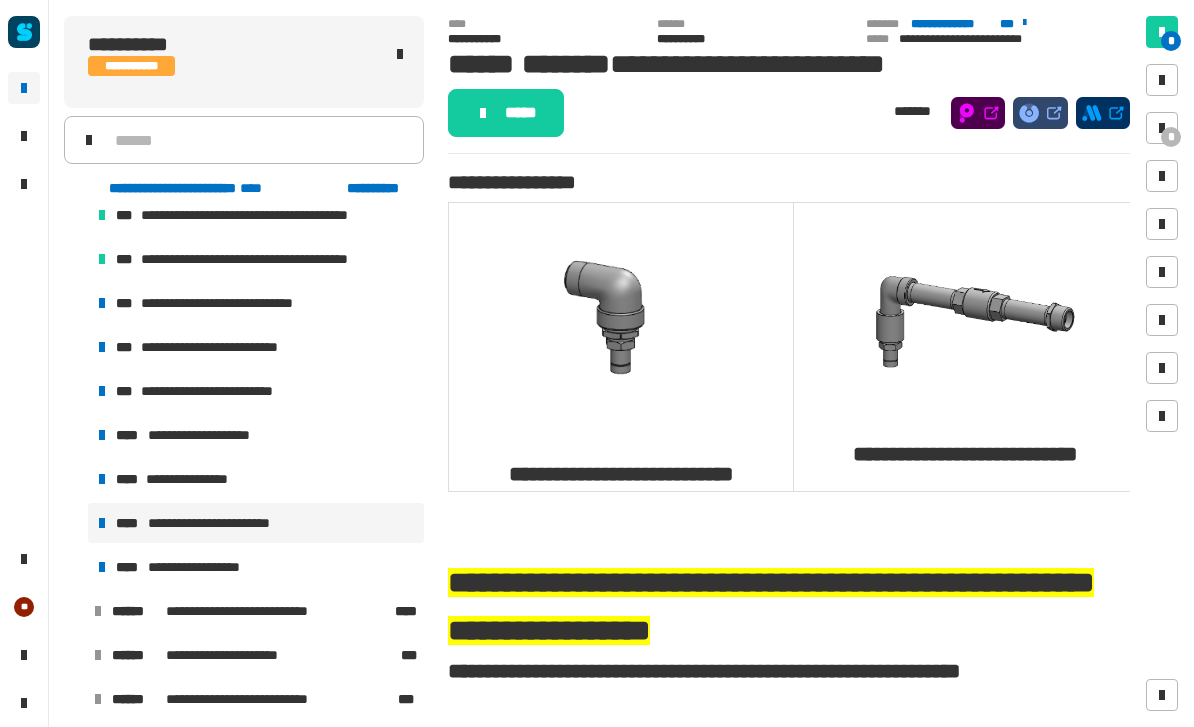 click on "**********" at bounding box center (196, 479) 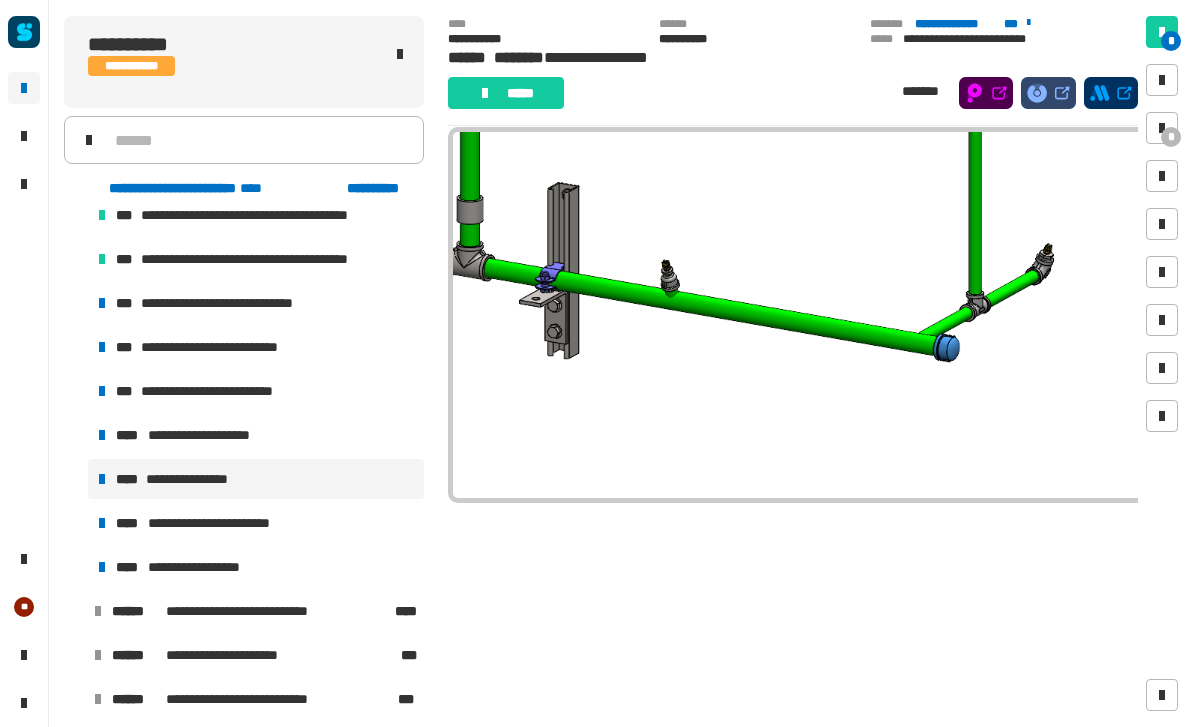 scroll, scrollTop: 3027, scrollLeft: 0, axis: vertical 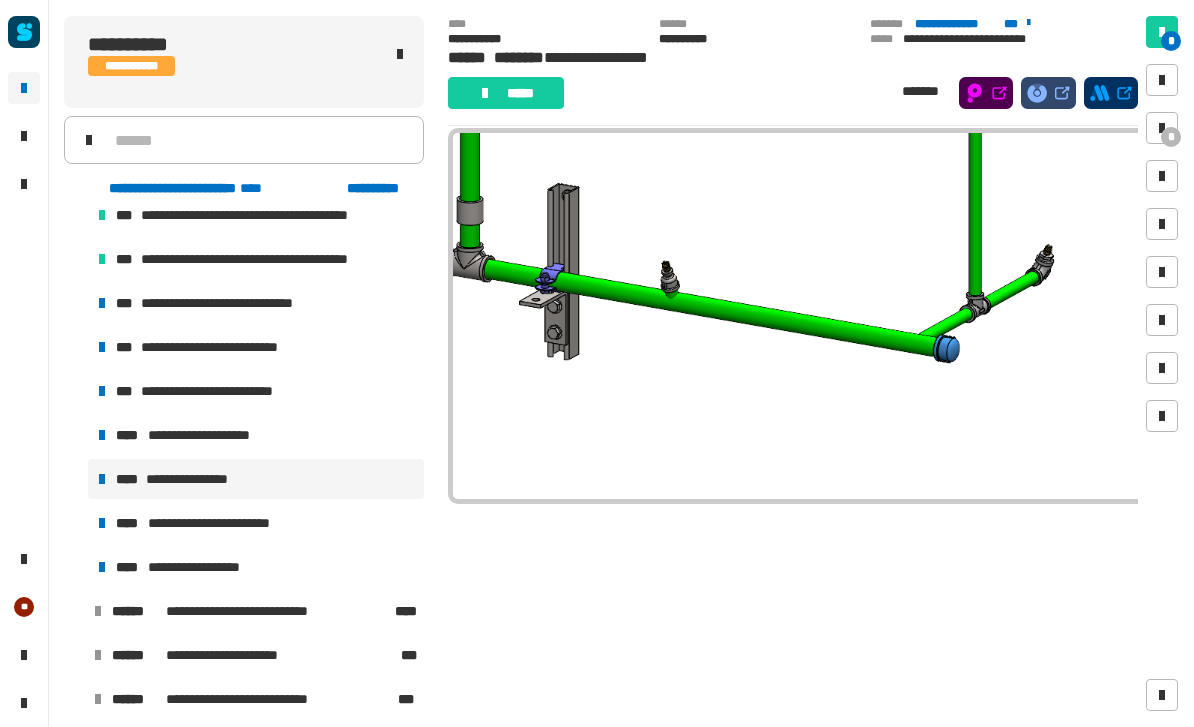 click on "**********" at bounding box center [213, 435] 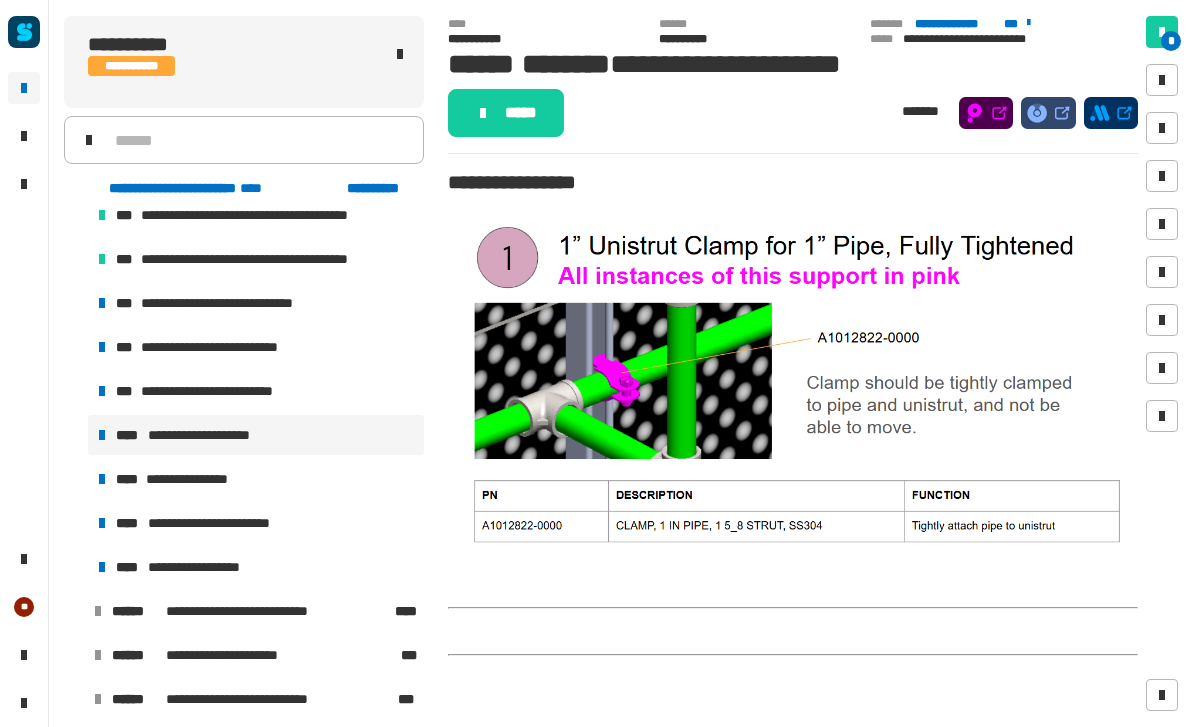 scroll, scrollTop: -1, scrollLeft: 0, axis: vertical 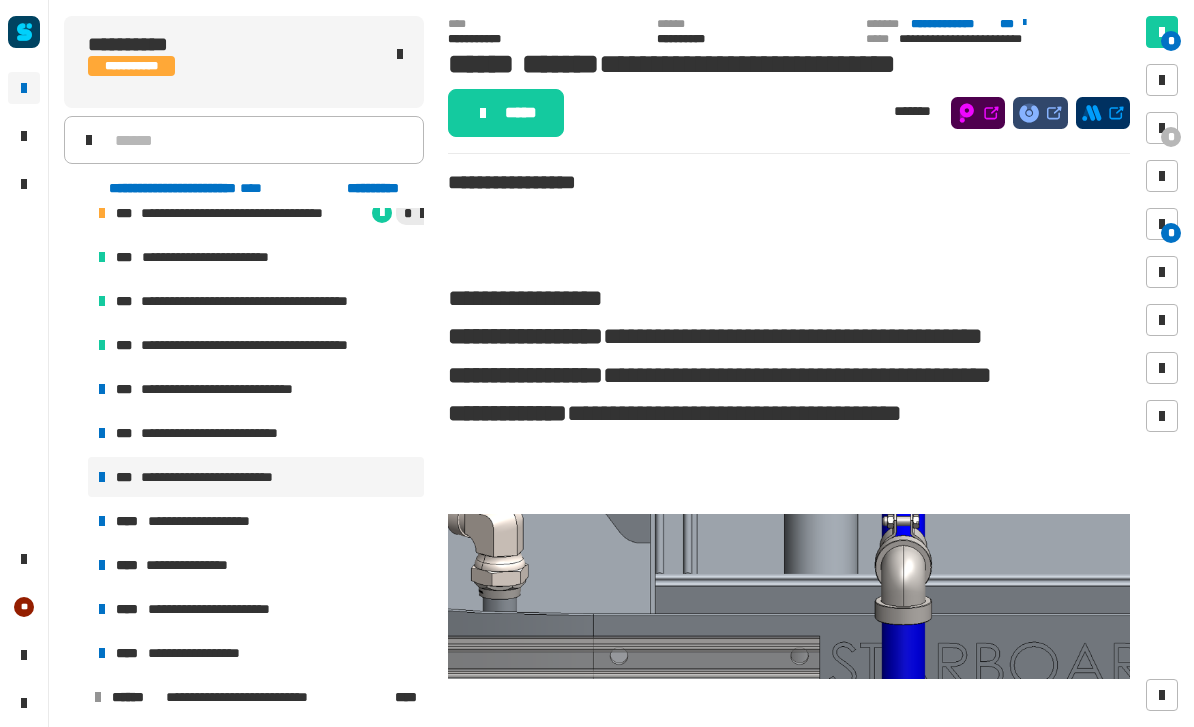 click on "**********" at bounding box center [278, 301] 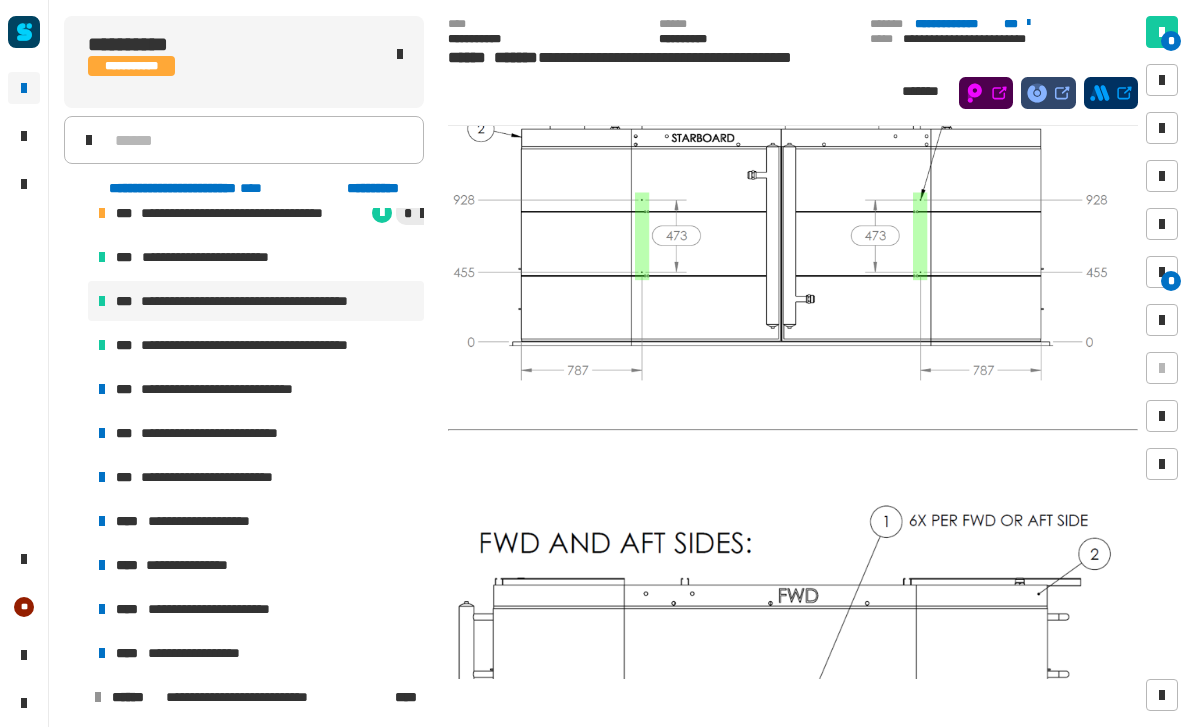 scroll, scrollTop: 425, scrollLeft: 0, axis: vertical 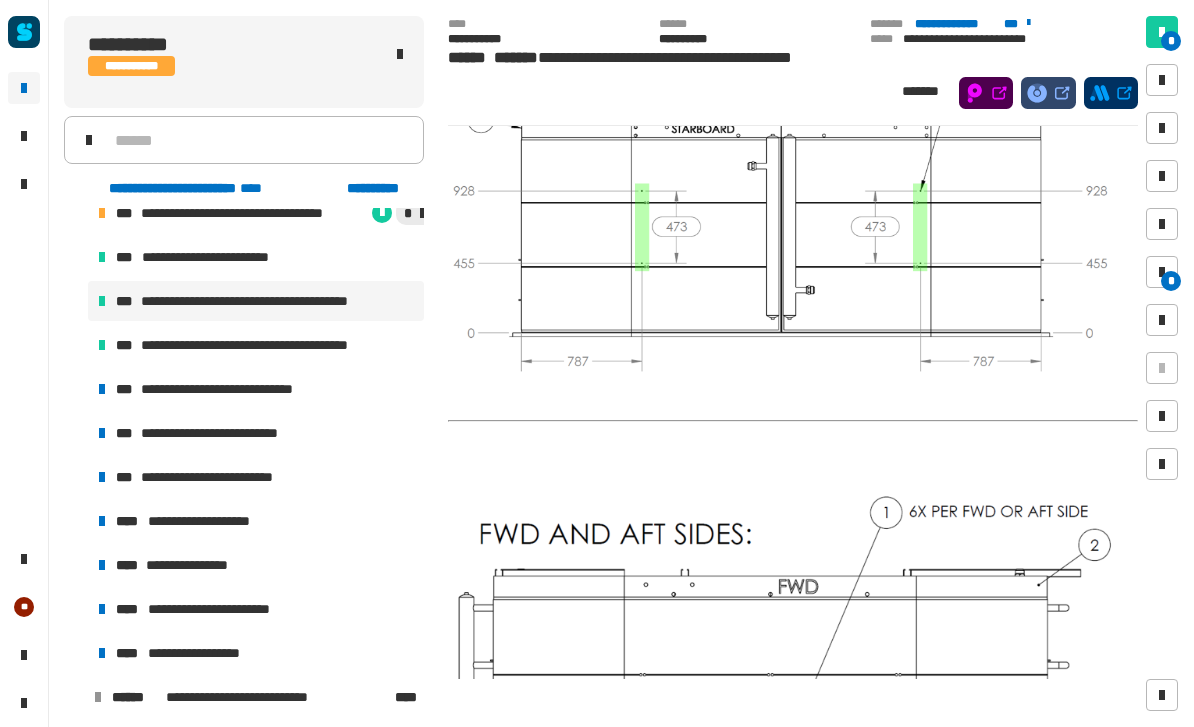 click on "**********" at bounding box center (278, 345) 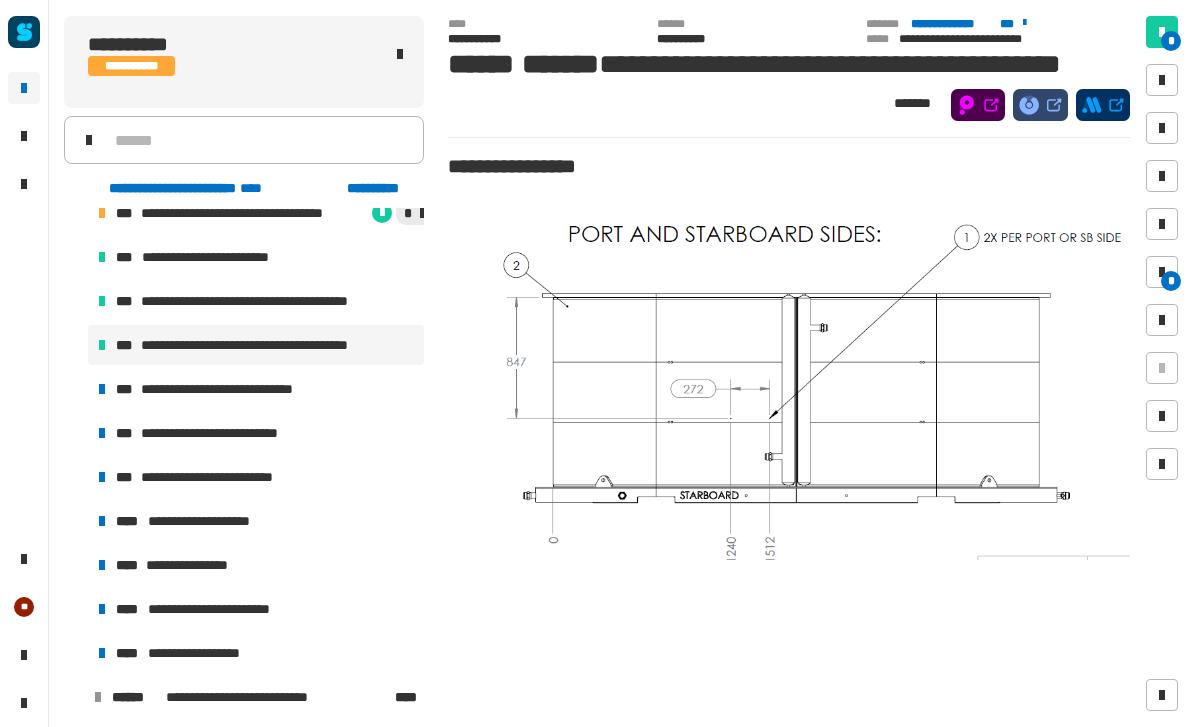 click on "**********" at bounding box center (278, 301) 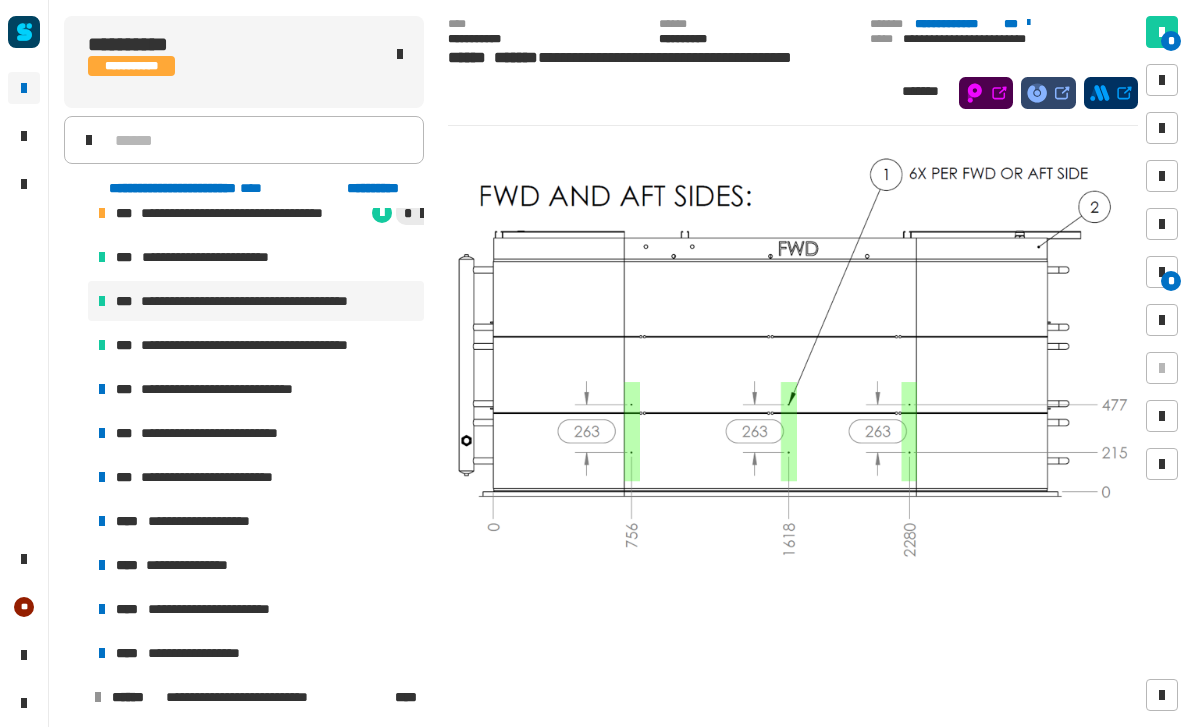 scroll, scrollTop: 816, scrollLeft: 0, axis: vertical 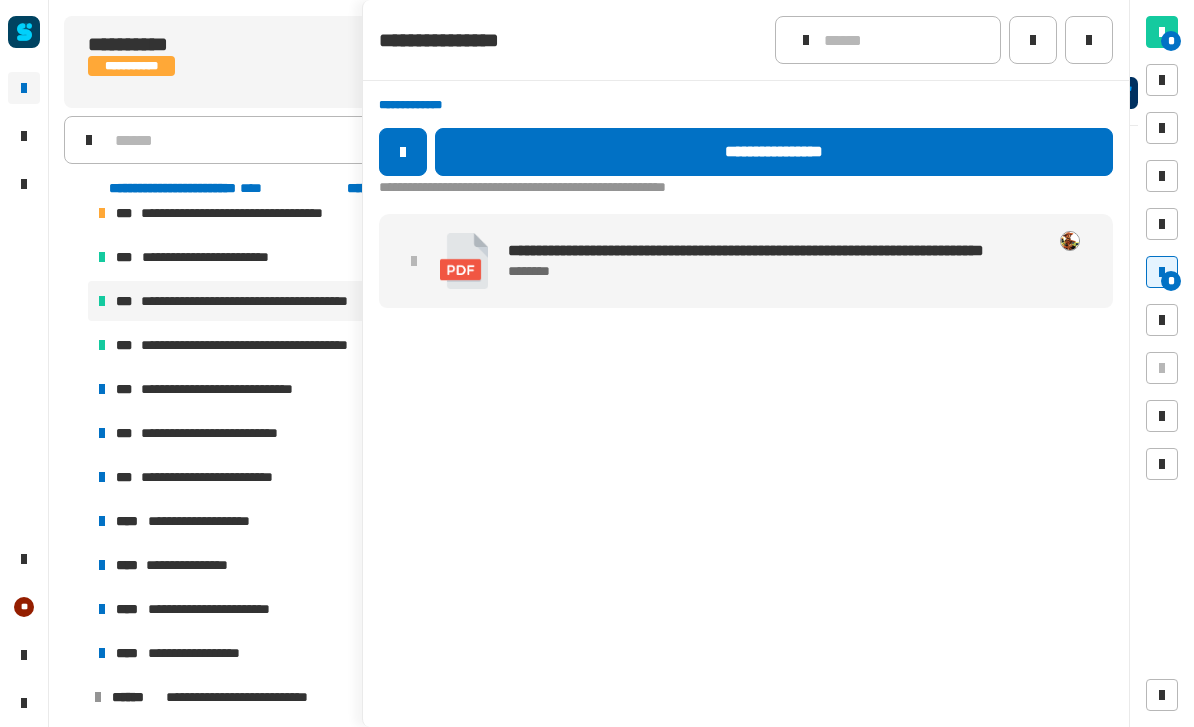 click on "********" at bounding box center (772, 271) 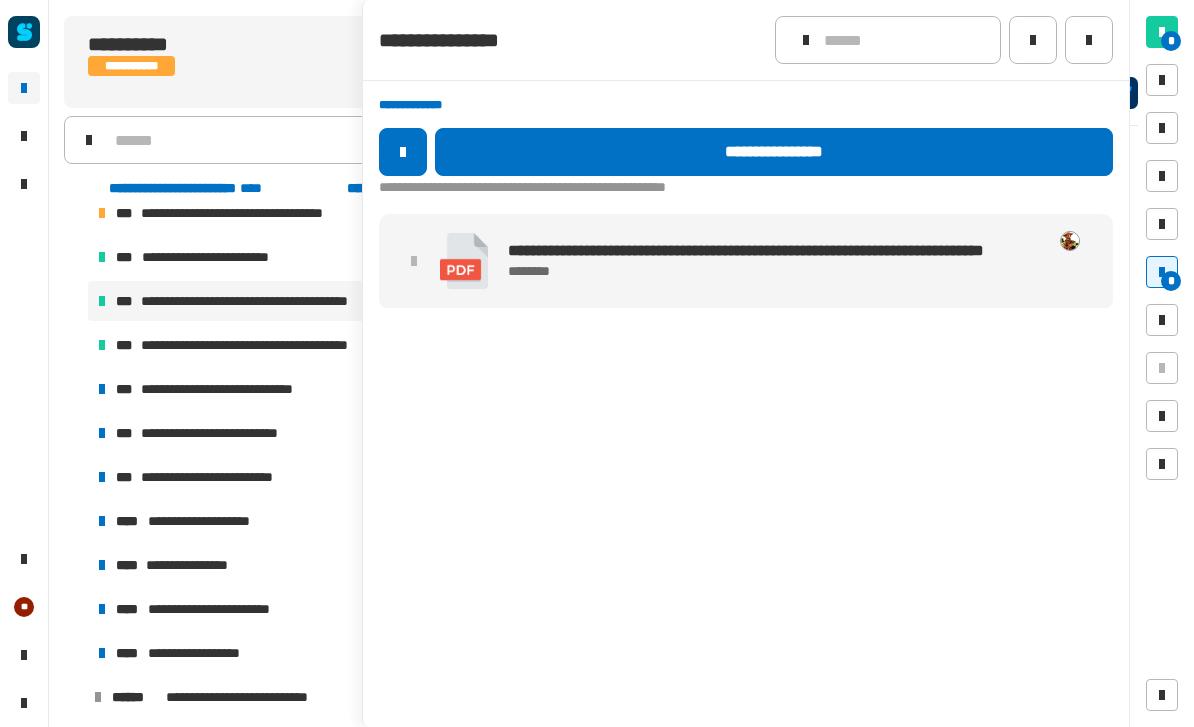 click at bounding box center (0, 0) 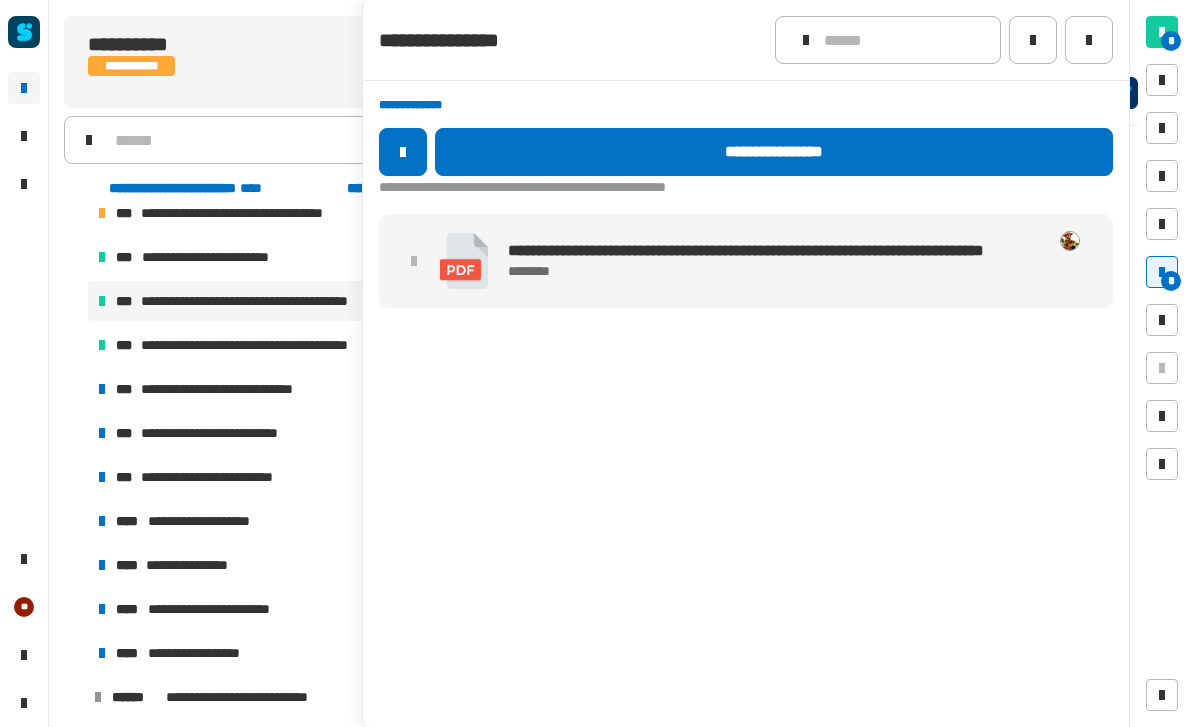 click at bounding box center (464, 260) 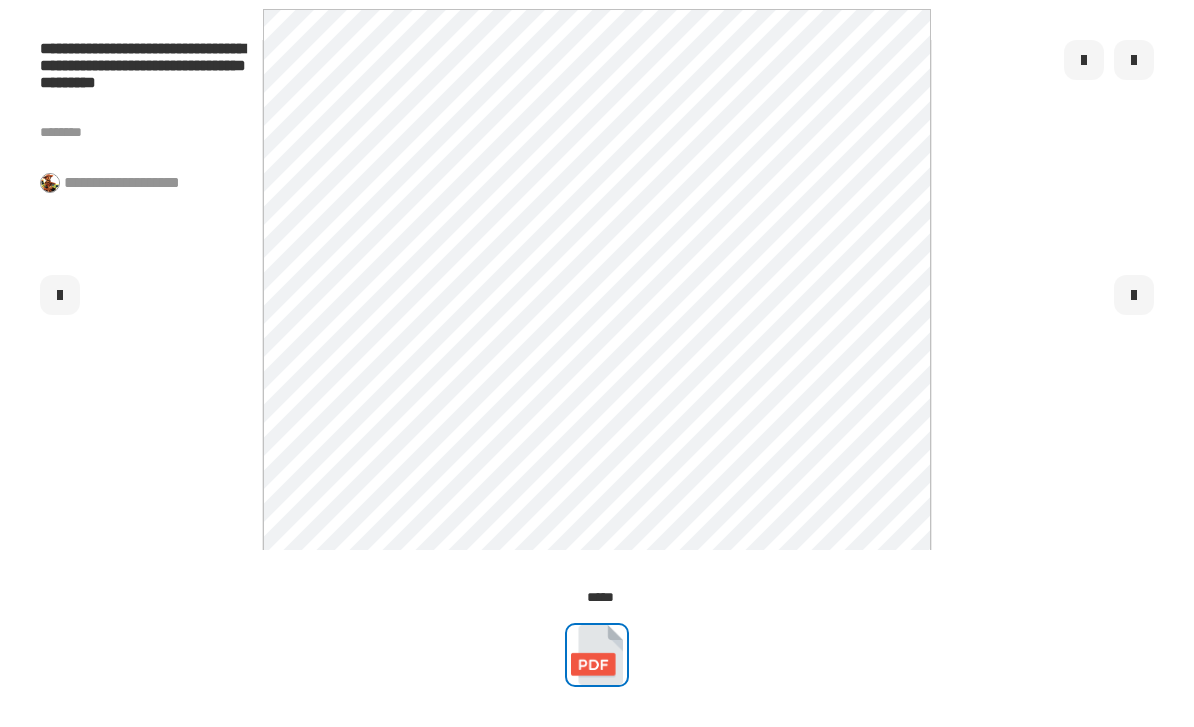 click 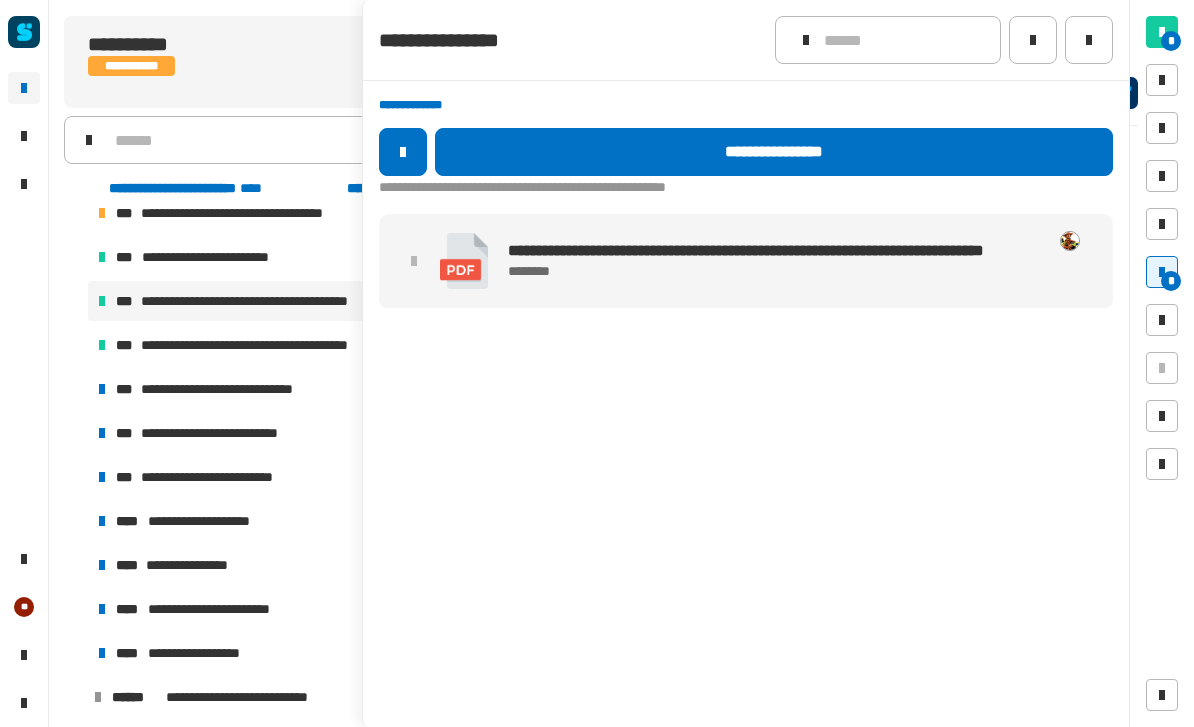 click on "********" at bounding box center (772, 271) 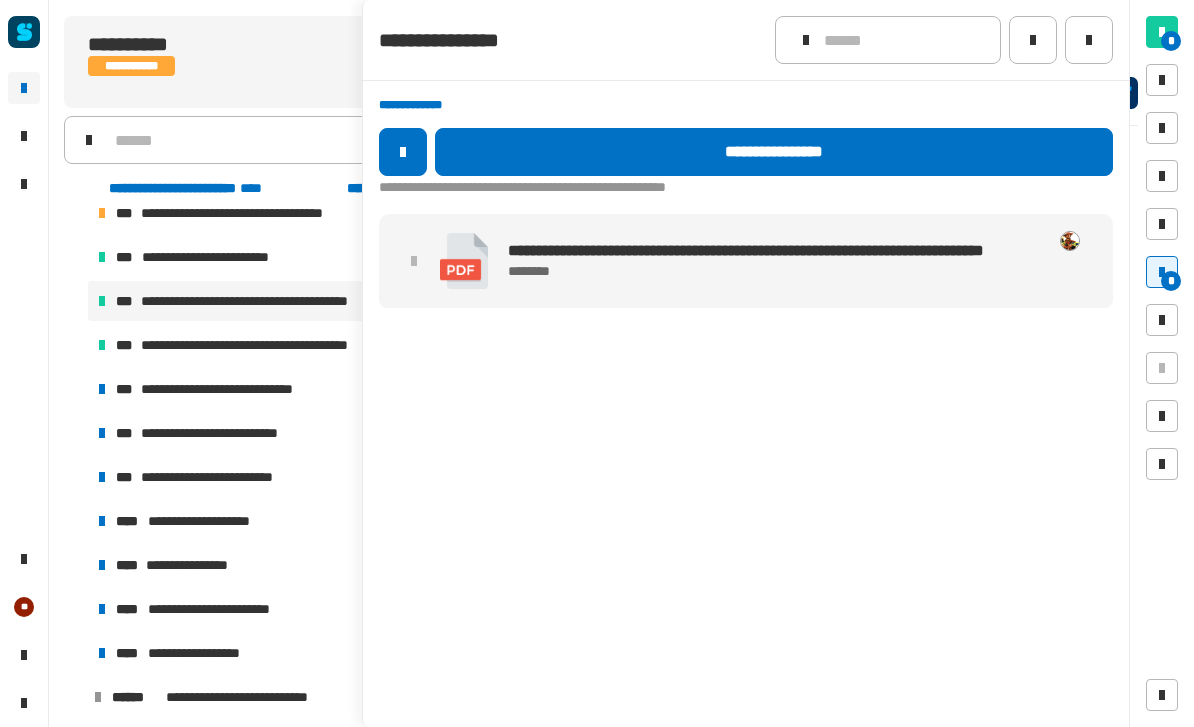 click at bounding box center [464, 260] 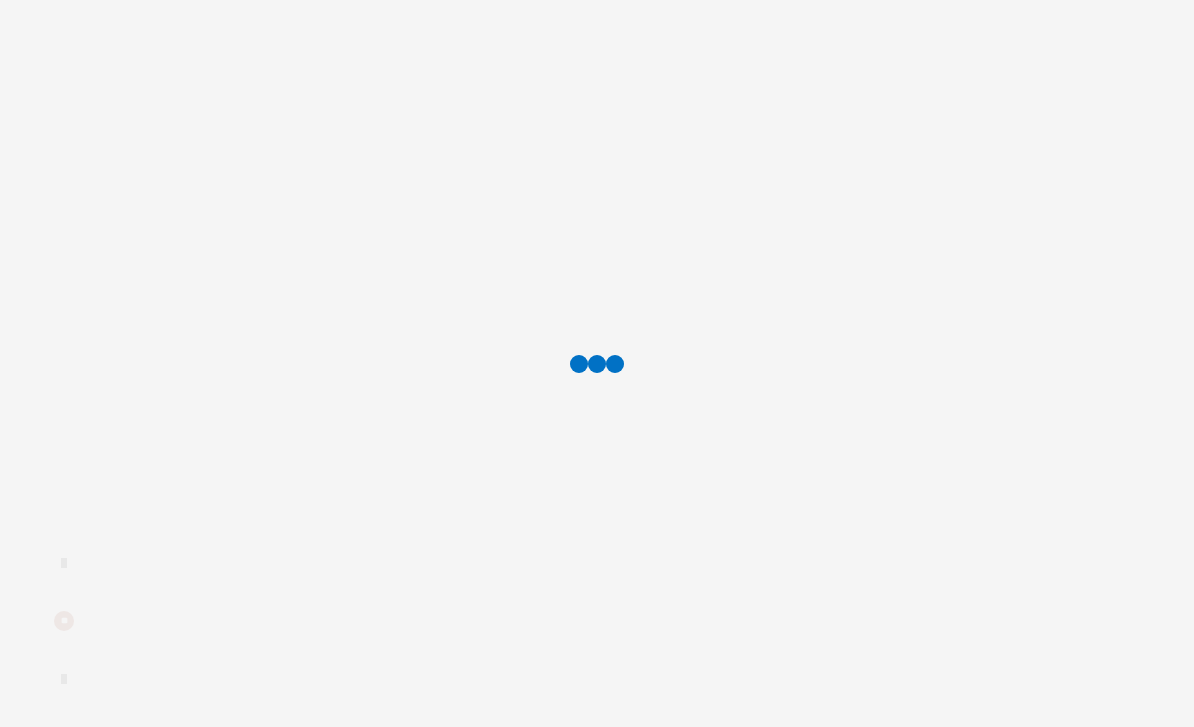 scroll, scrollTop: 0, scrollLeft: 0, axis: both 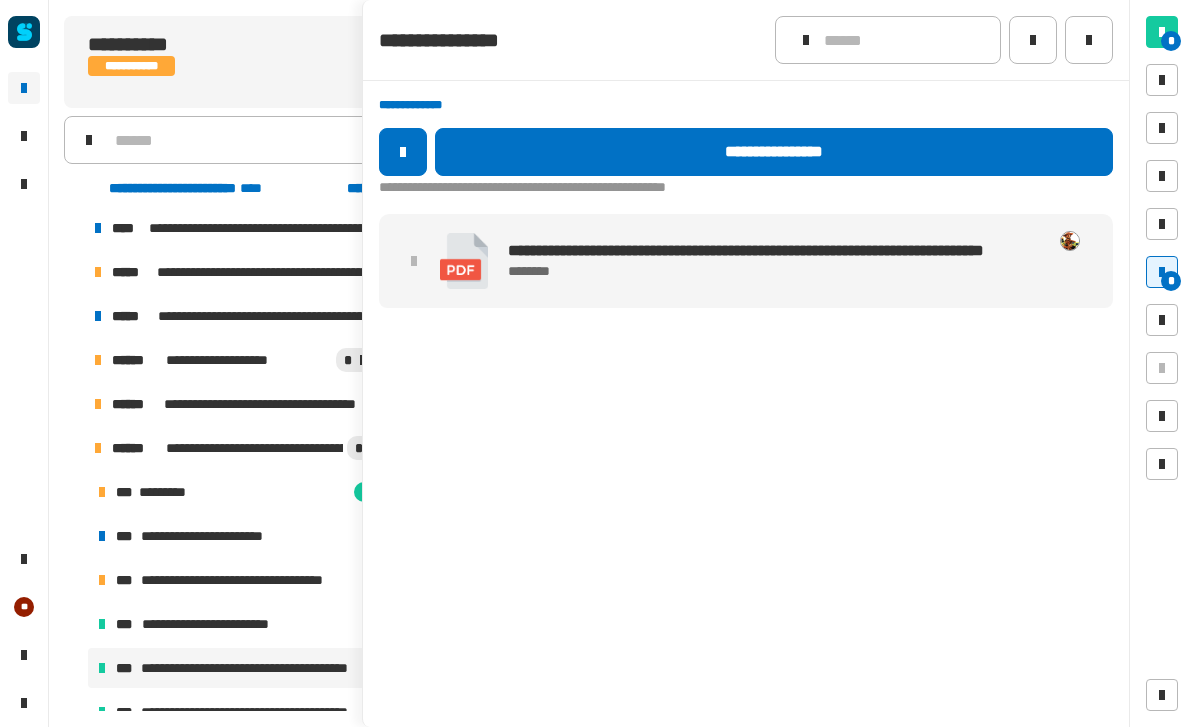 click at bounding box center (0, 0) 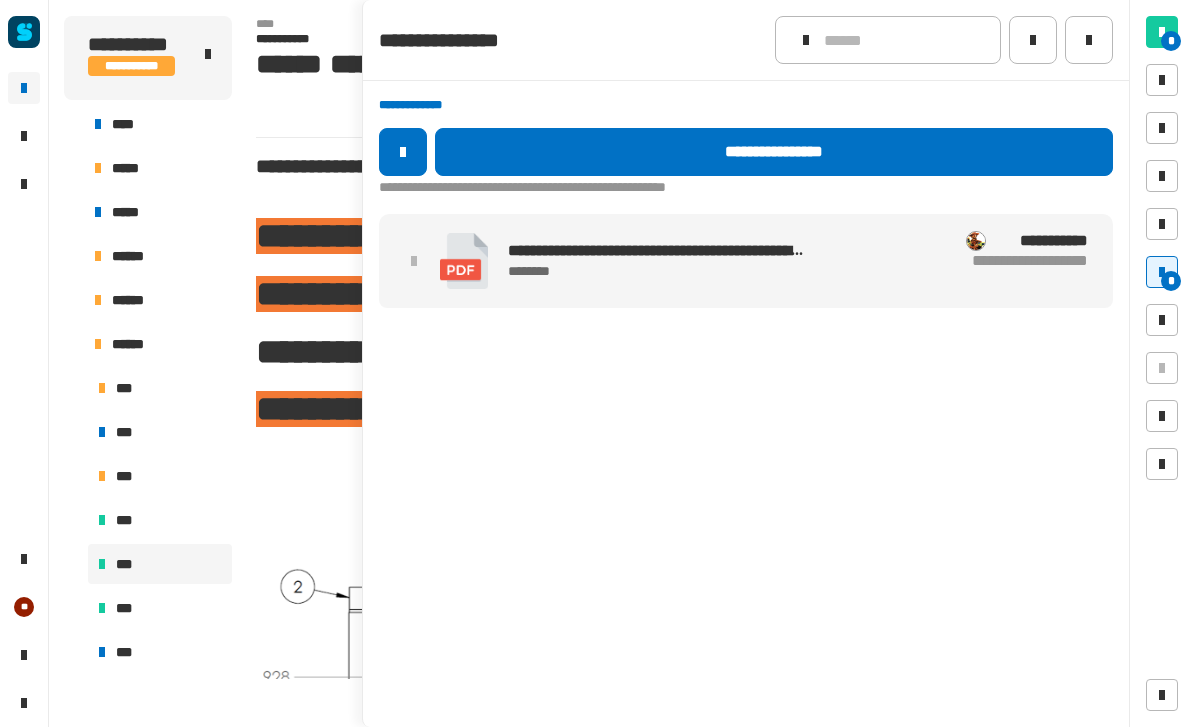 click 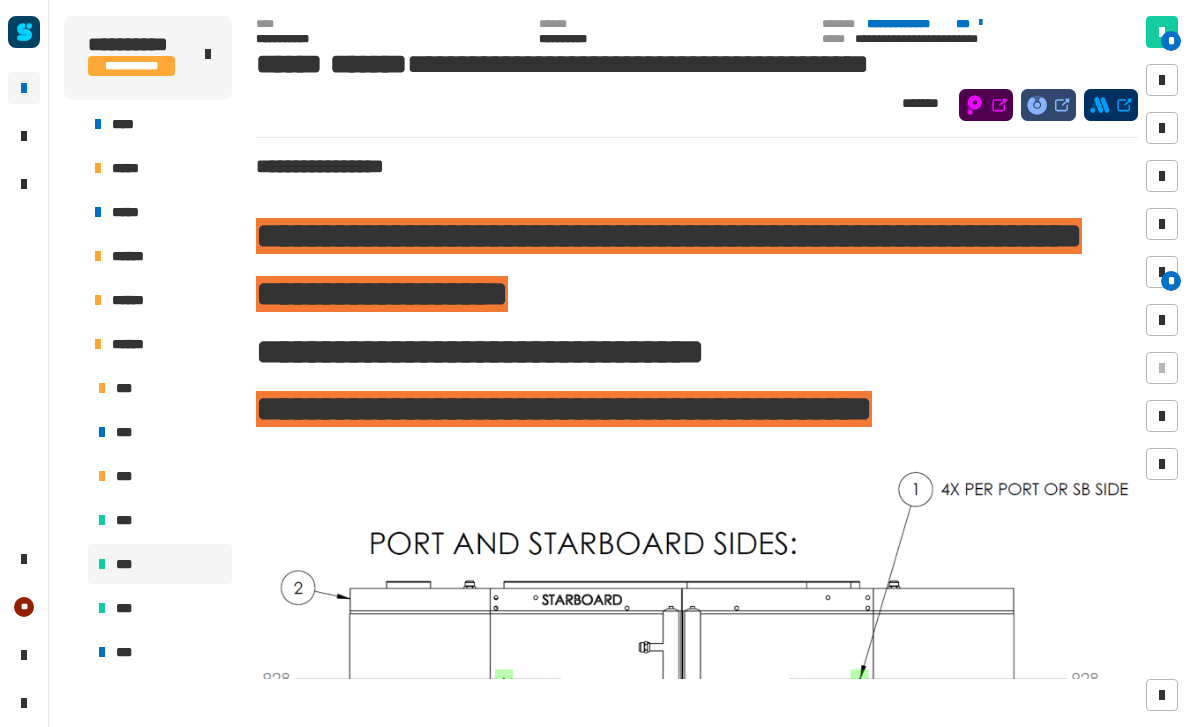 scroll, scrollTop: 0, scrollLeft: 0, axis: both 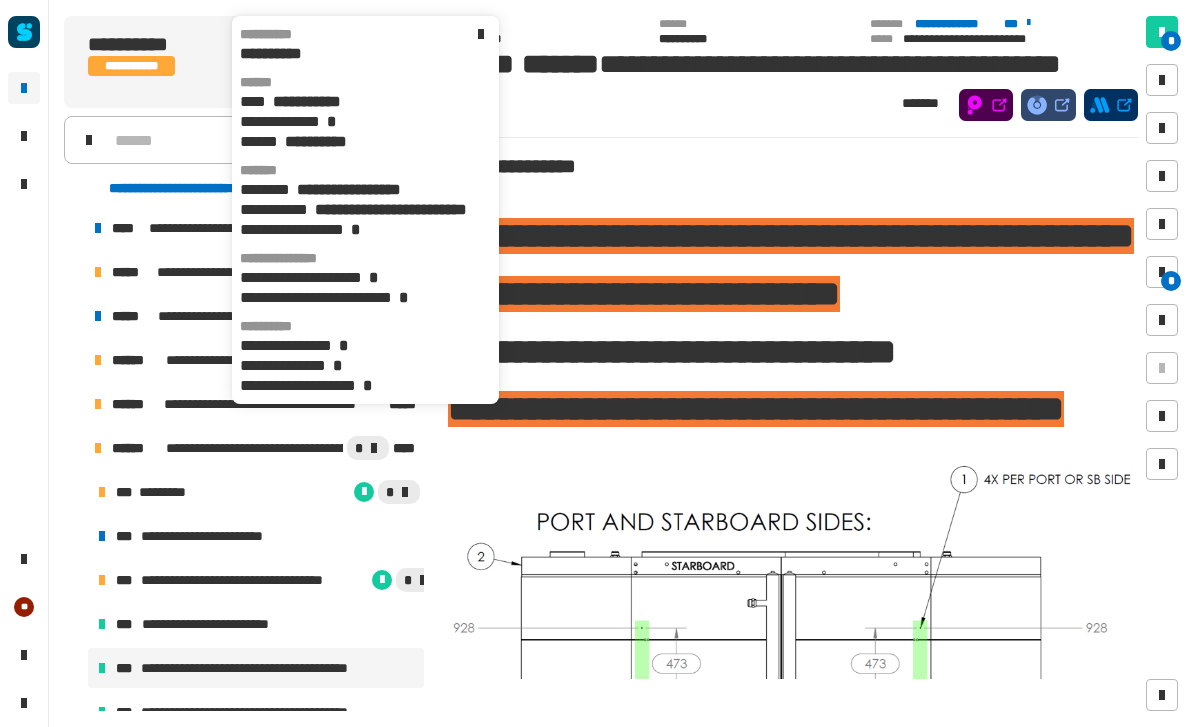 click 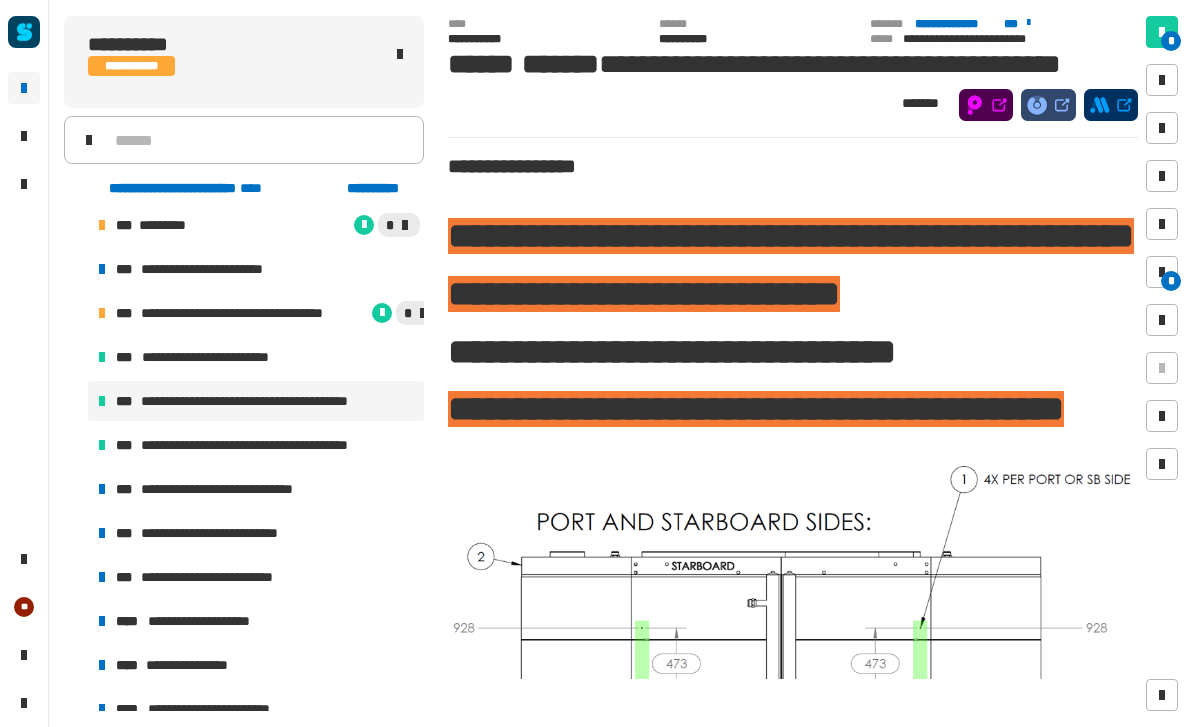 scroll, scrollTop: 346, scrollLeft: 0, axis: vertical 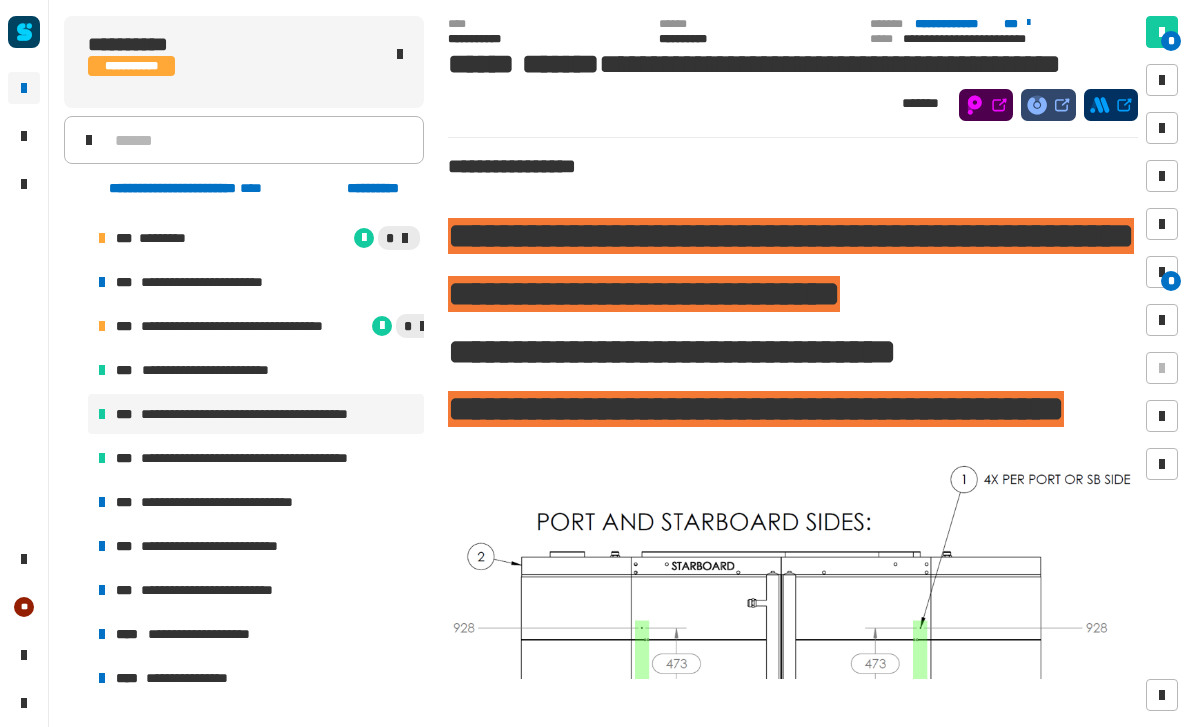 click on "**********" at bounding box center (278, 414) 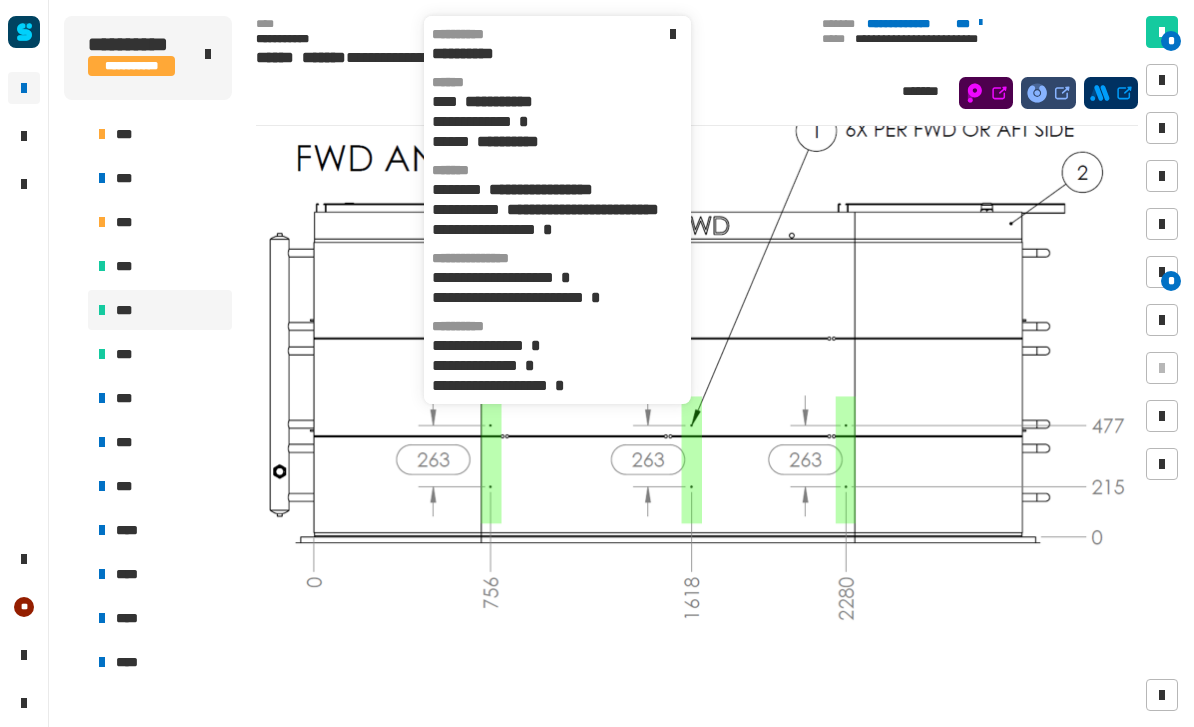 scroll, scrollTop: 926, scrollLeft: 0, axis: vertical 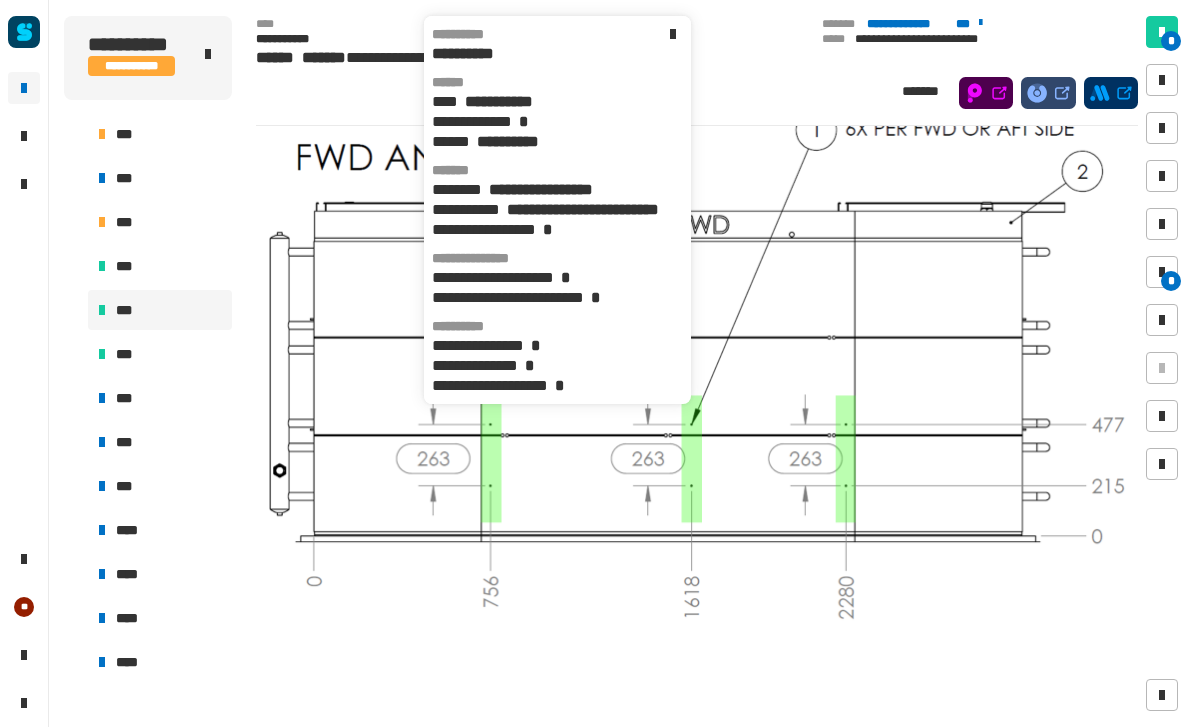 click on "**********" 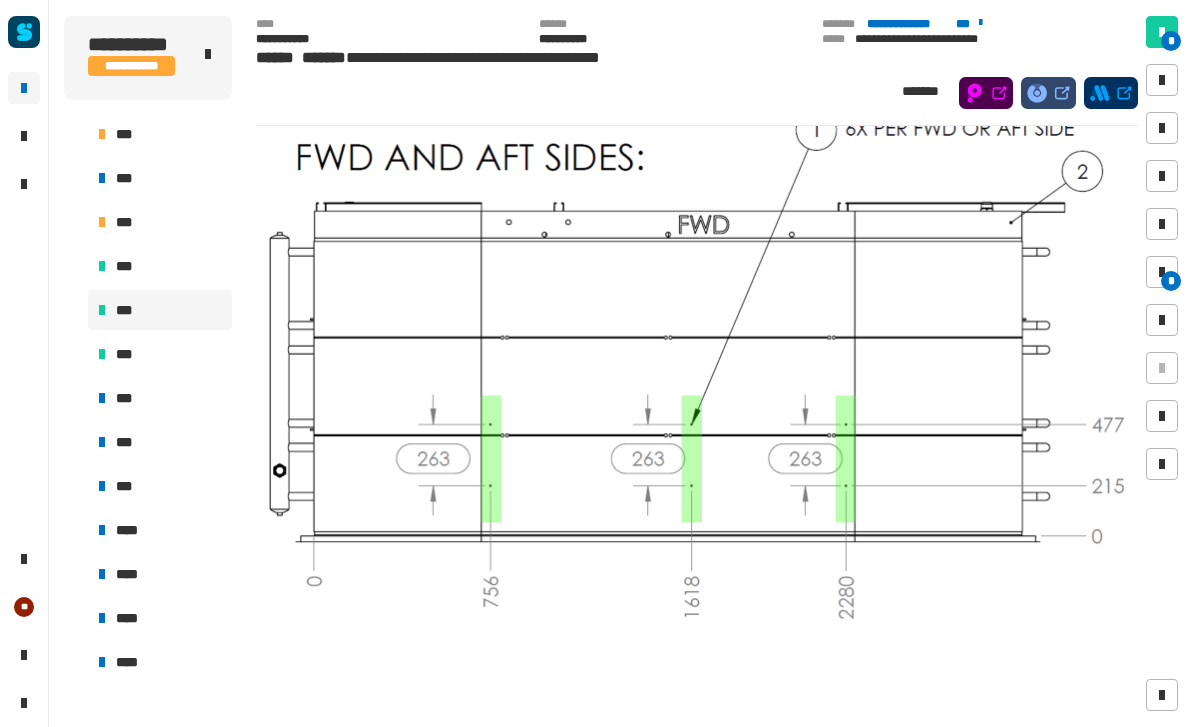 click at bounding box center (697, 358) 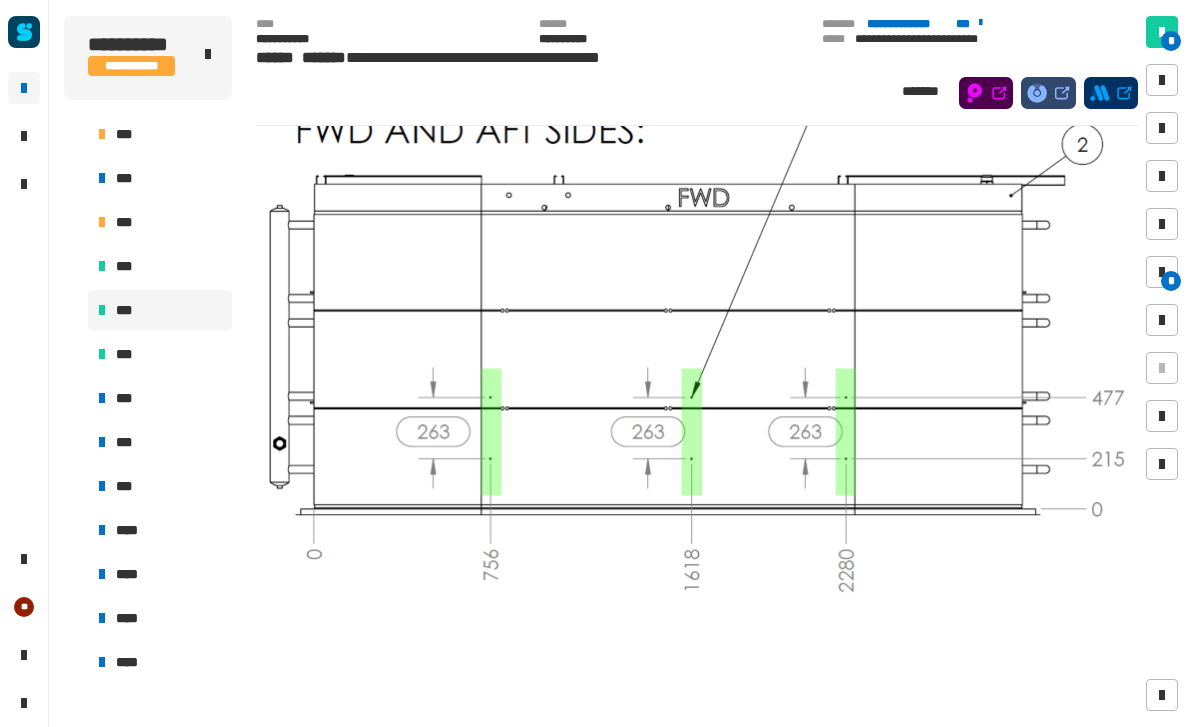 scroll, scrollTop: 943, scrollLeft: 0, axis: vertical 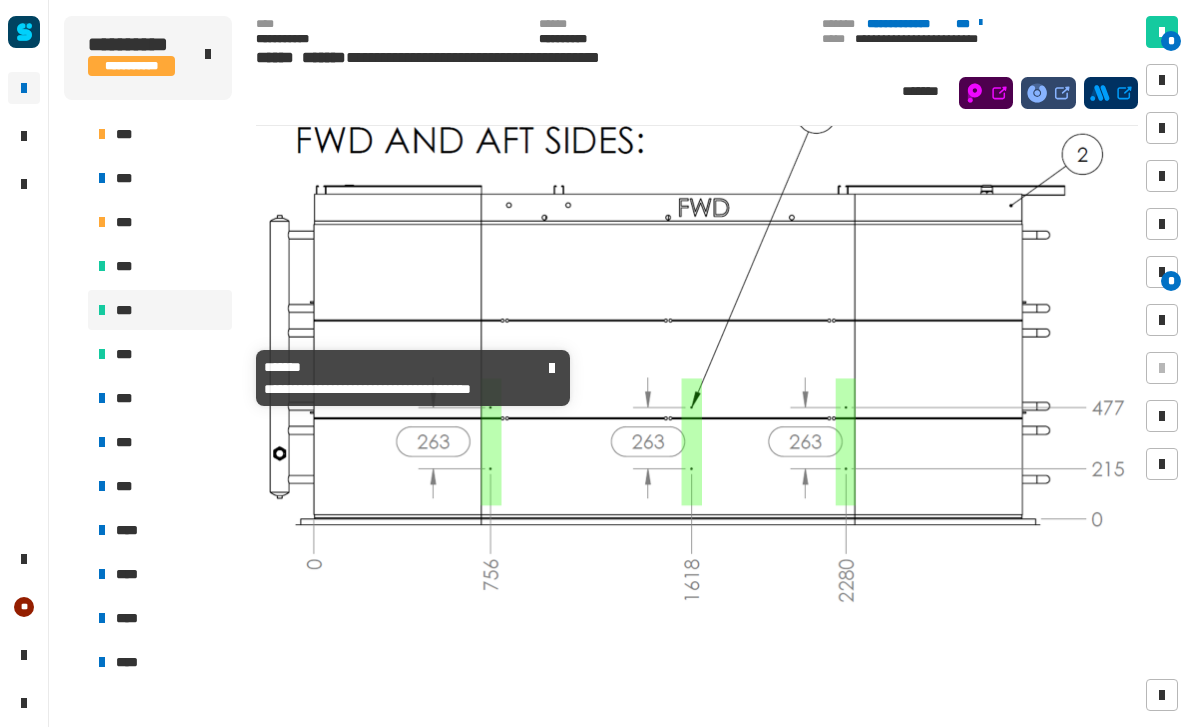 click on "***" at bounding box center (126, 354) 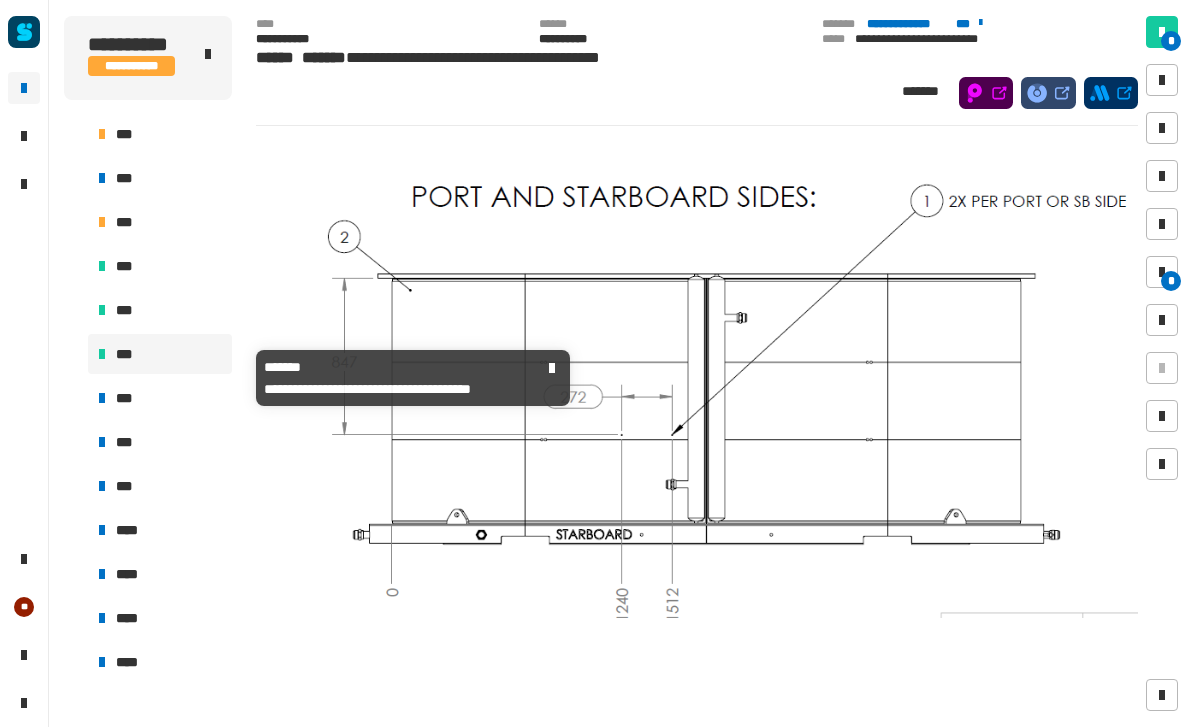 scroll, scrollTop: 39, scrollLeft: 0, axis: vertical 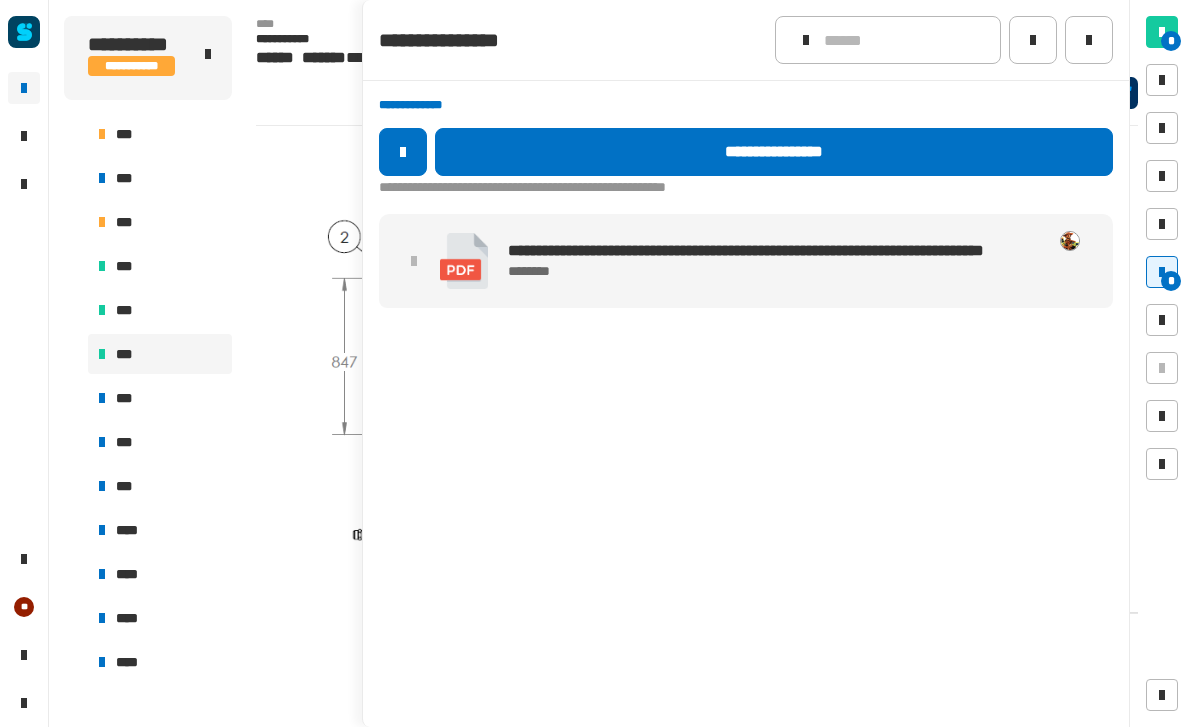 click on "********" at bounding box center [772, 271] 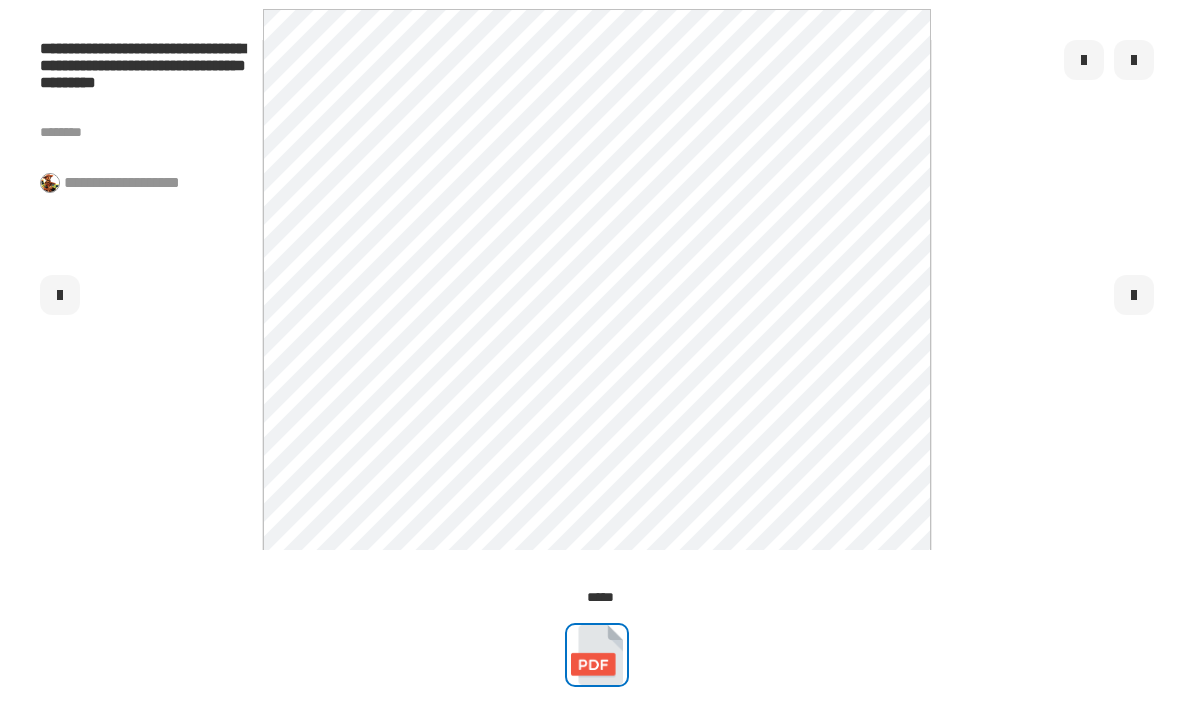 click 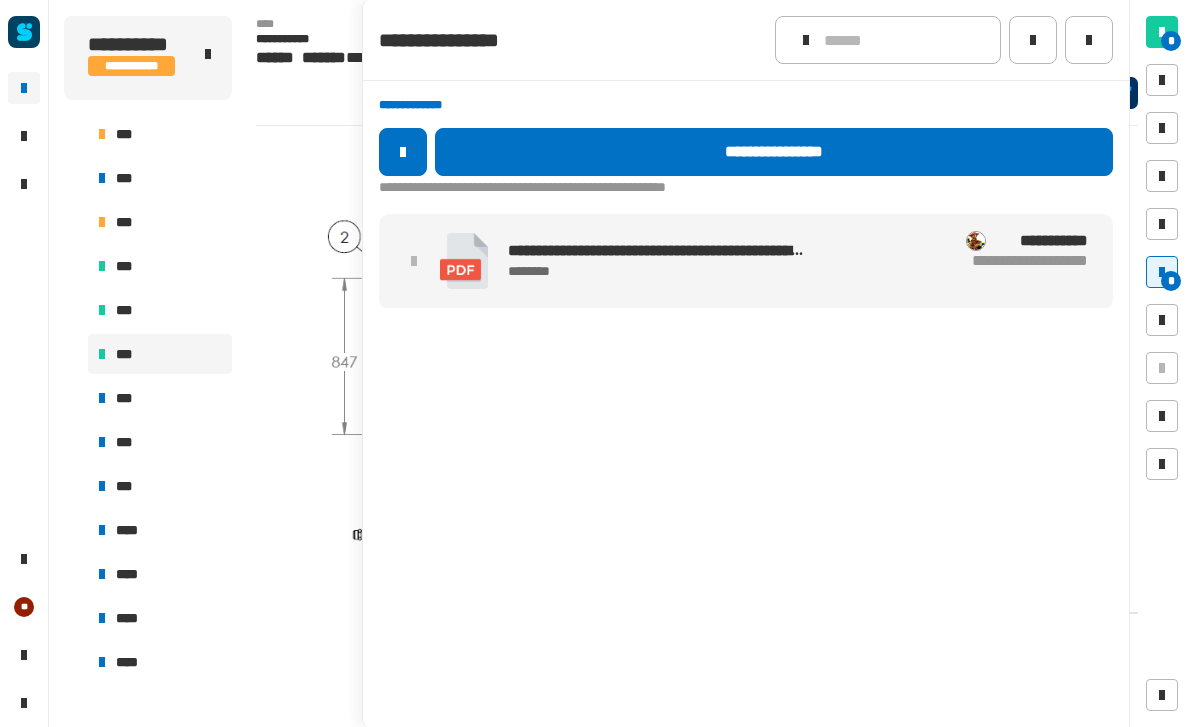 click 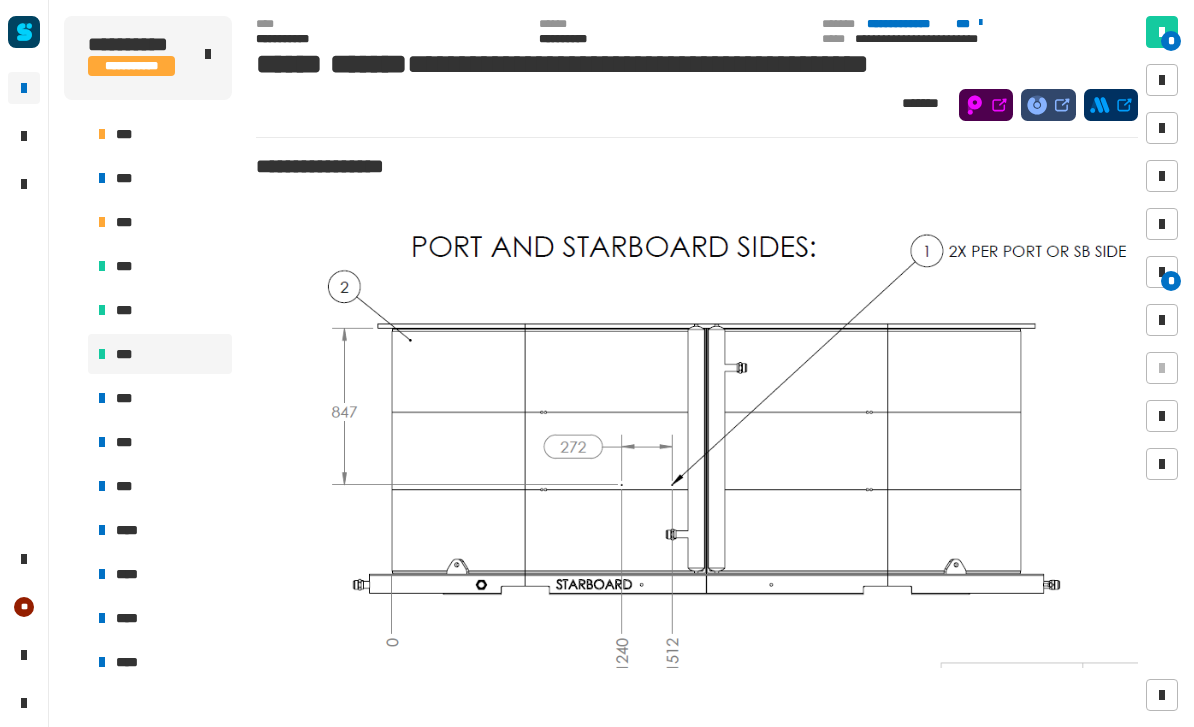 scroll, scrollTop: 0, scrollLeft: 0, axis: both 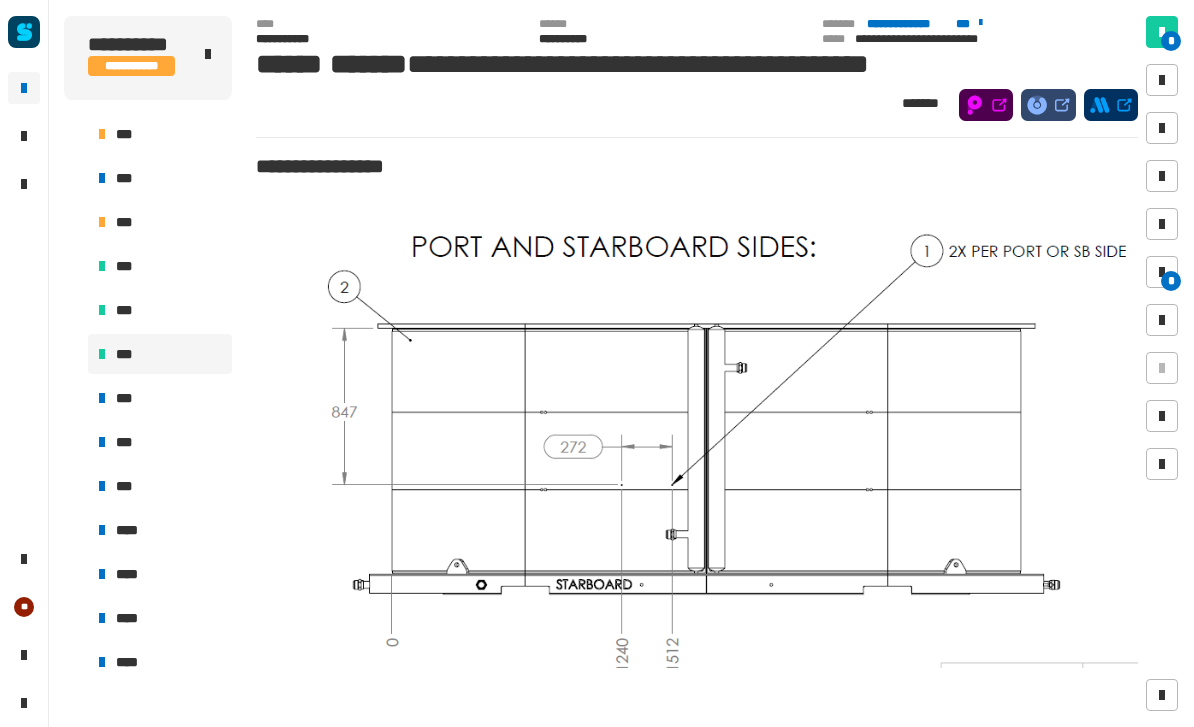 click 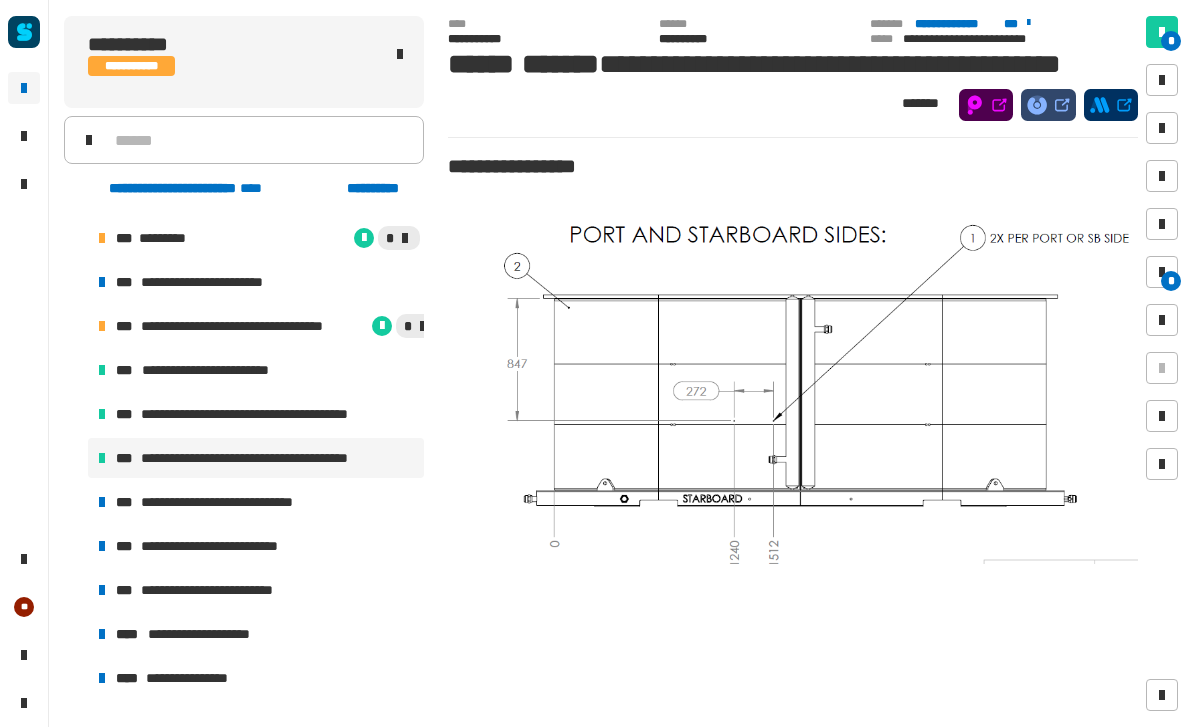 click on "**********" at bounding box center (256, 502) 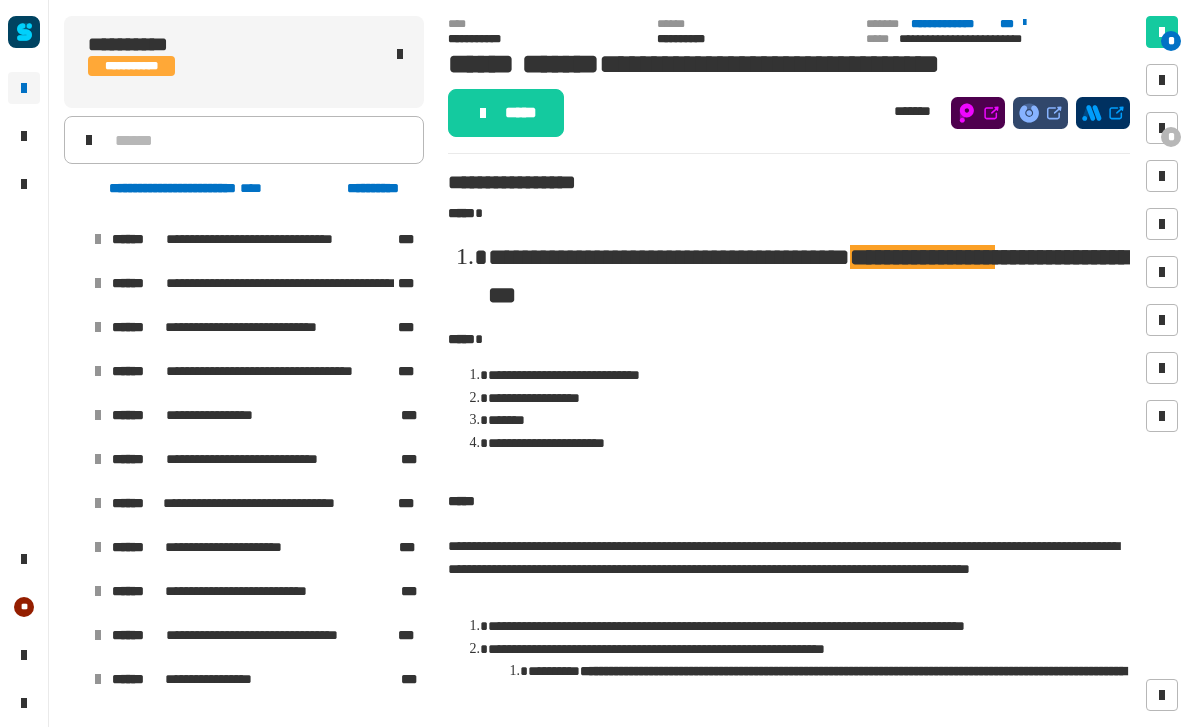 scroll, scrollTop: 1667, scrollLeft: 0, axis: vertical 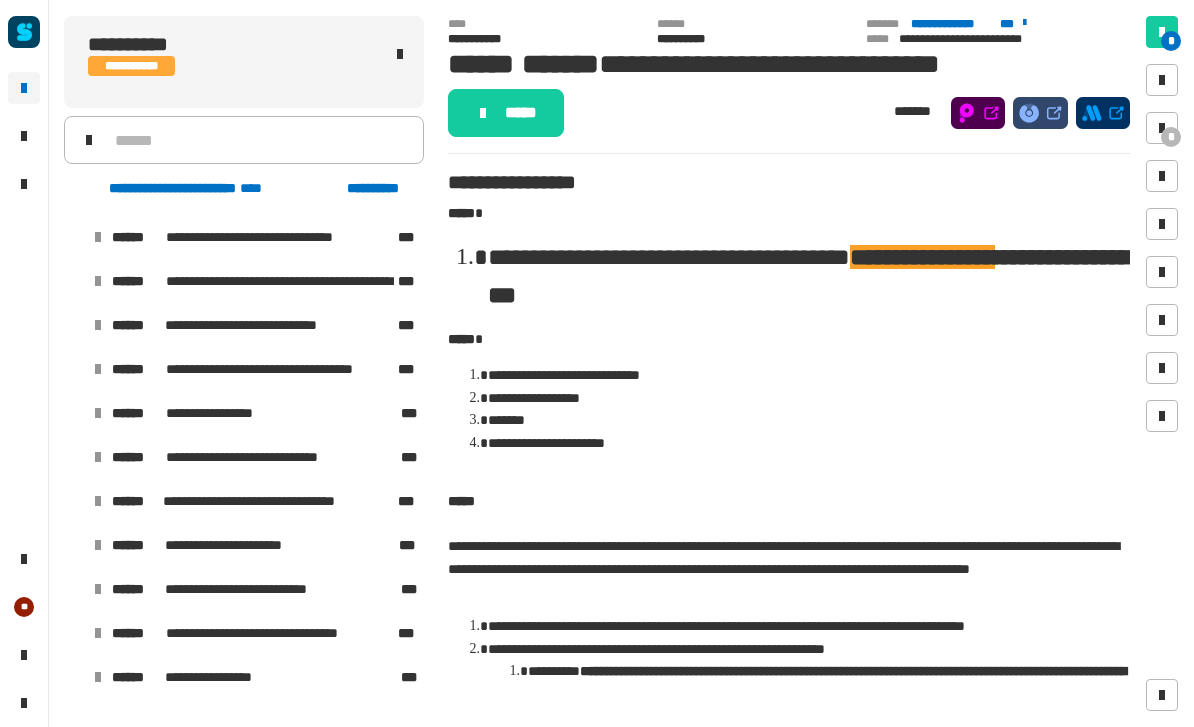 click at bounding box center (74, 545) 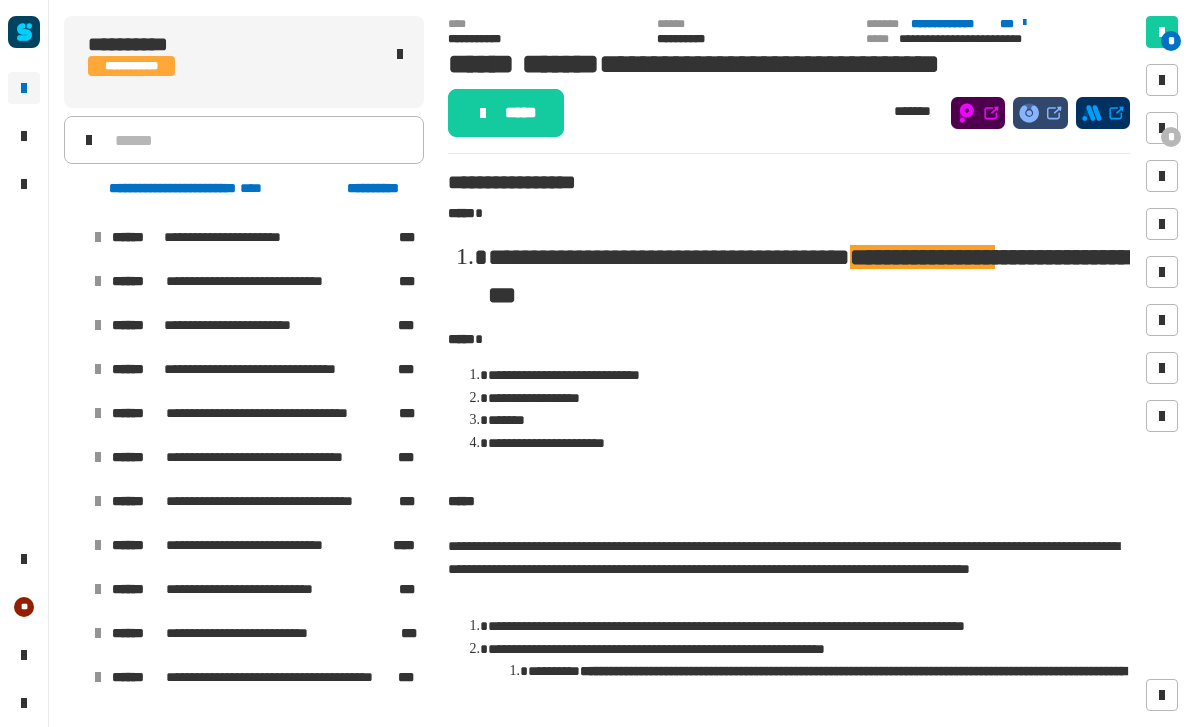 scroll, scrollTop: 2284, scrollLeft: 0, axis: vertical 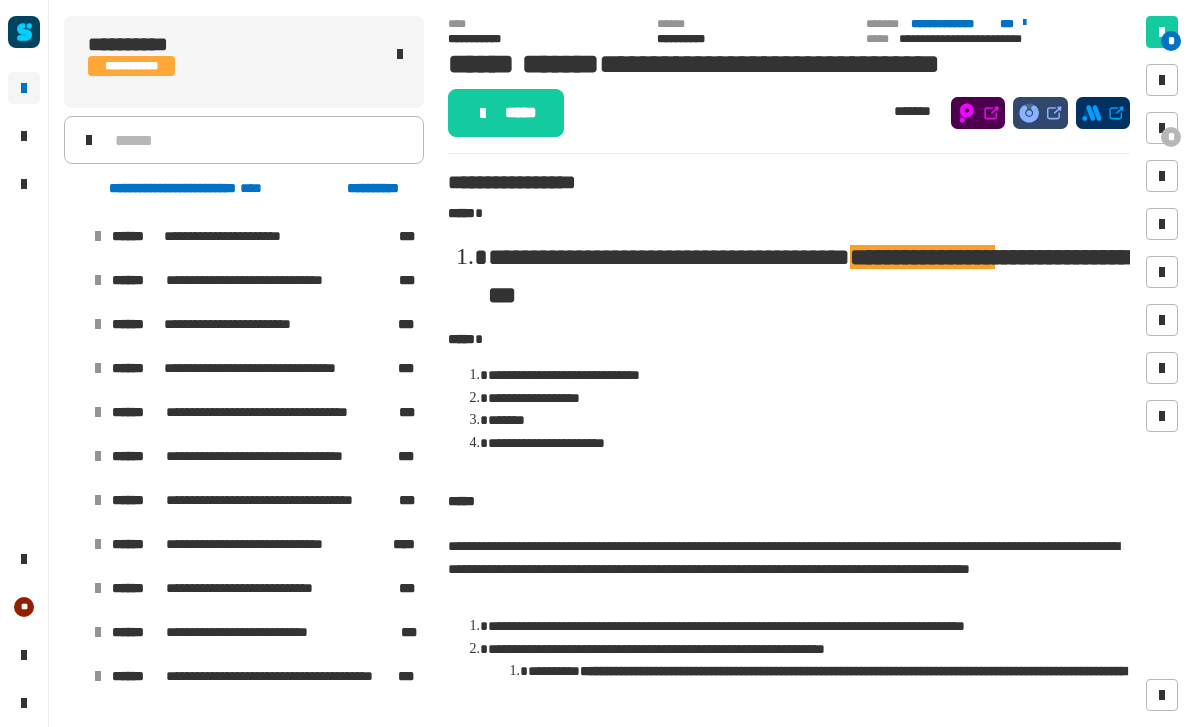 click at bounding box center (74, 456) 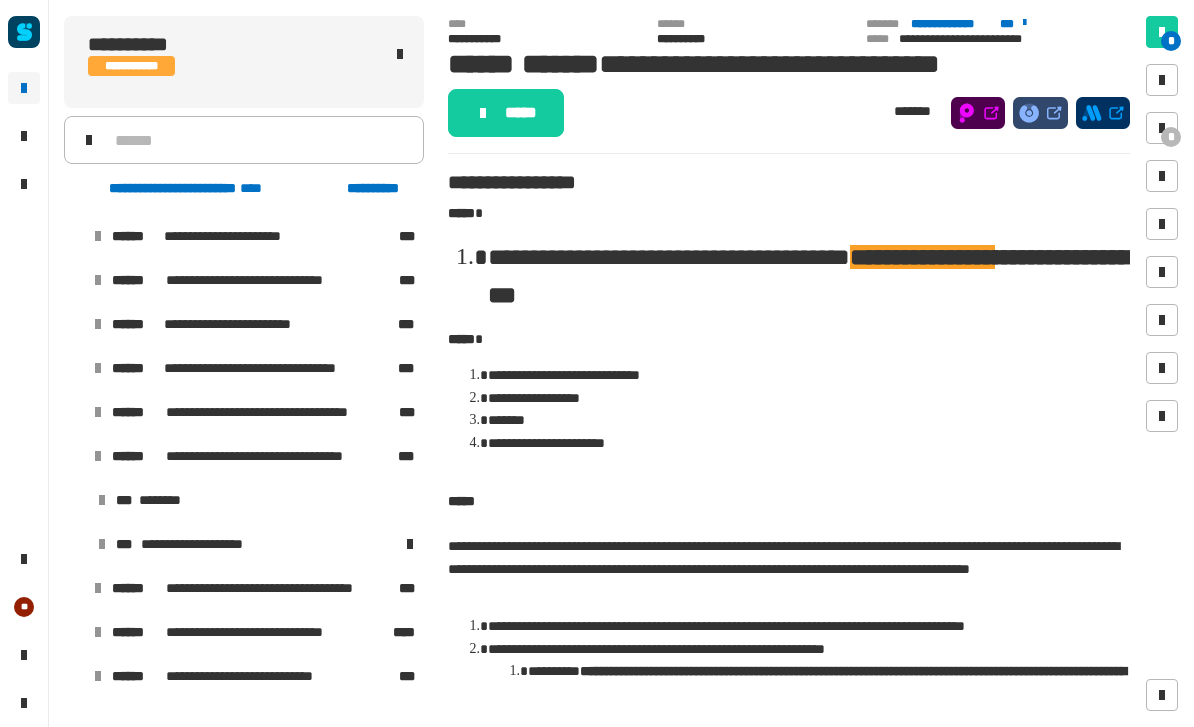 click on "**********" at bounding box center [206, 544] 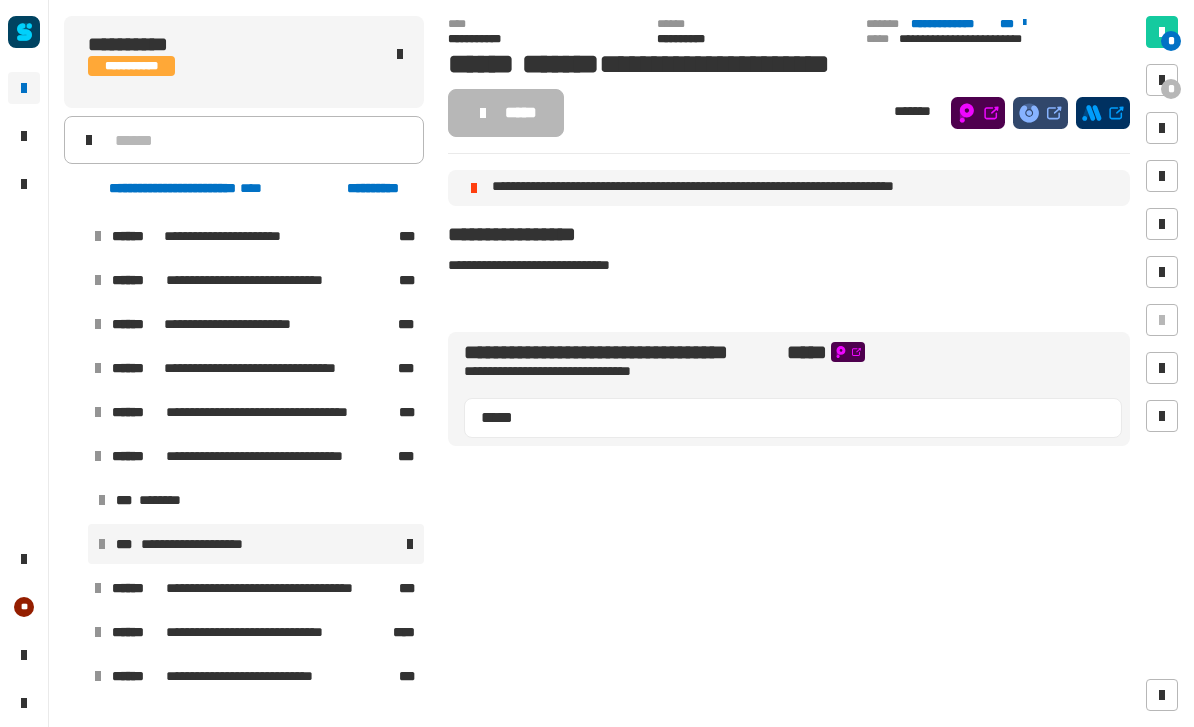 click at bounding box center [74, 456] 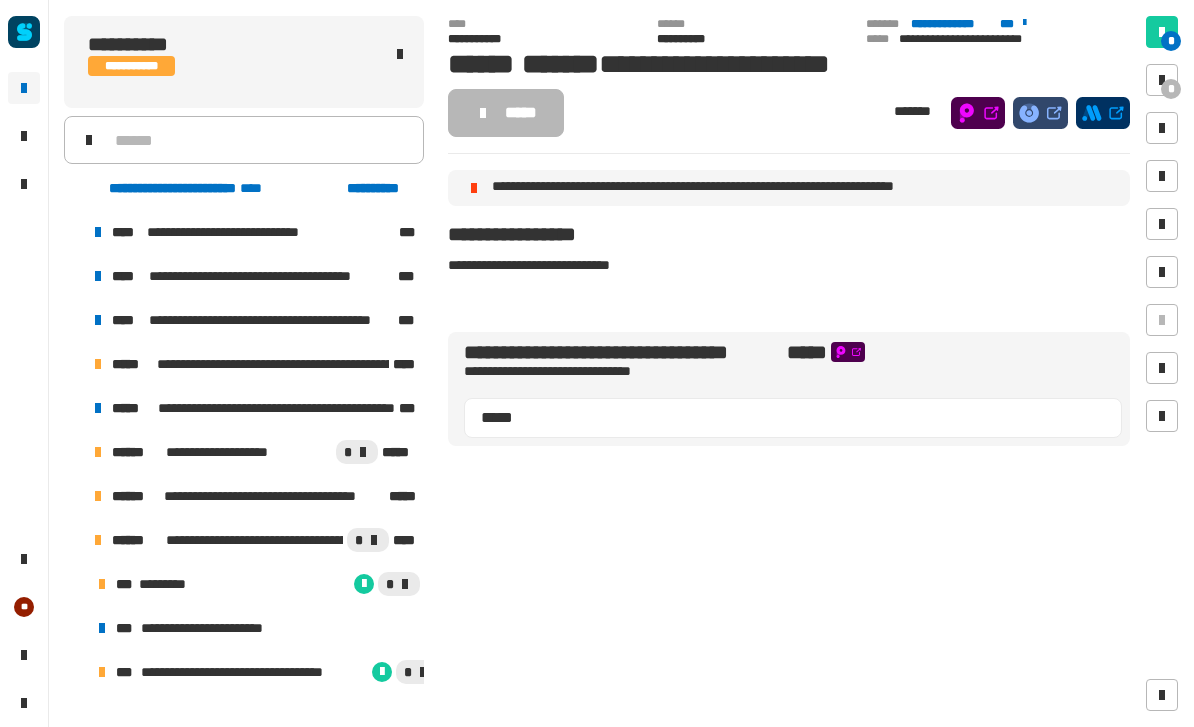 scroll, scrollTop: 0, scrollLeft: 0, axis: both 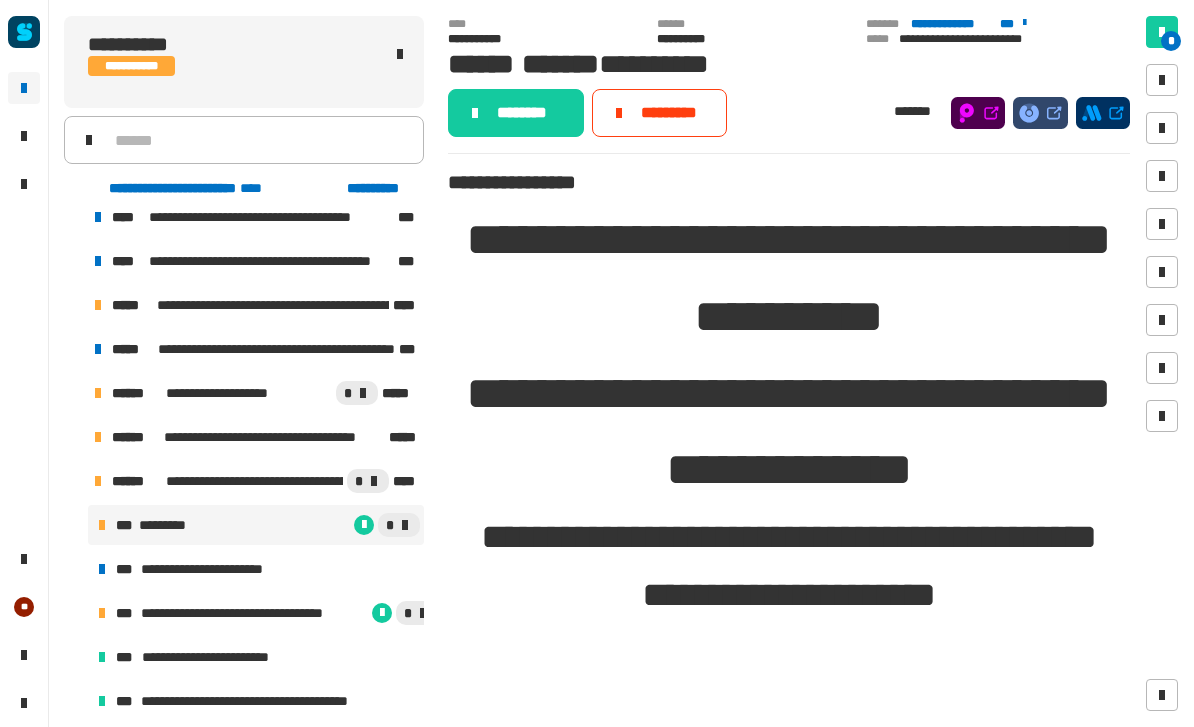 click on "**********" at bounding box center (254, 305) 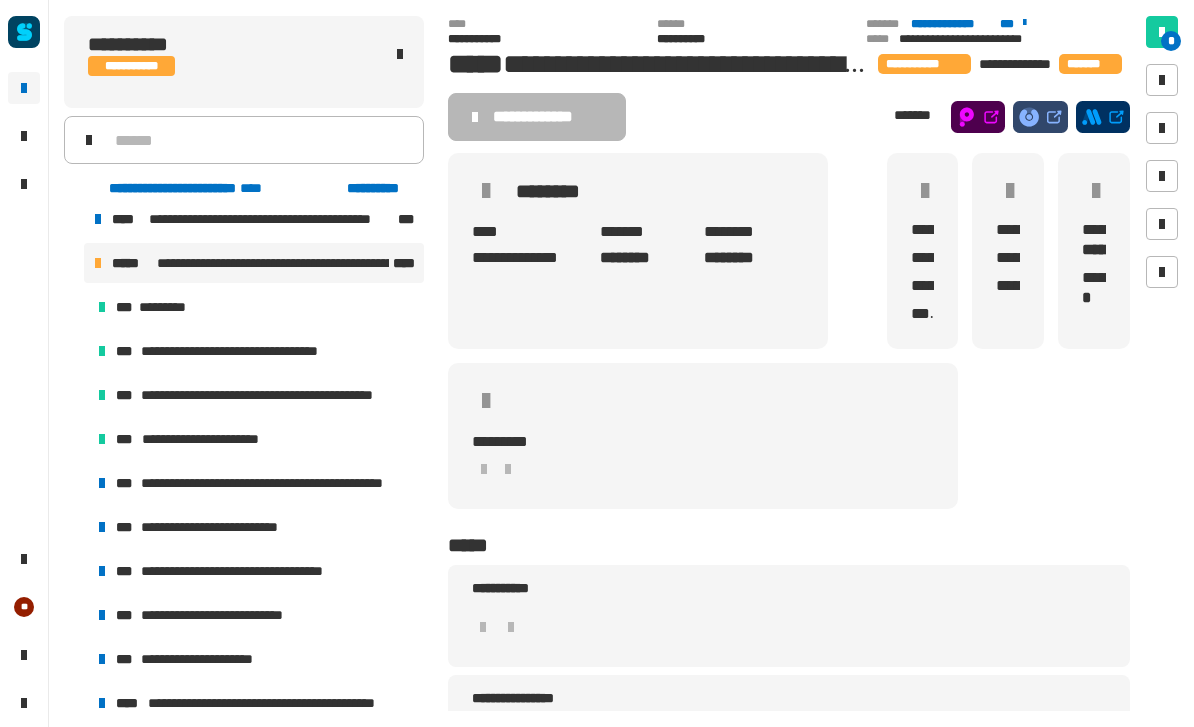 scroll, scrollTop: 103, scrollLeft: 0, axis: vertical 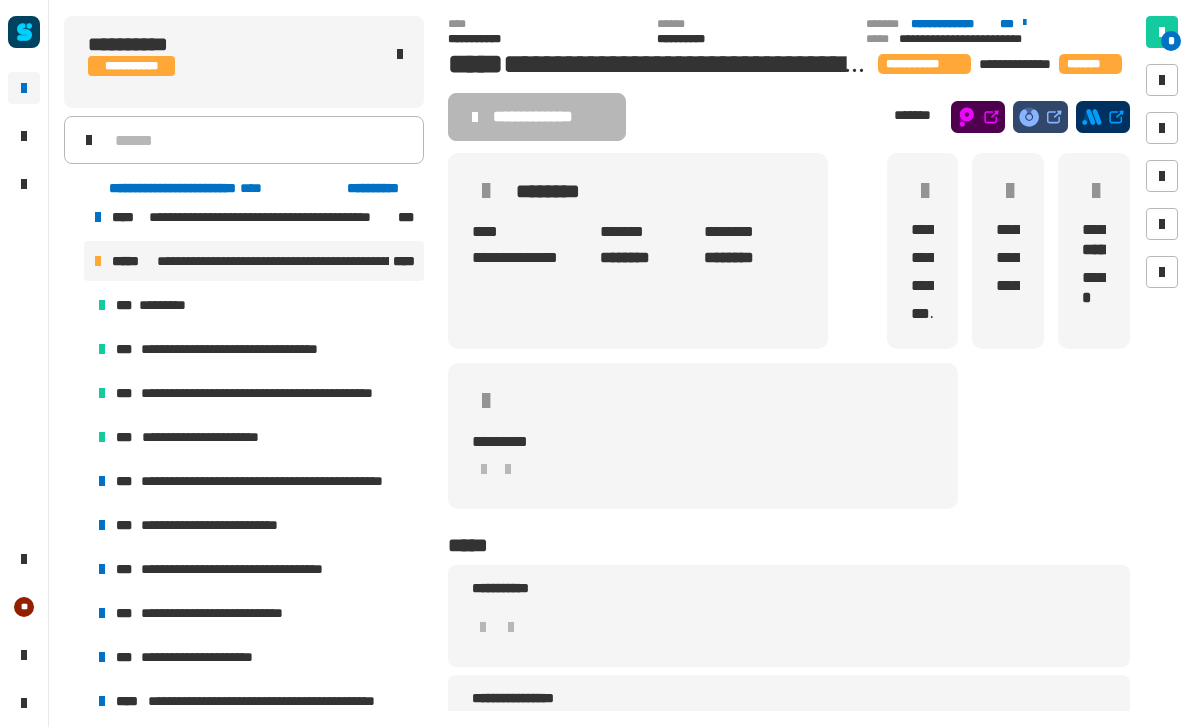 click on "***" at bounding box center [126, 481] 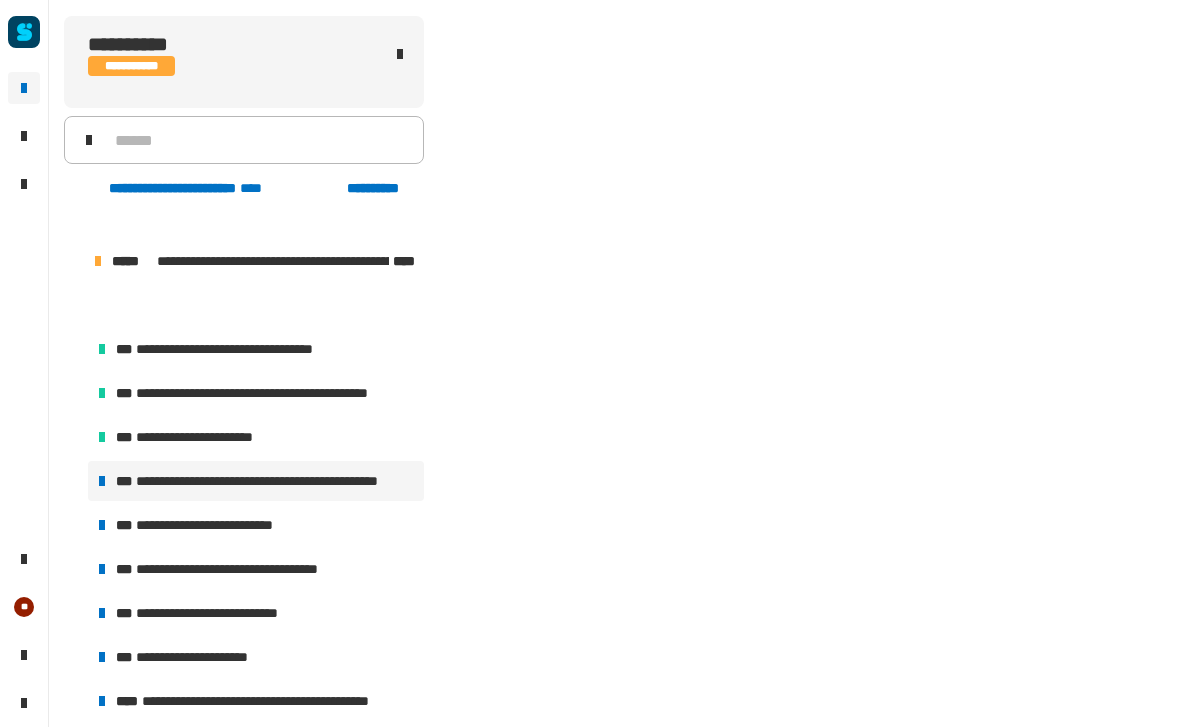 scroll, scrollTop: 257, scrollLeft: 0, axis: vertical 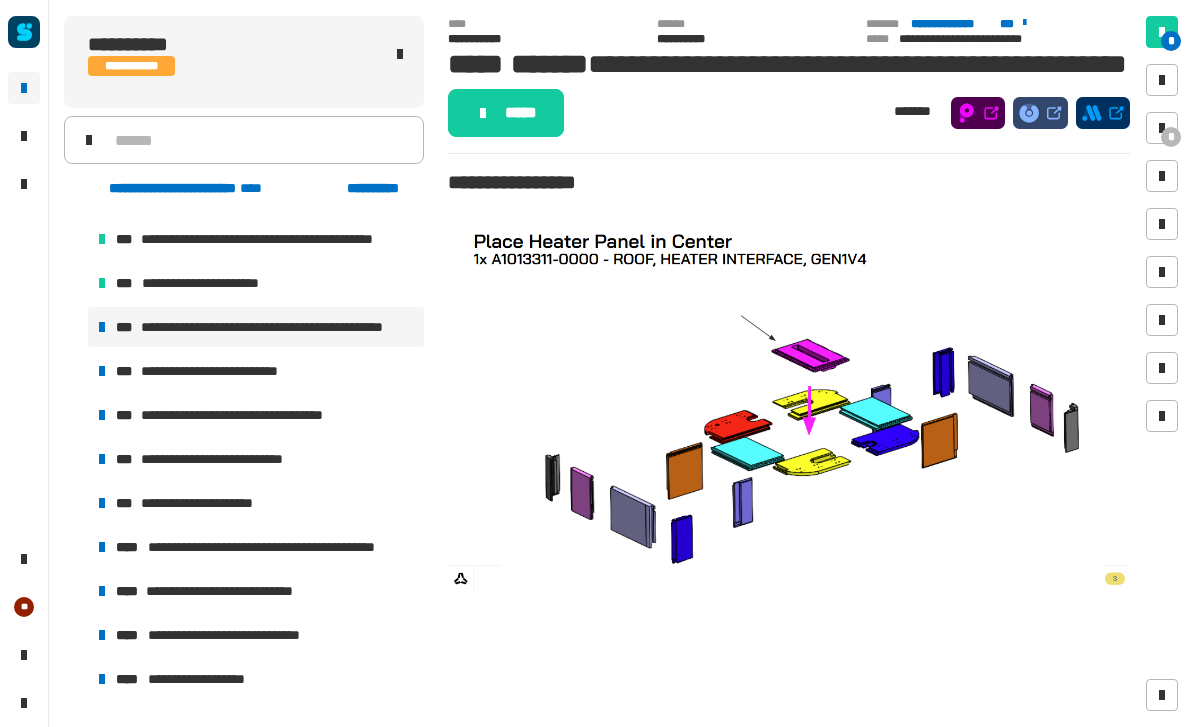 click on "*****" 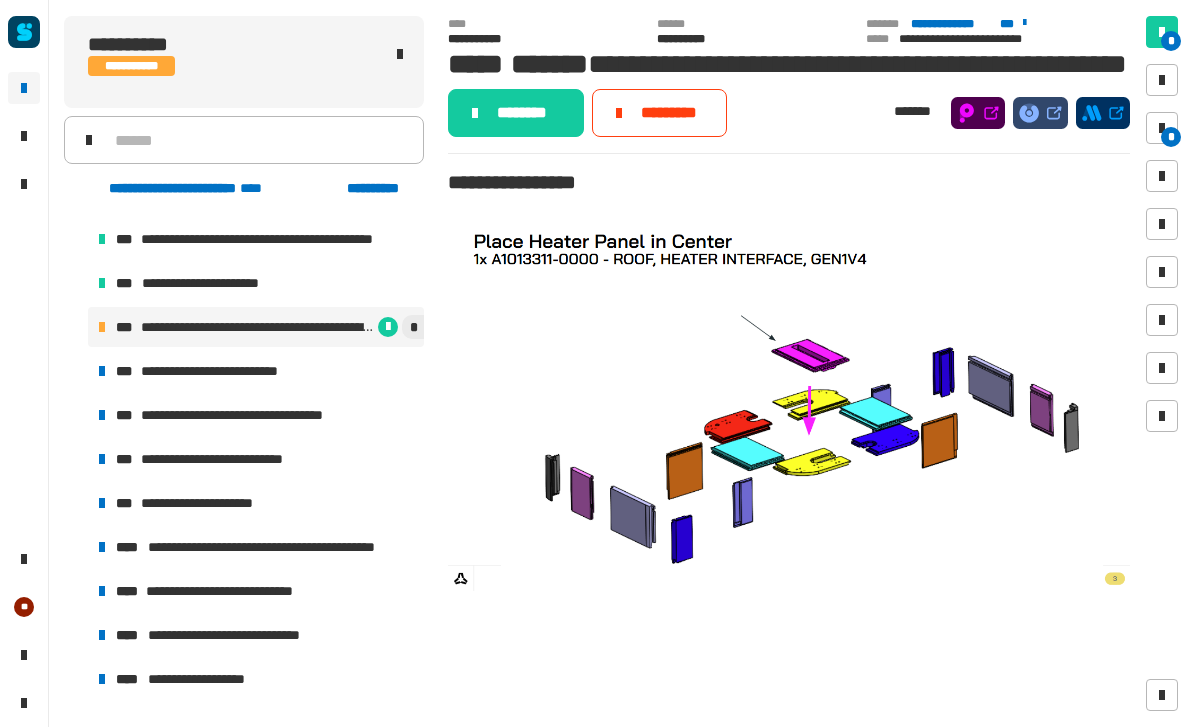 click at bounding box center [1162, 128] 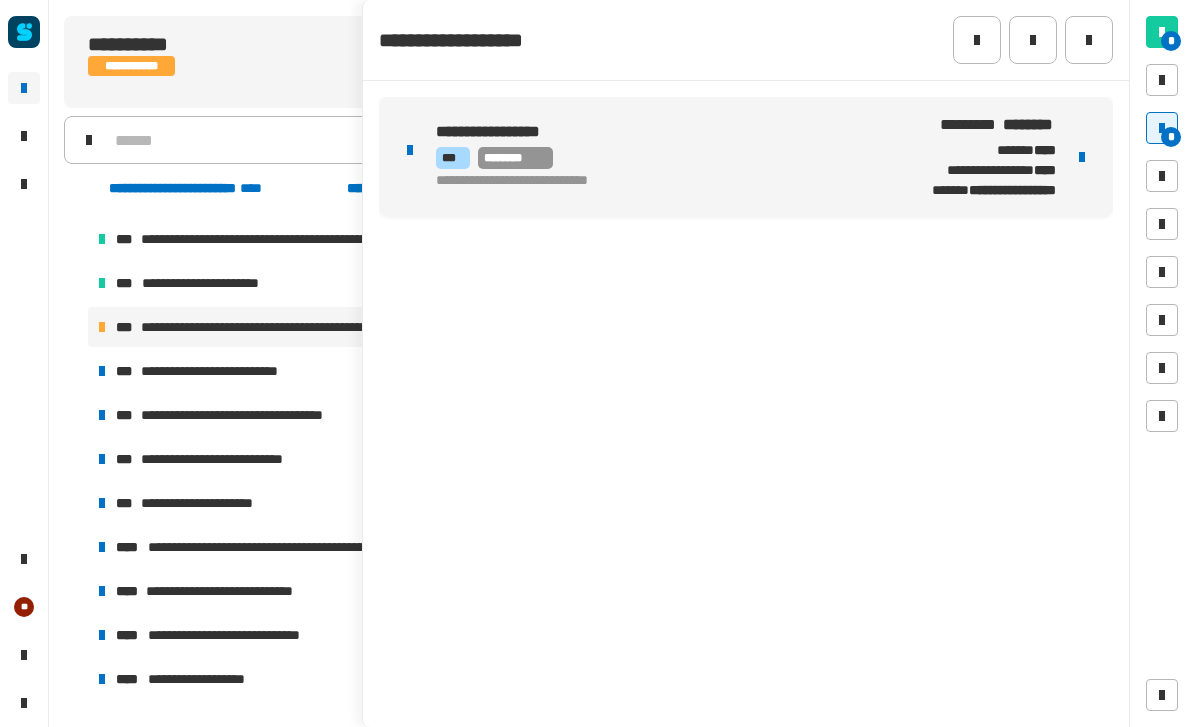 click at bounding box center [1082, 157] 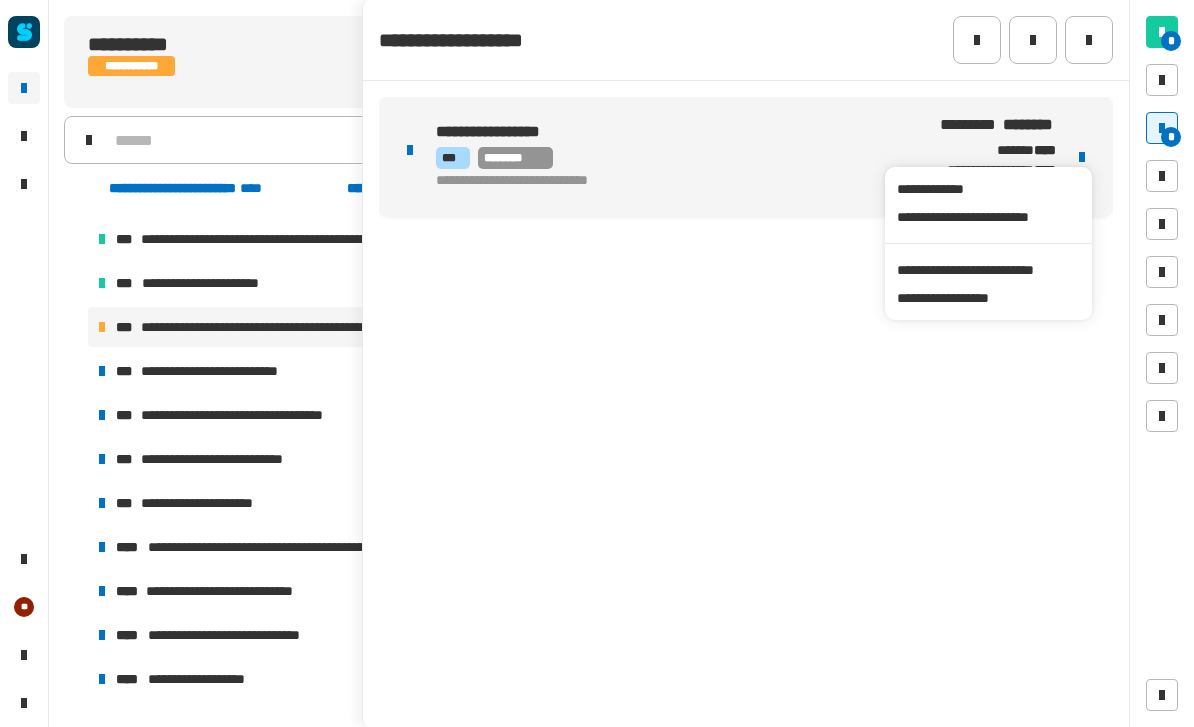 click on "**********" at bounding box center [988, 270] 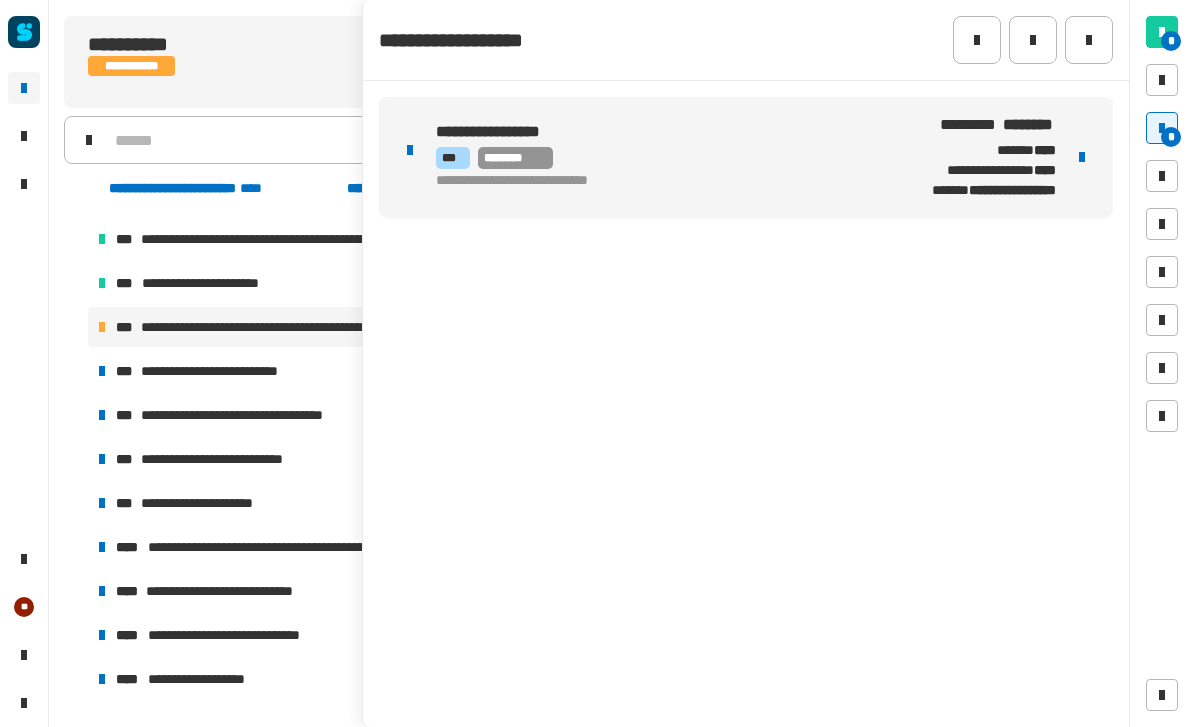 click 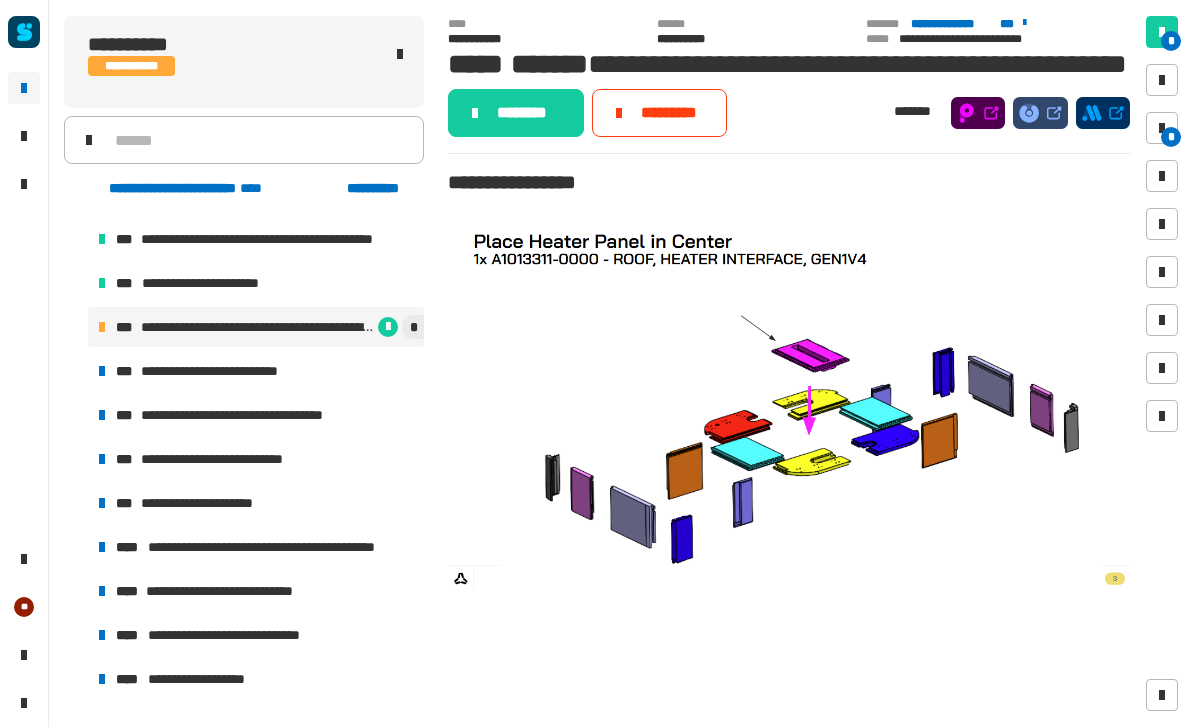 click on "**********" 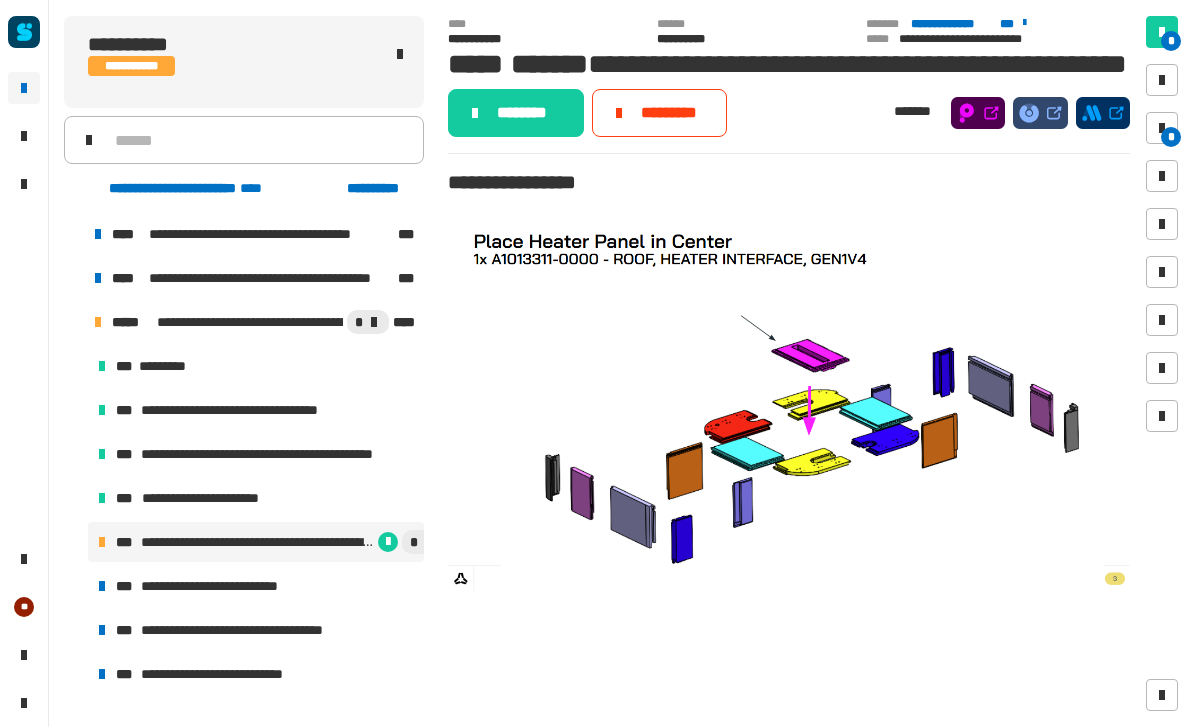 scroll, scrollTop: 39, scrollLeft: 0, axis: vertical 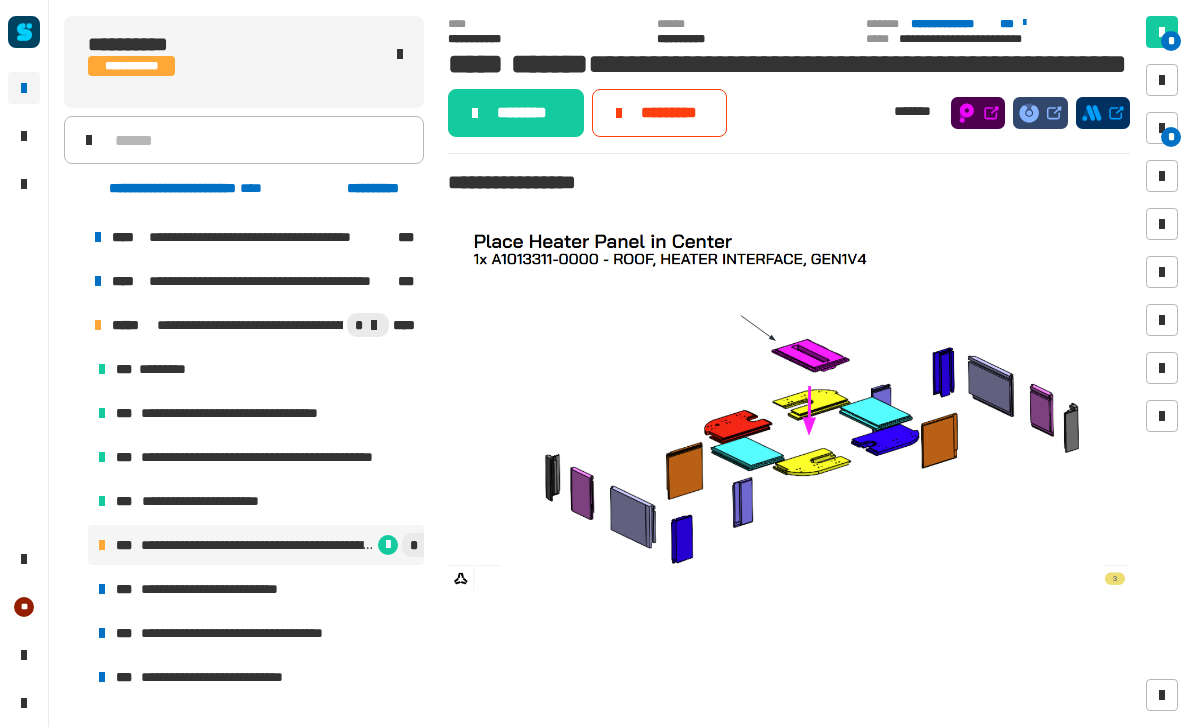 click at bounding box center [74, 325] 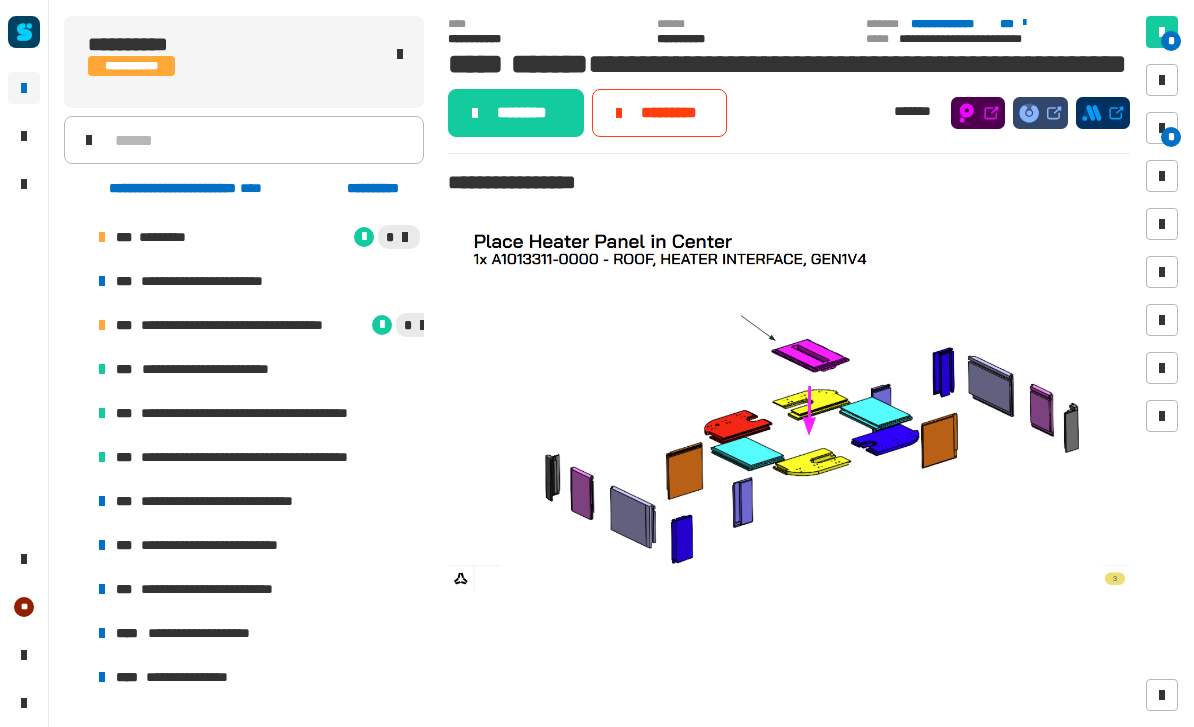 scroll, scrollTop: 366, scrollLeft: 0, axis: vertical 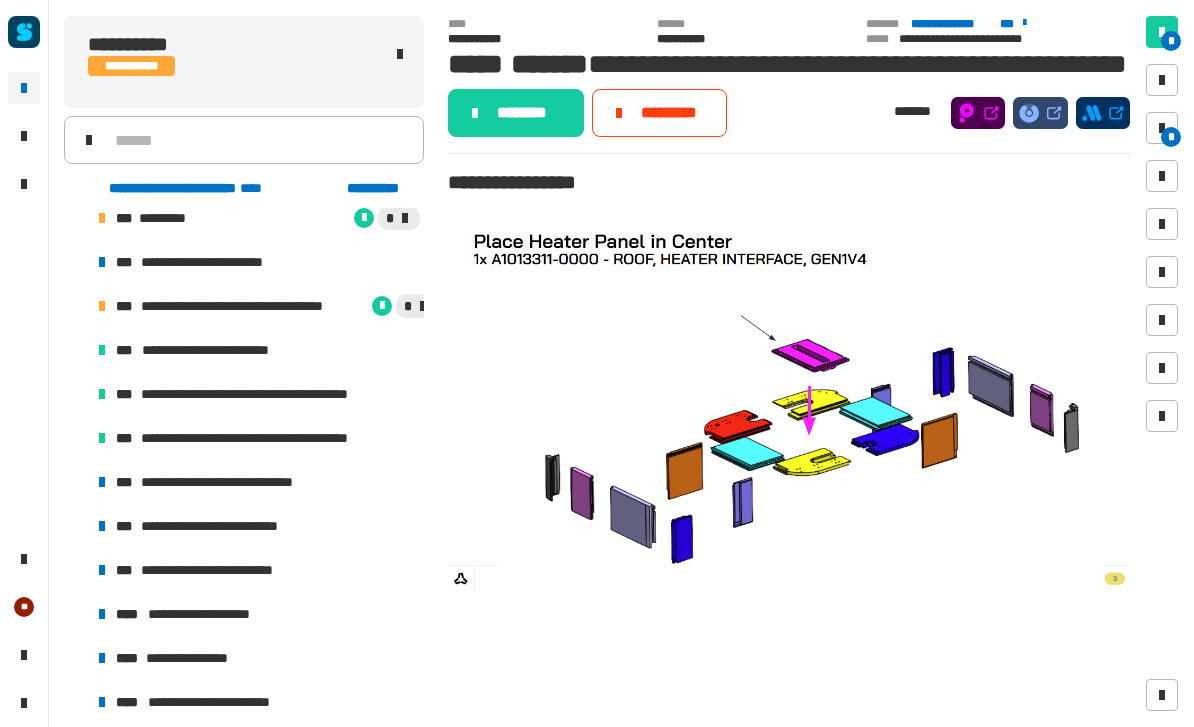click on "**********" at bounding box center [242, 482] 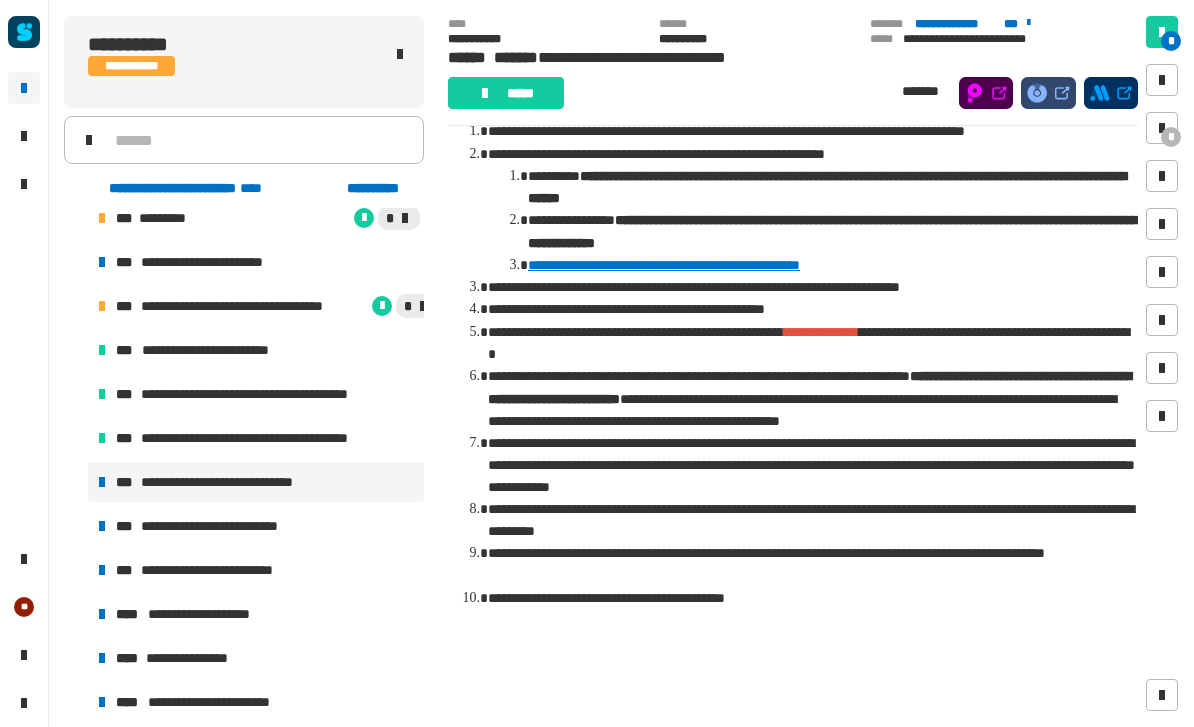 scroll, scrollTop: 467, scrollLeft: 0, axis: vertical 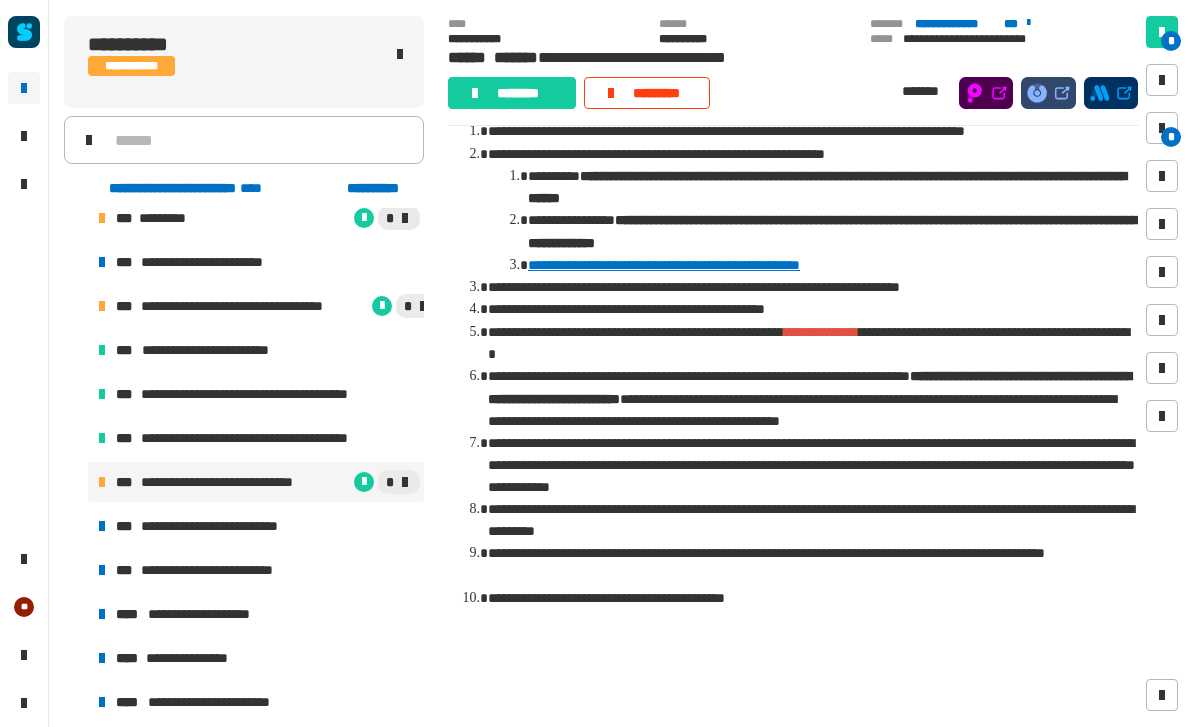click on "********" 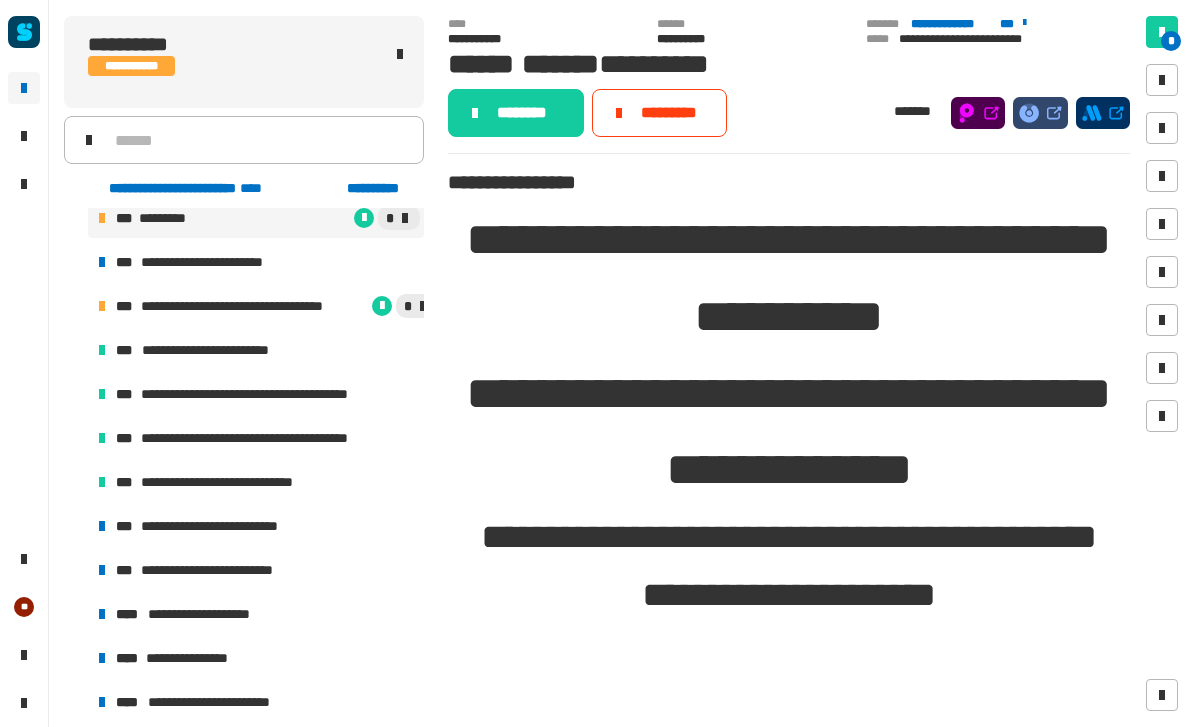 click on "**********" at bounding box center [222, 526] 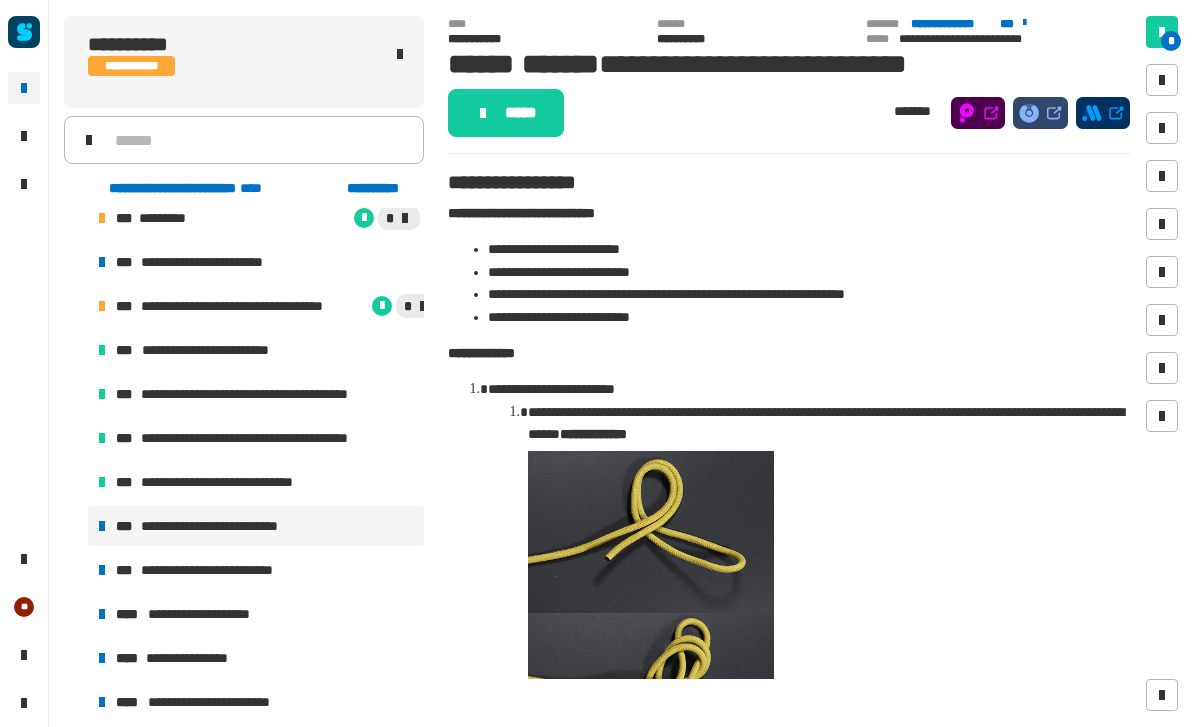 click on "*****" 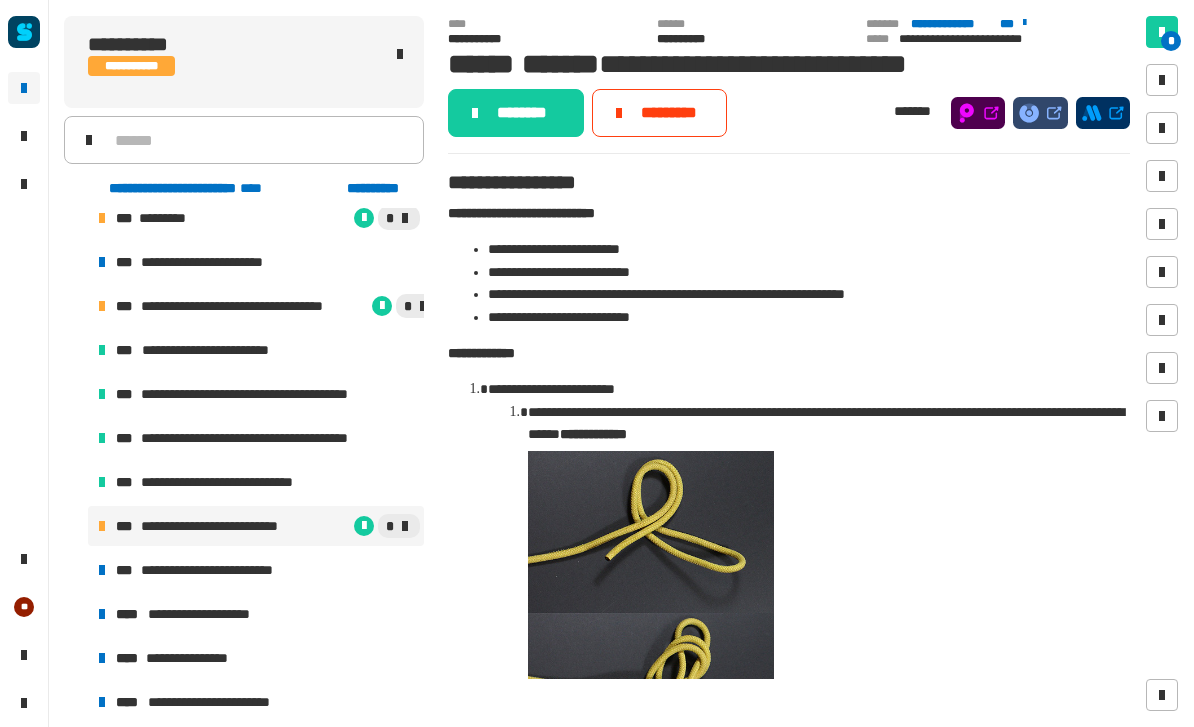 click on "**********" at bounding box center [230, 570] 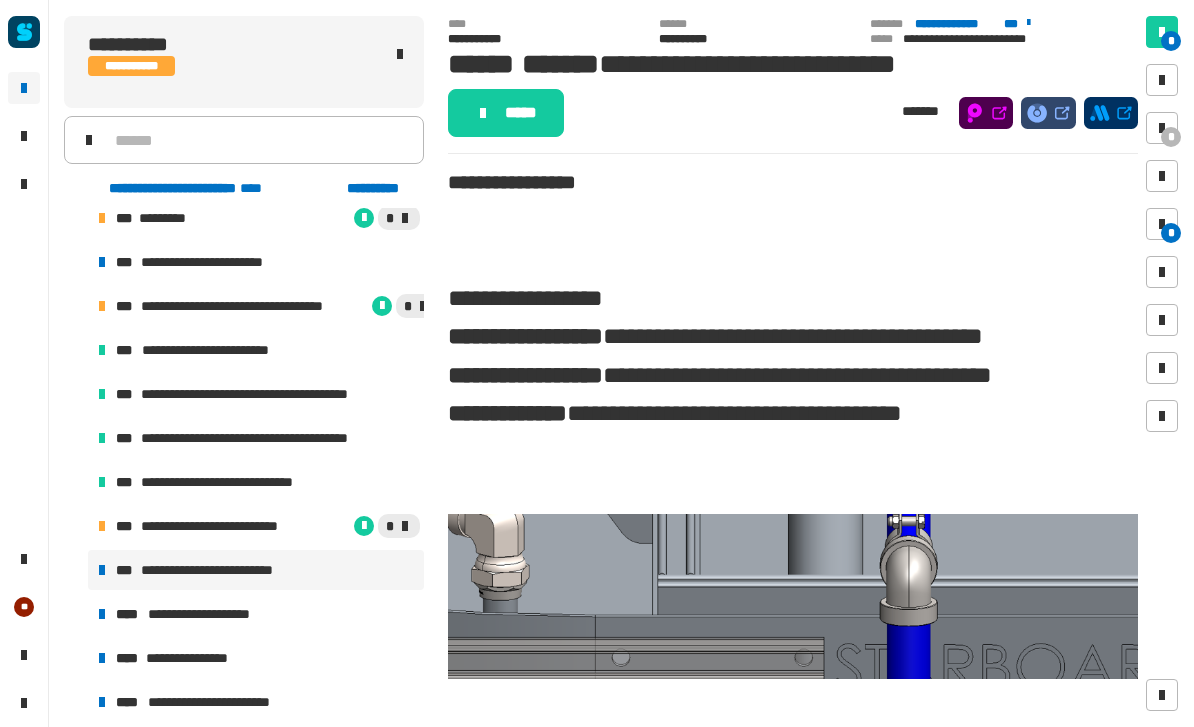 scroll, scrollTop: 0, scrollLeft: 0, axis: both 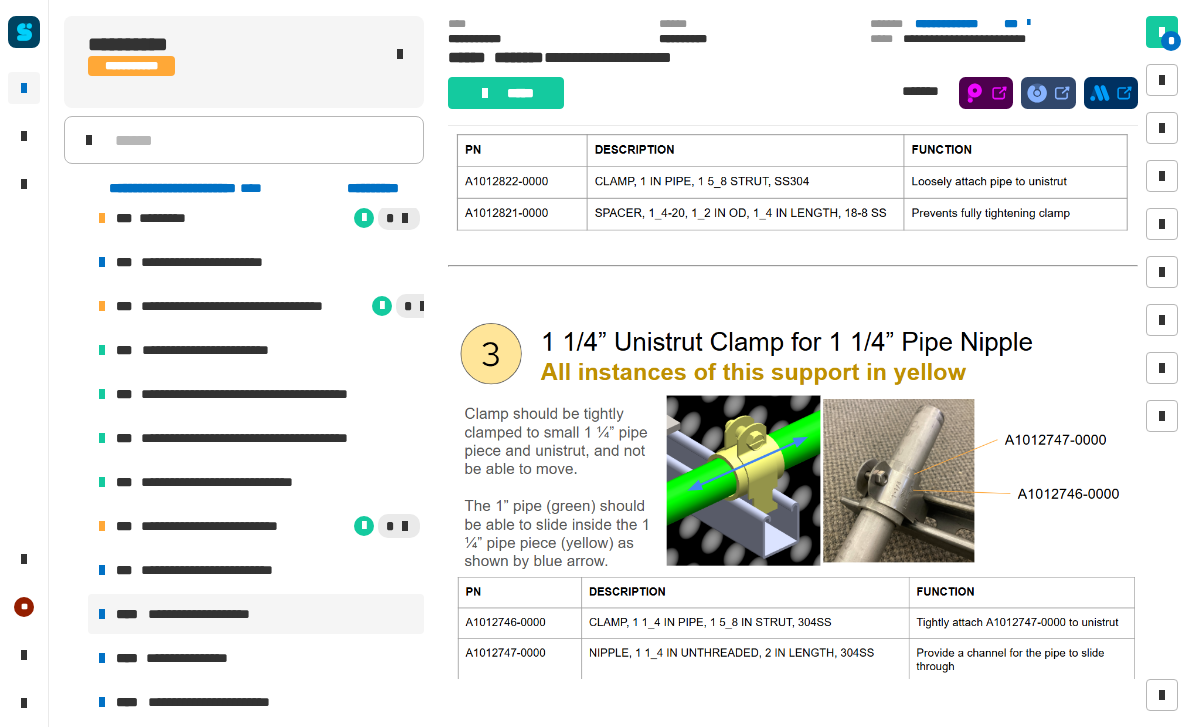 click on "**********" at bounding box center [278, 394] 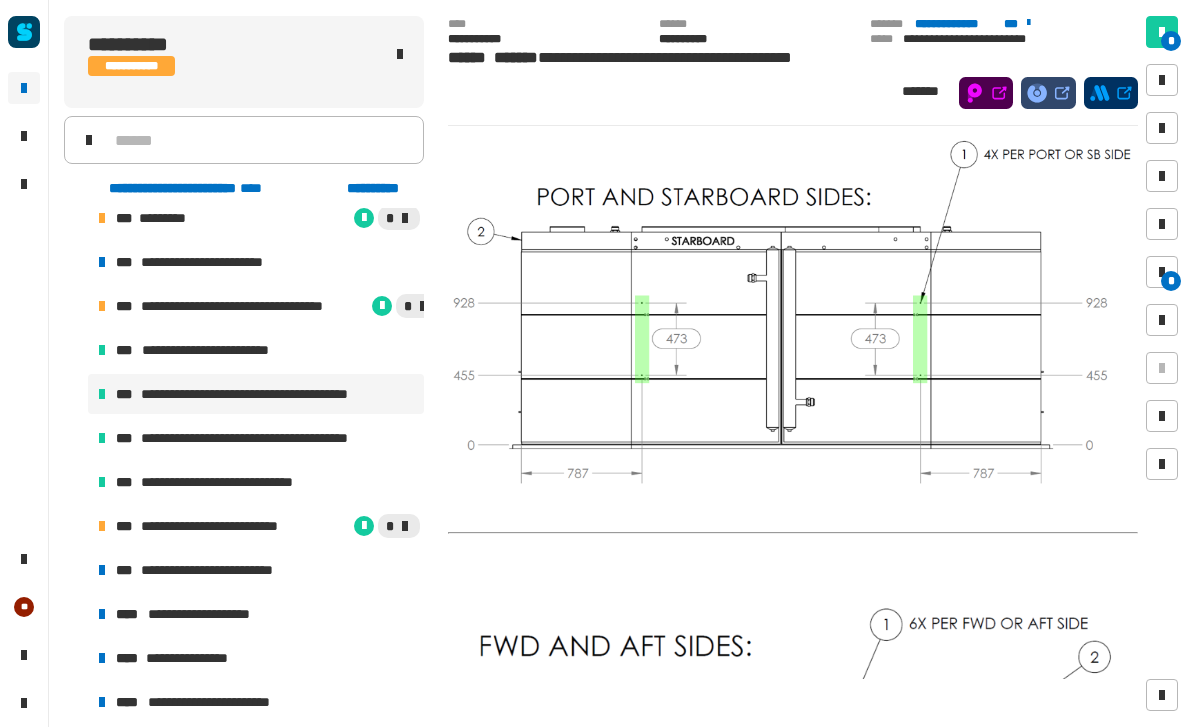 scroll, scrollTop: 323, scrollLeft: 0, axis: vertical 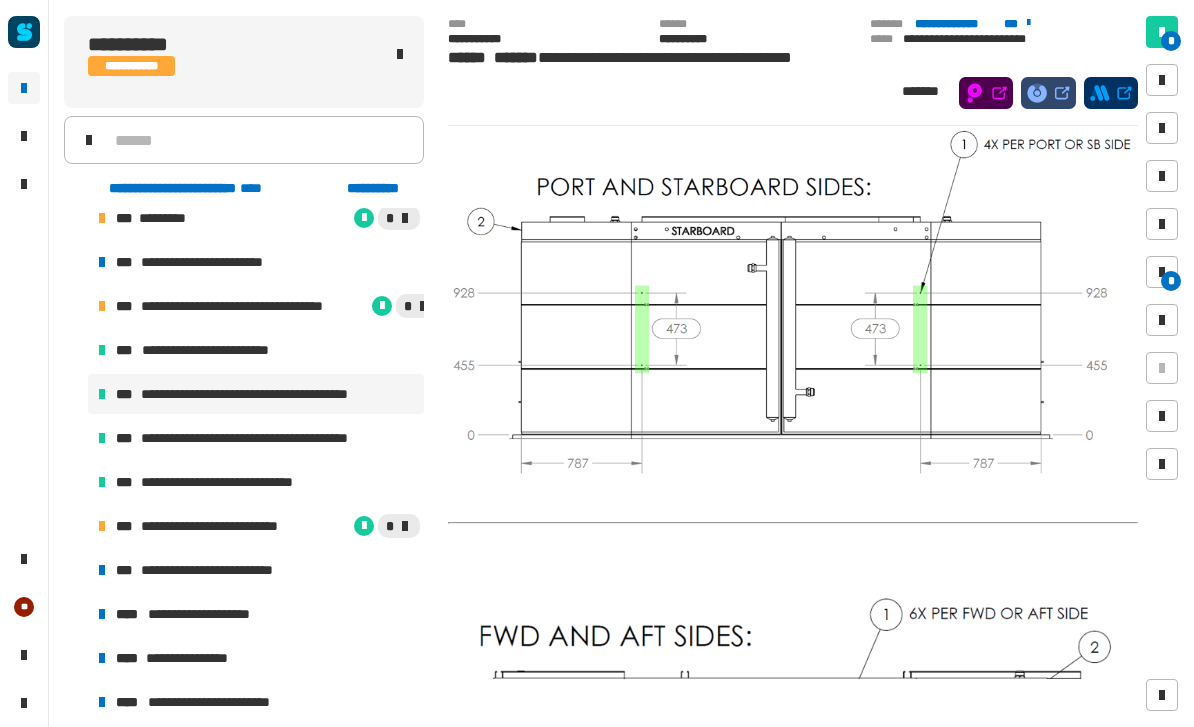 click on "**********" at bounding box center [278, 438] 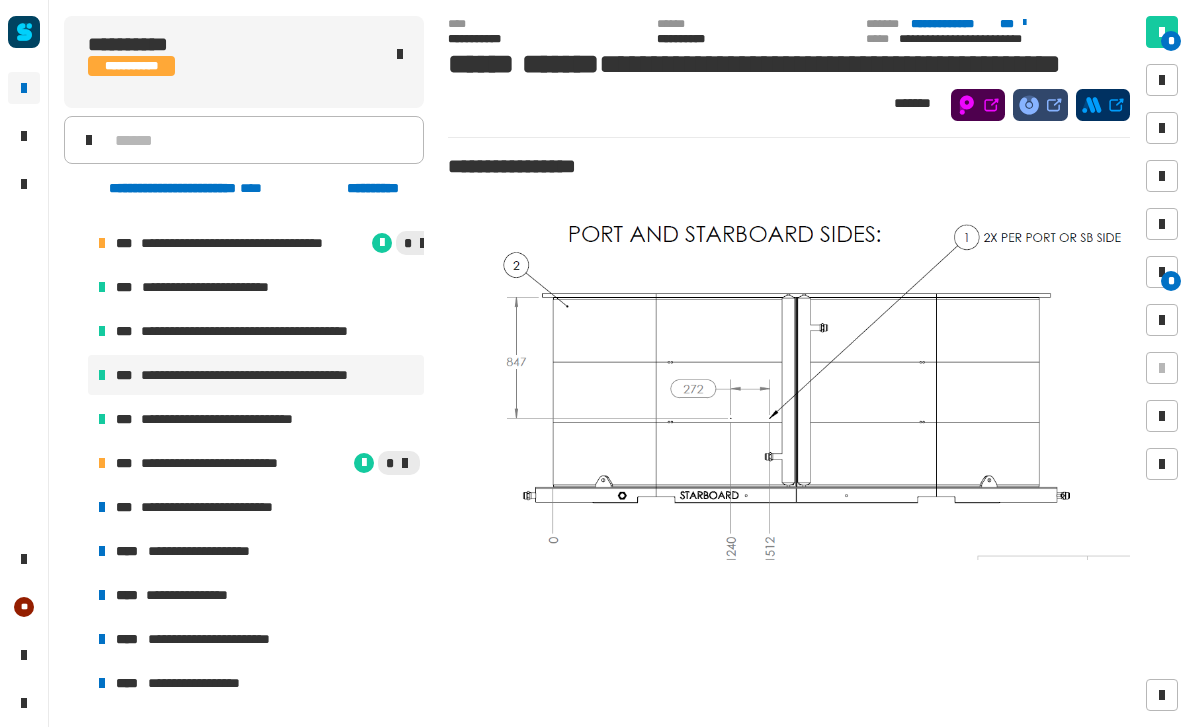 scroll, scrollTop: 438, scrollLeft: 0, axis: vertical 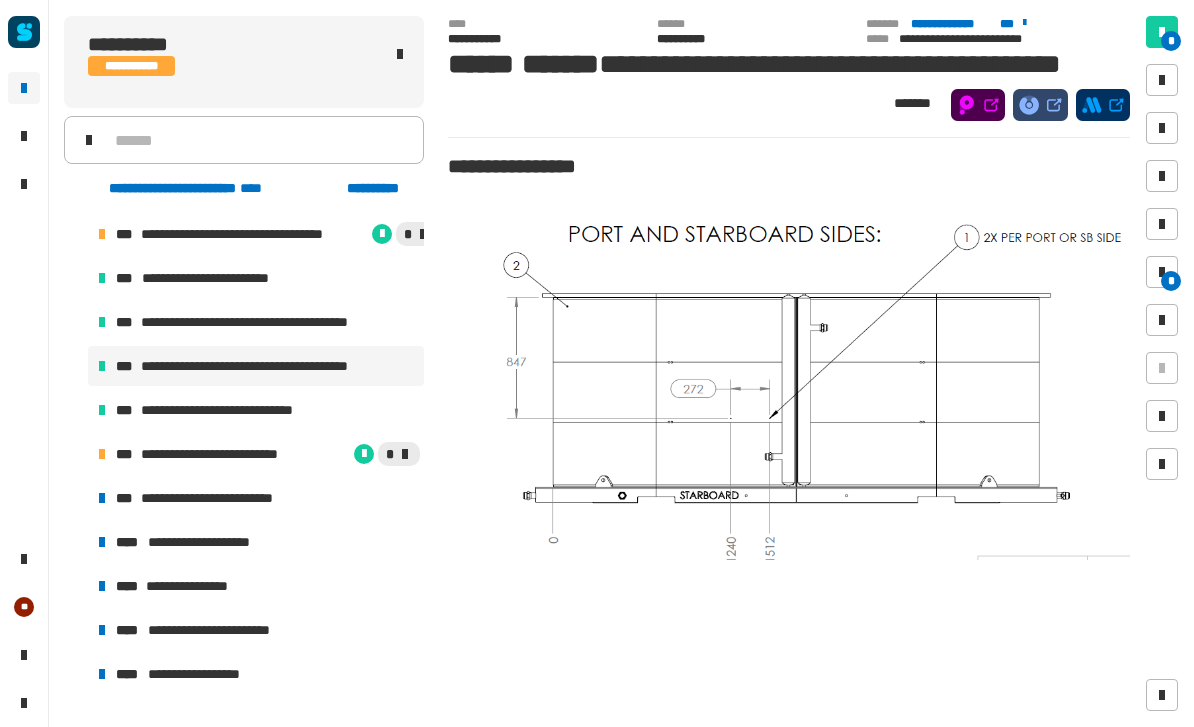 click on "**********" at bounding box center (256, 498) 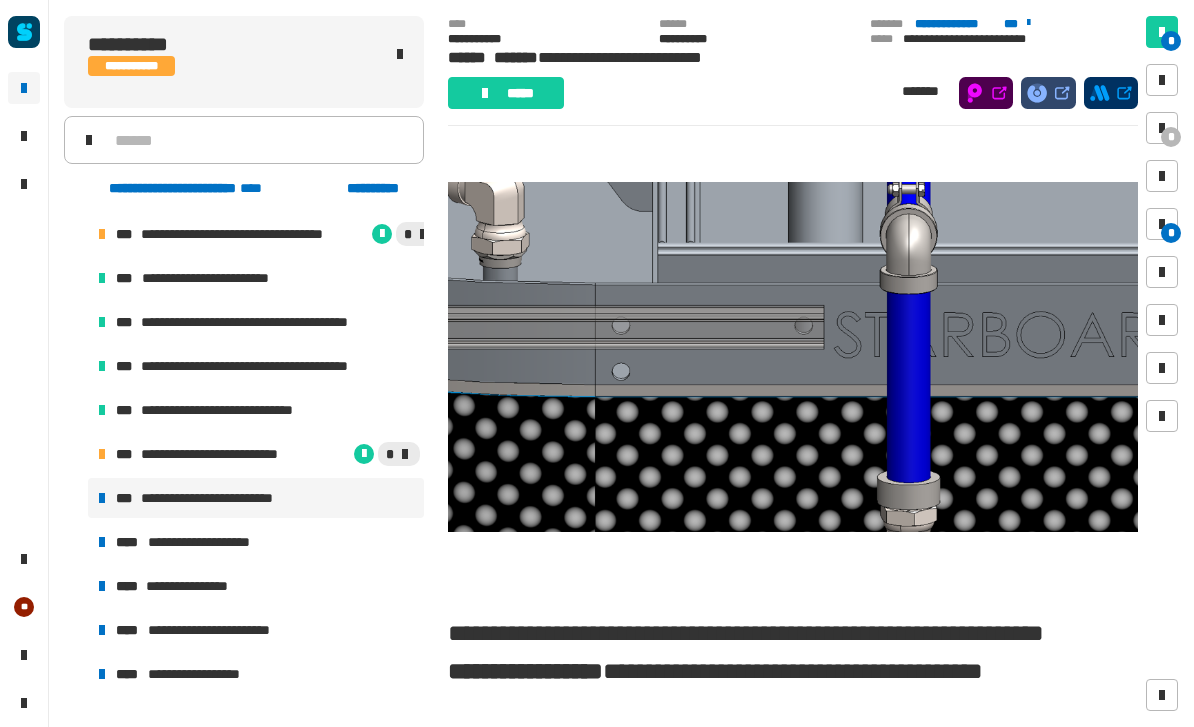 click at bounding box center [793, 357] 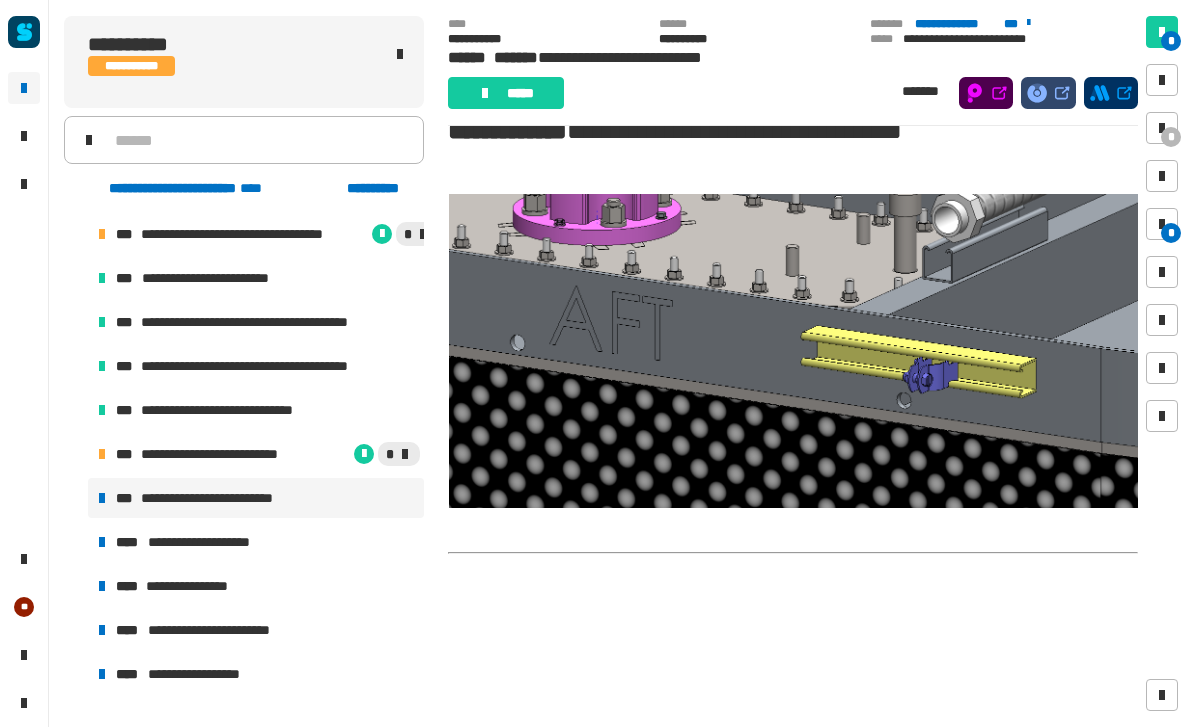 scroll, scrollTop: 919, scrollLeft: 0, axis: vertical 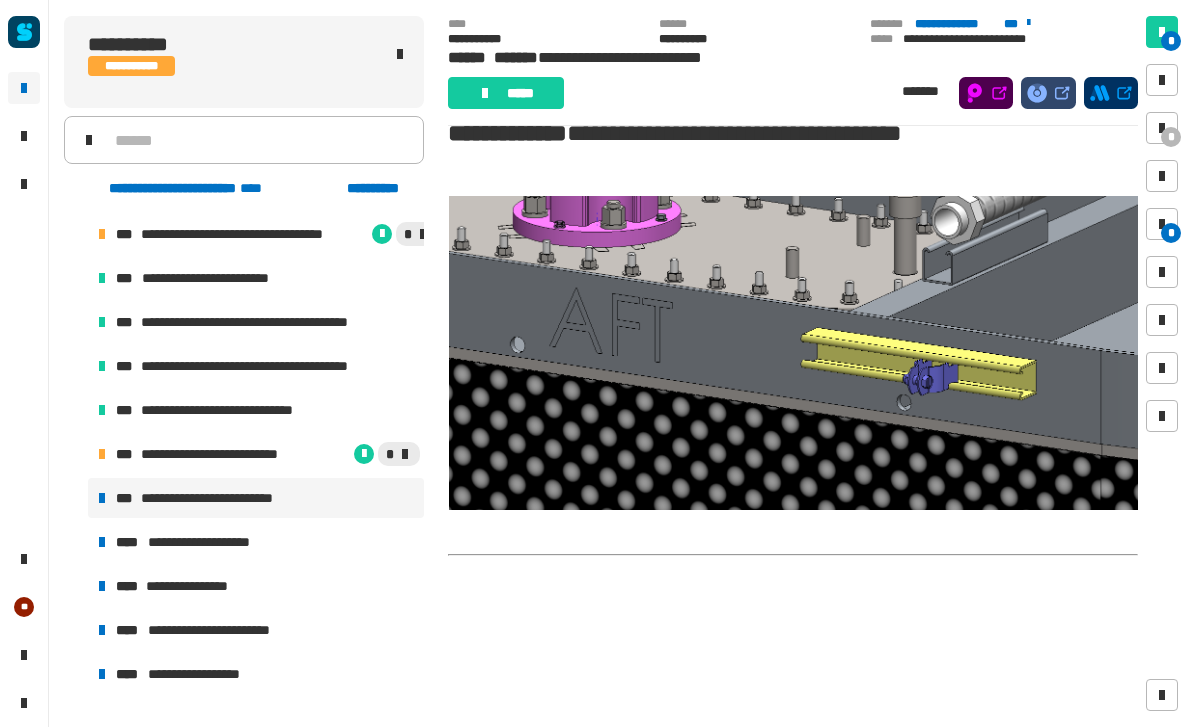 click at bounding box center (794, 353) 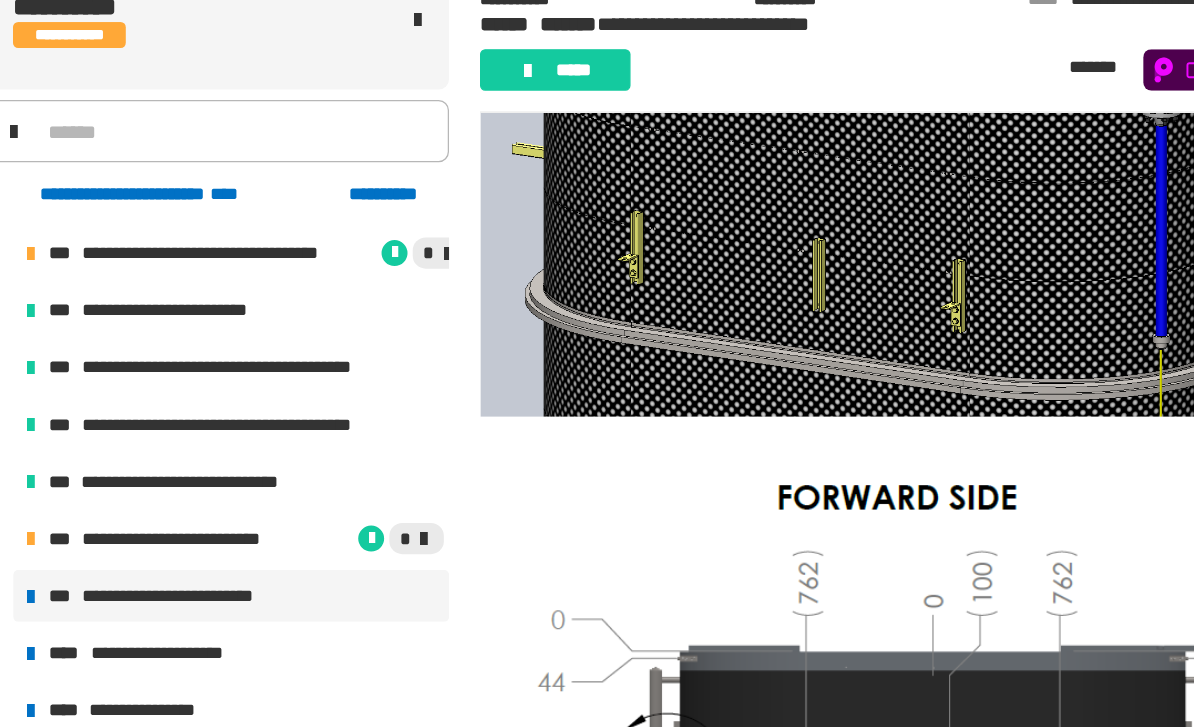 scroll, scrollTop: 2038, scrollLeft: 0, axis: vertical 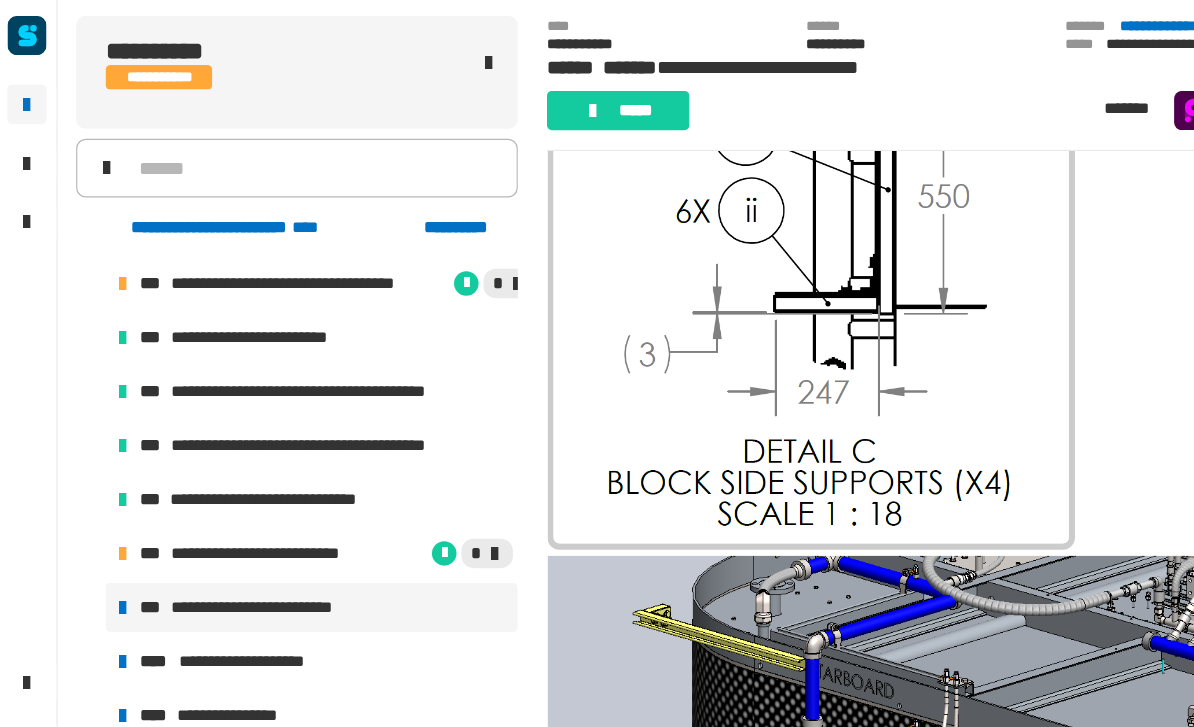 click at bounding box center [663, 240] 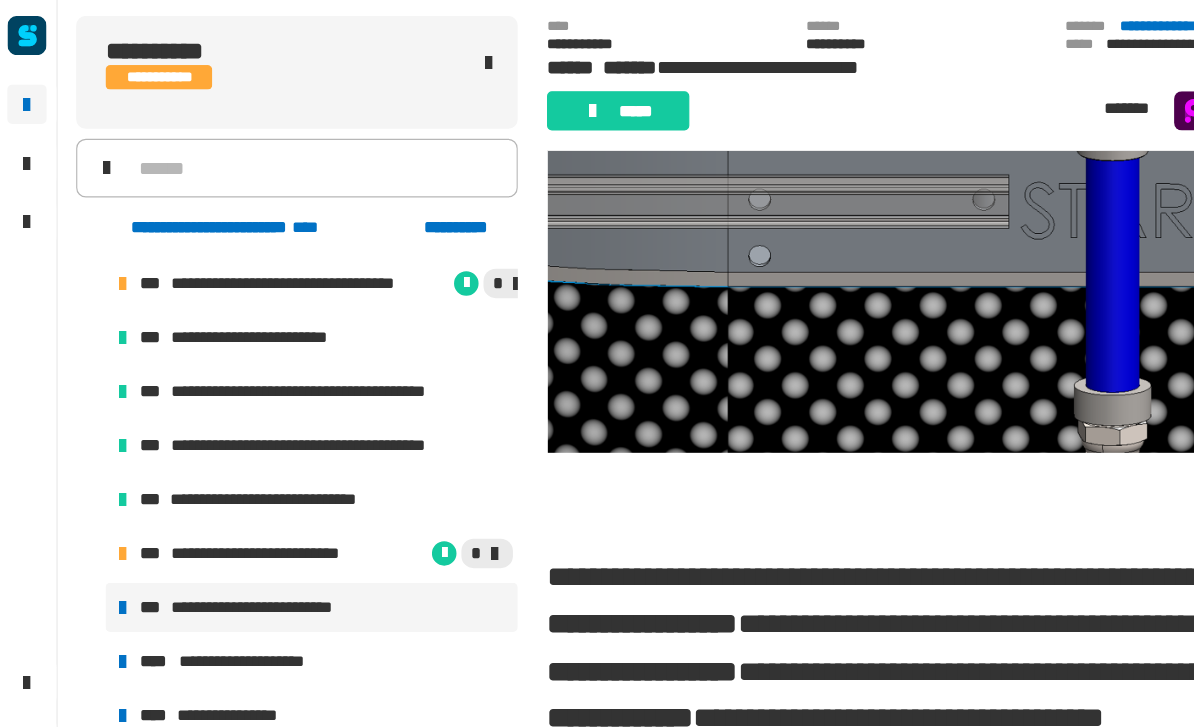 scroll, scrollTop: 455, scrollLeft: 0, axis: vertical 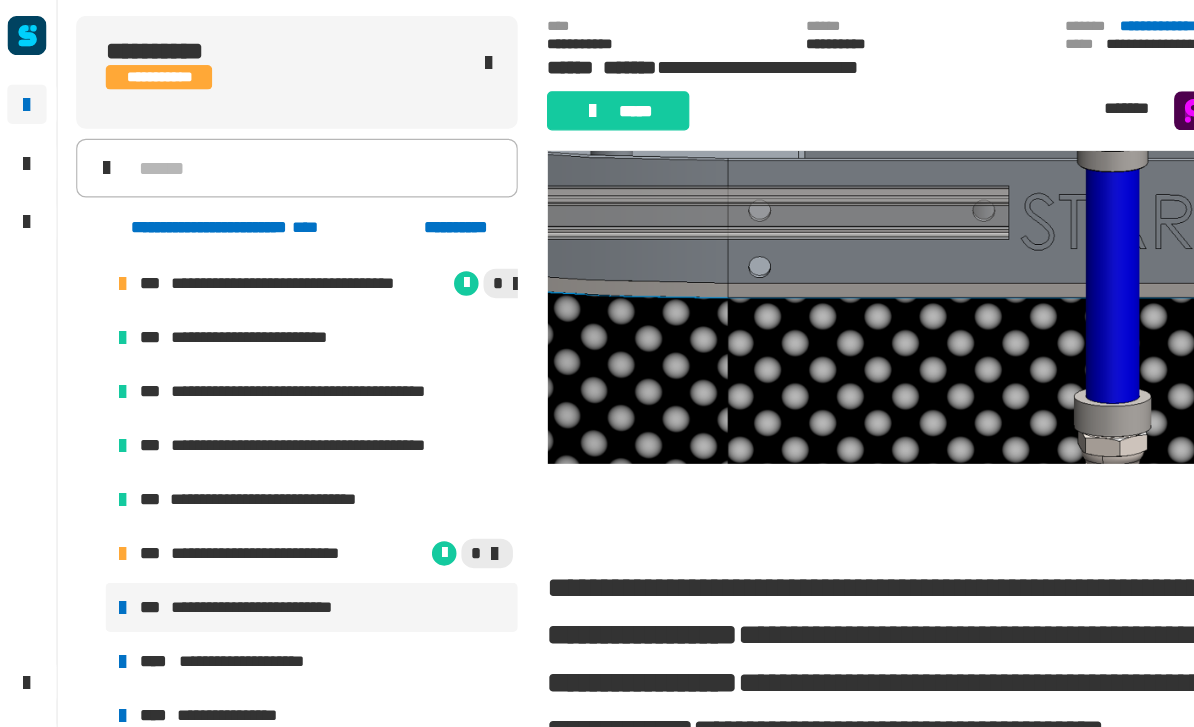 click at bounding box center (793, 206) 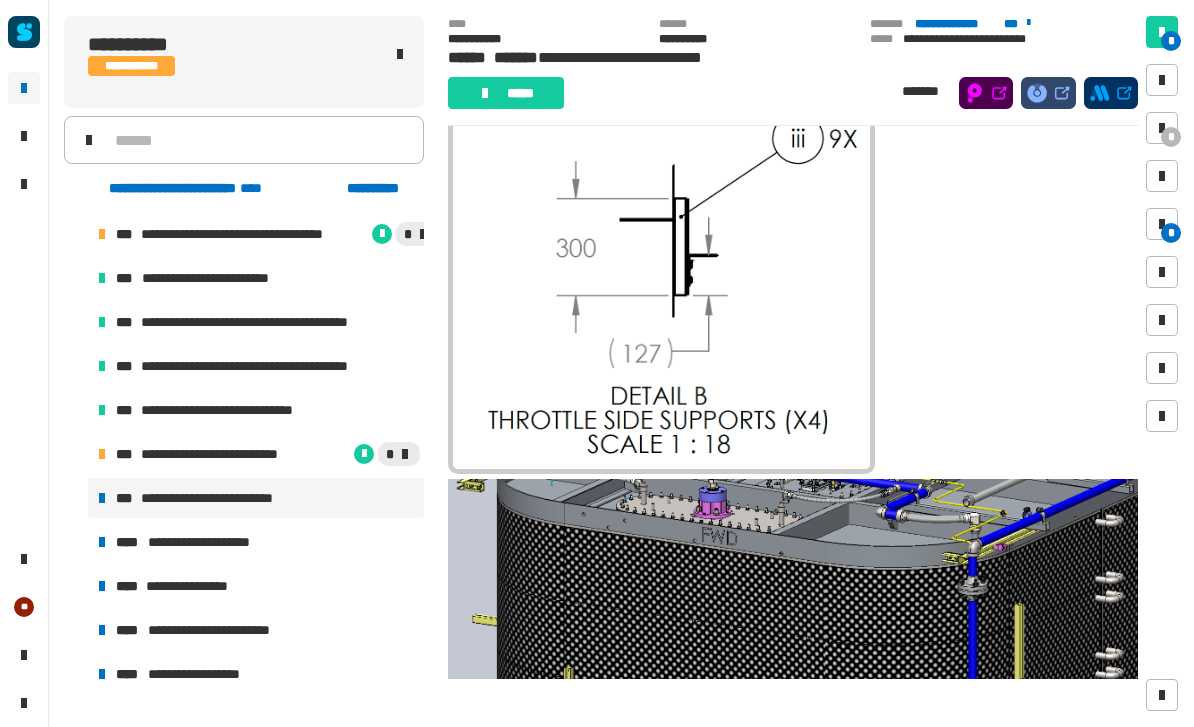 scroll, scrollTop: 1571, scrollLeft: 0, axis: vertical 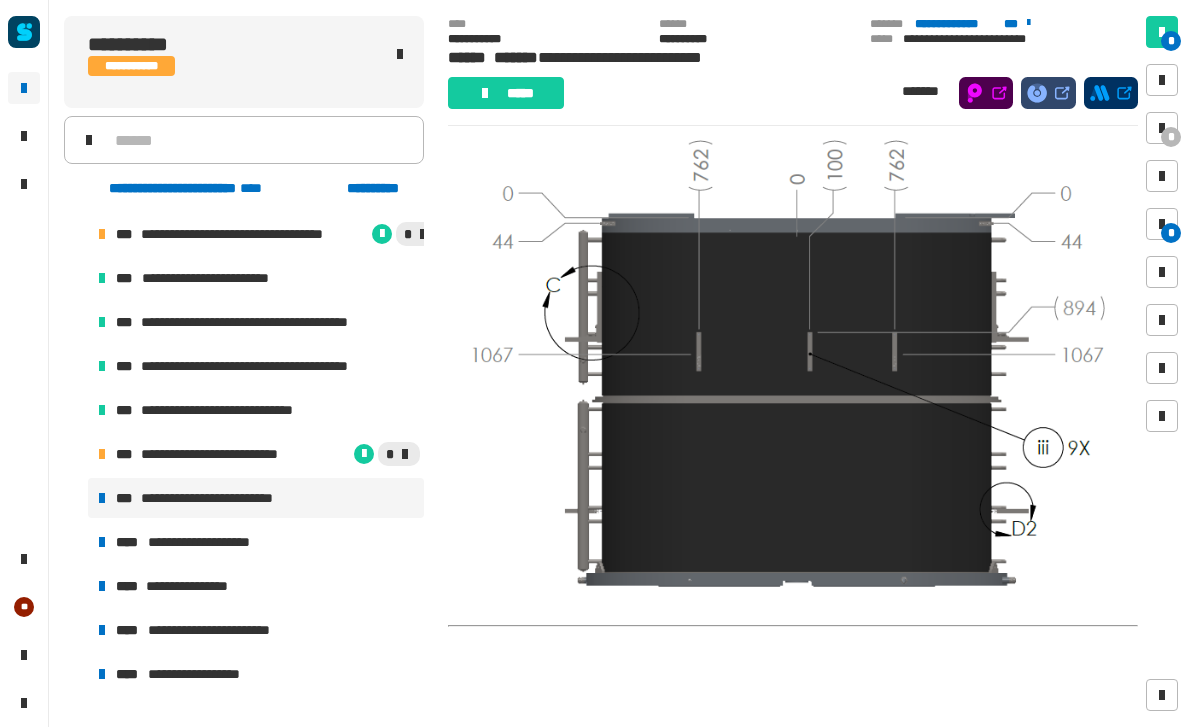 click at bounding box center [793, 331] 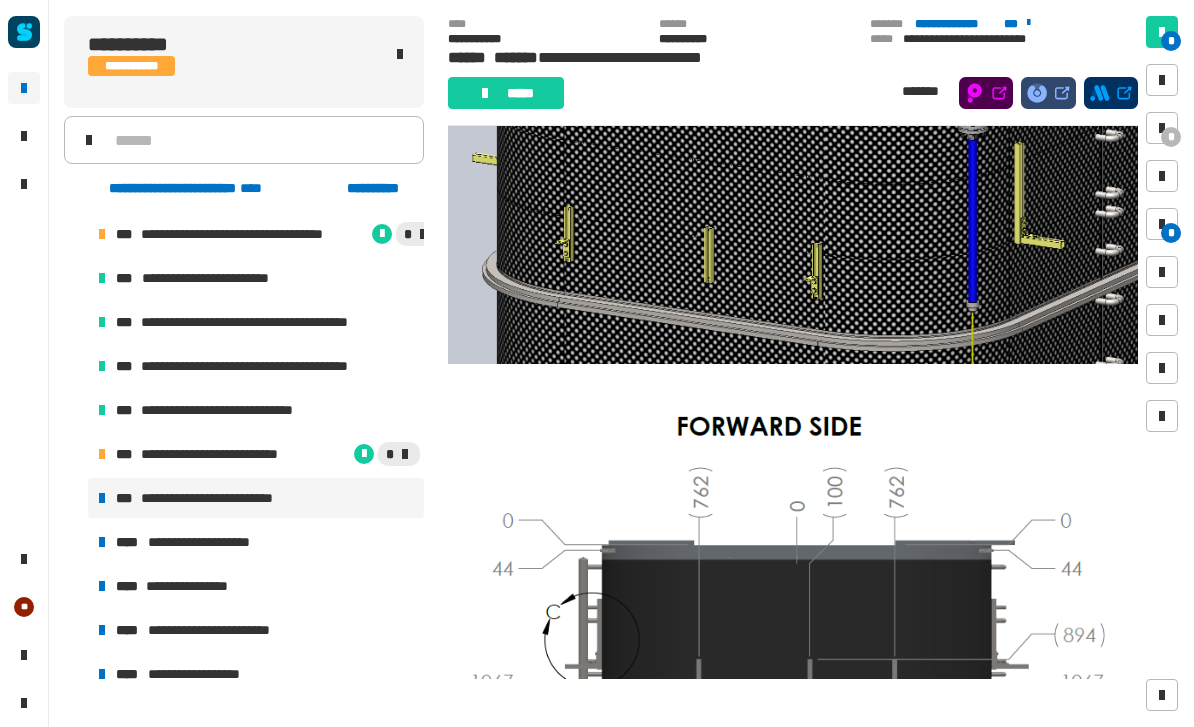 scroll, scrollTop: 2032, scrollLeft: 0, axis: vertical 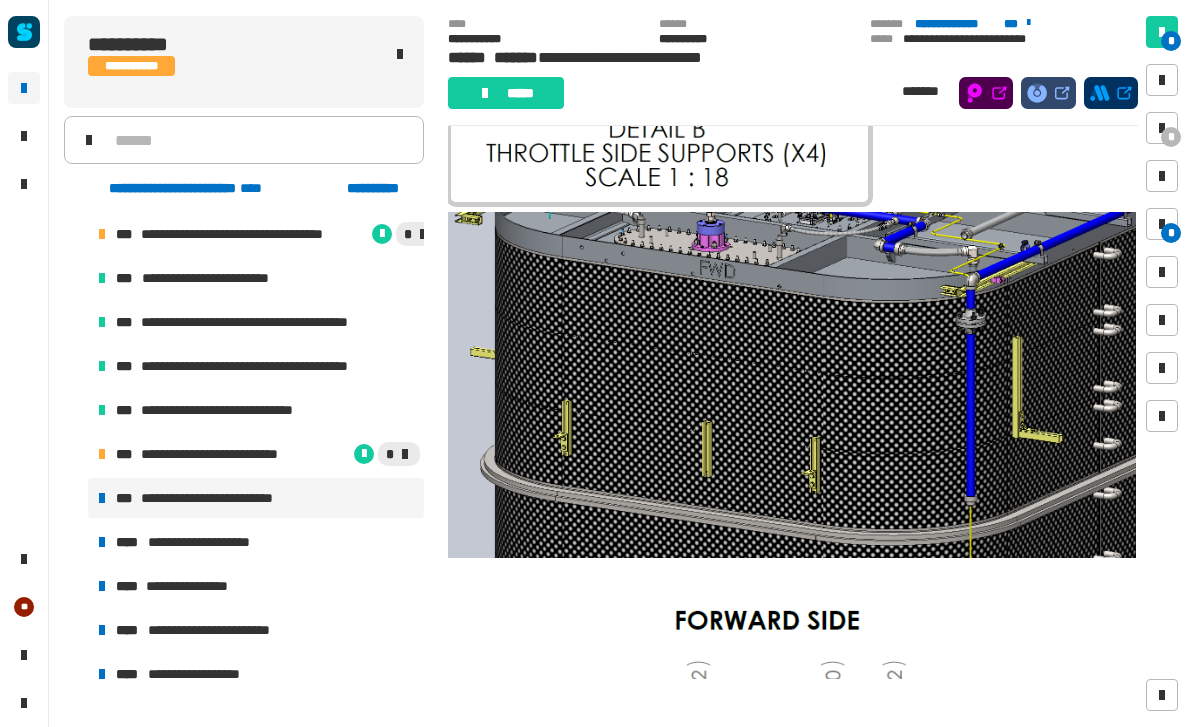click 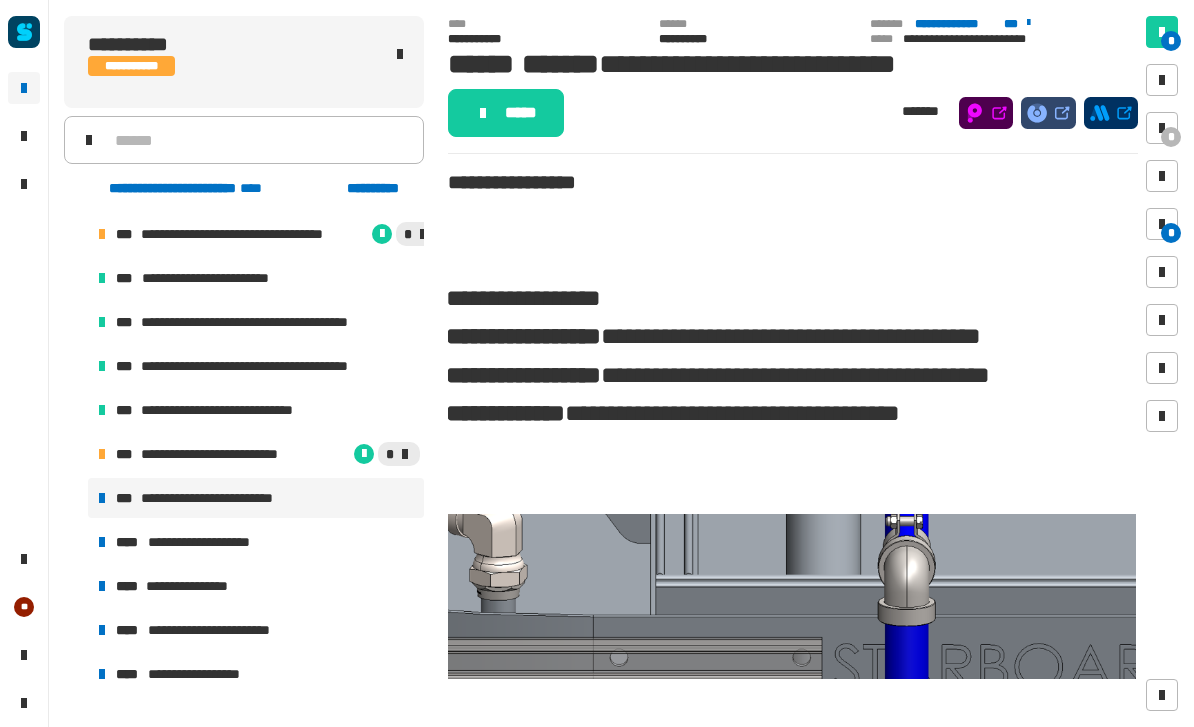 scroll, scrollTop: 0, scrollLeft: 0, axis: both 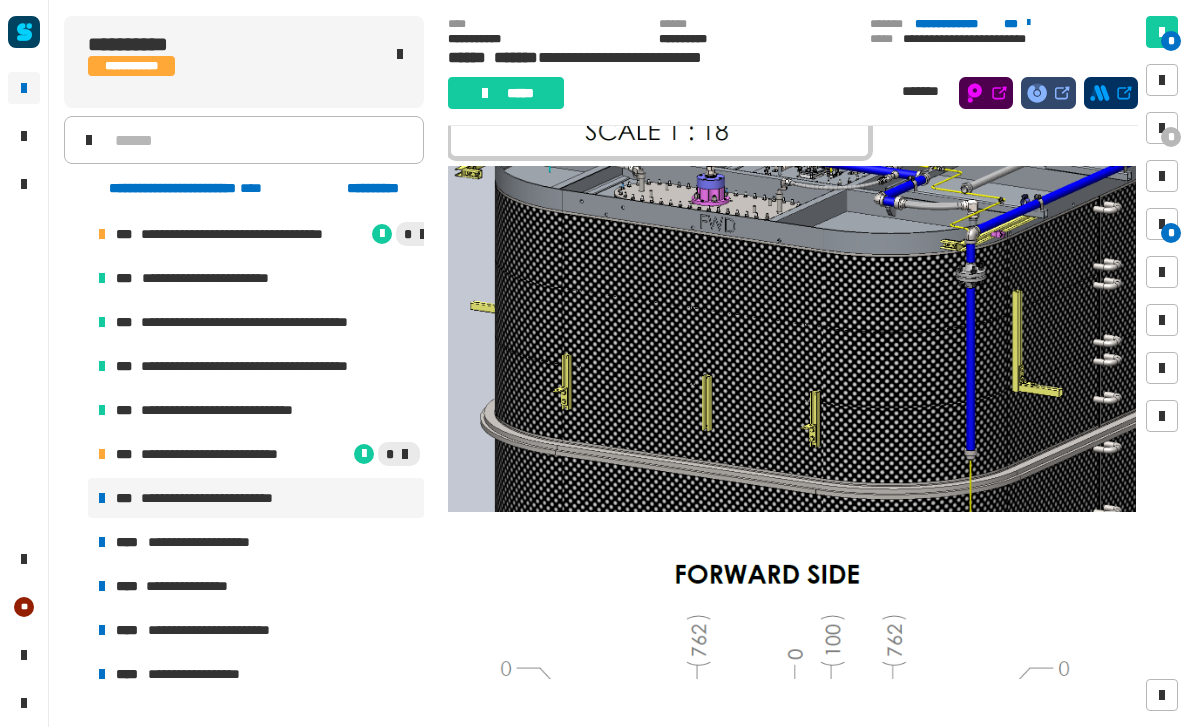 click at bounding box center (791, 339) 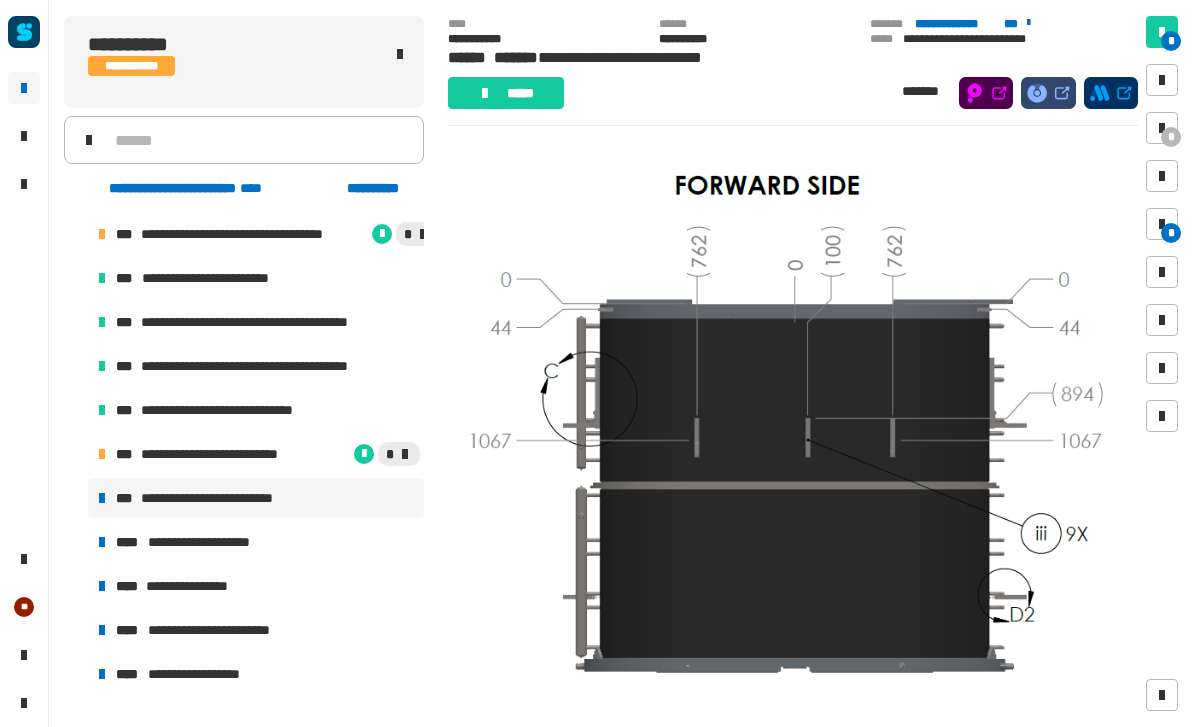 scroll, scrollTop: 2255, scrollLeft: 0, axis: vertical 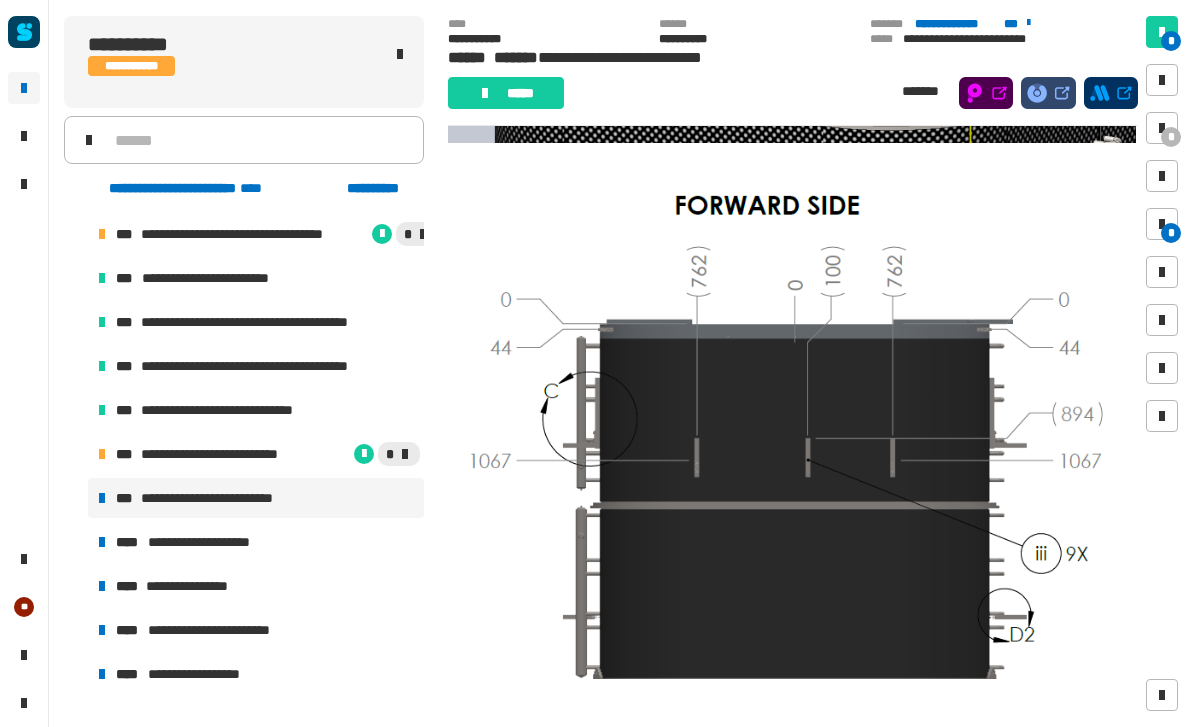 click at bounding box center [791, 437] 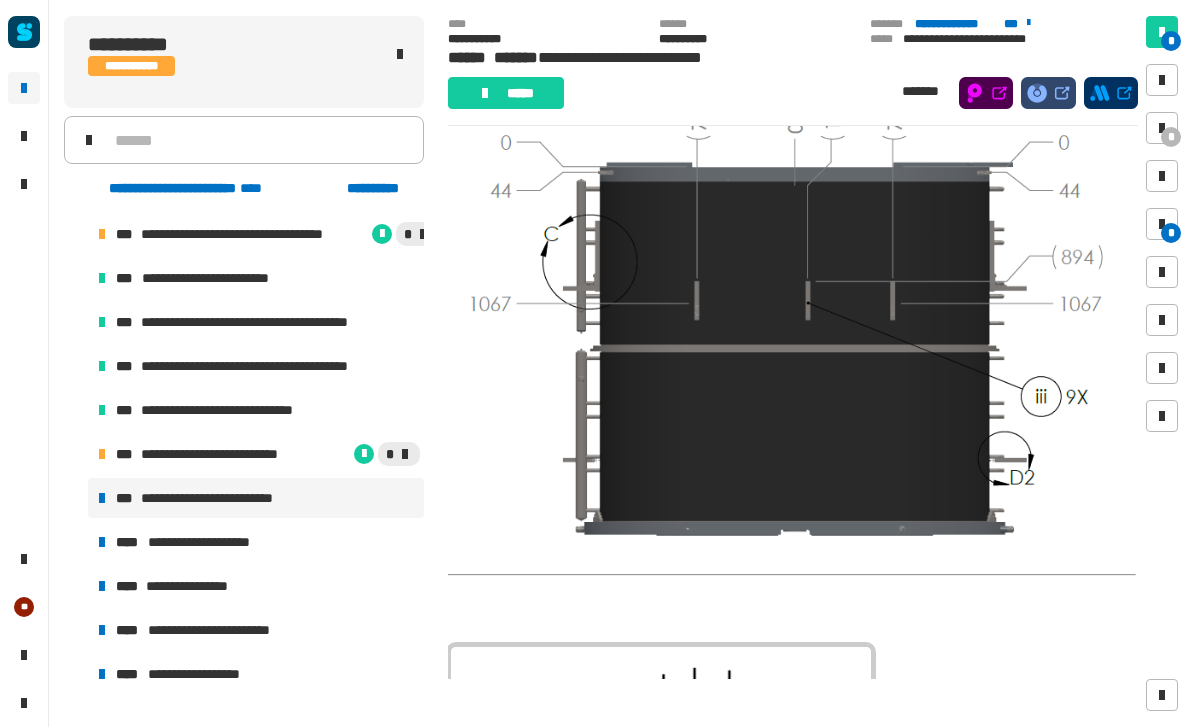 scroll, scrollTop: 2429, scrollLeft: 0, axis: vertical 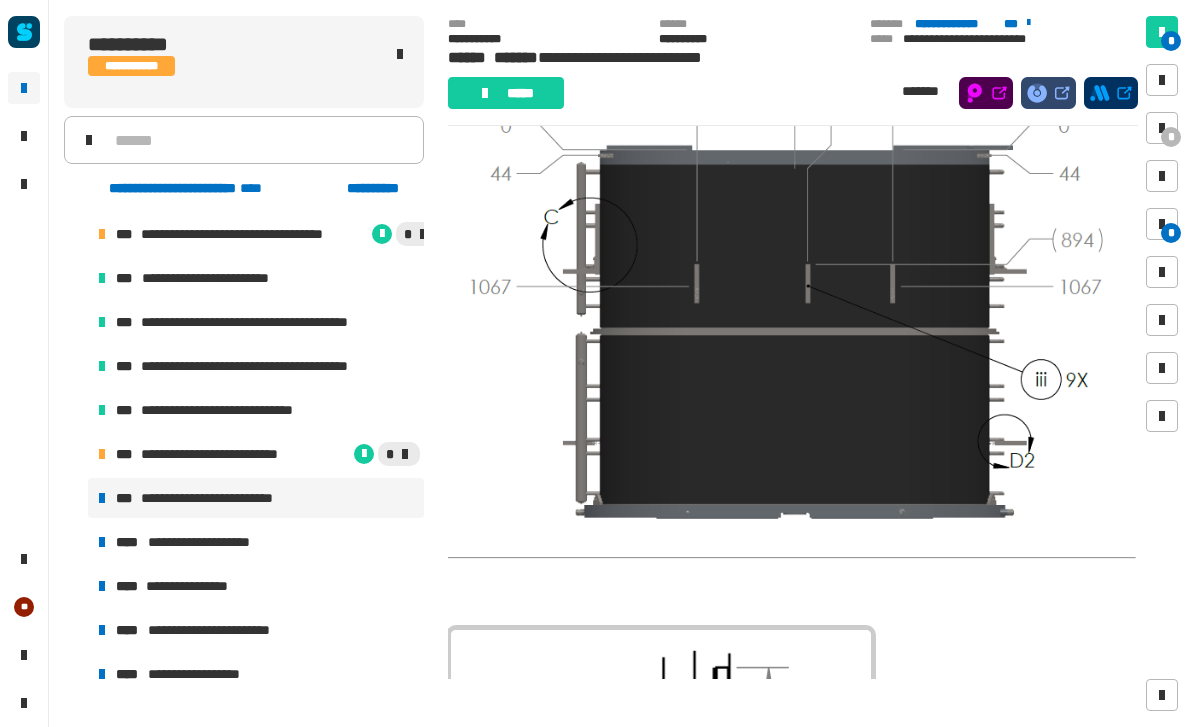 click at bounding box center [791, 263] 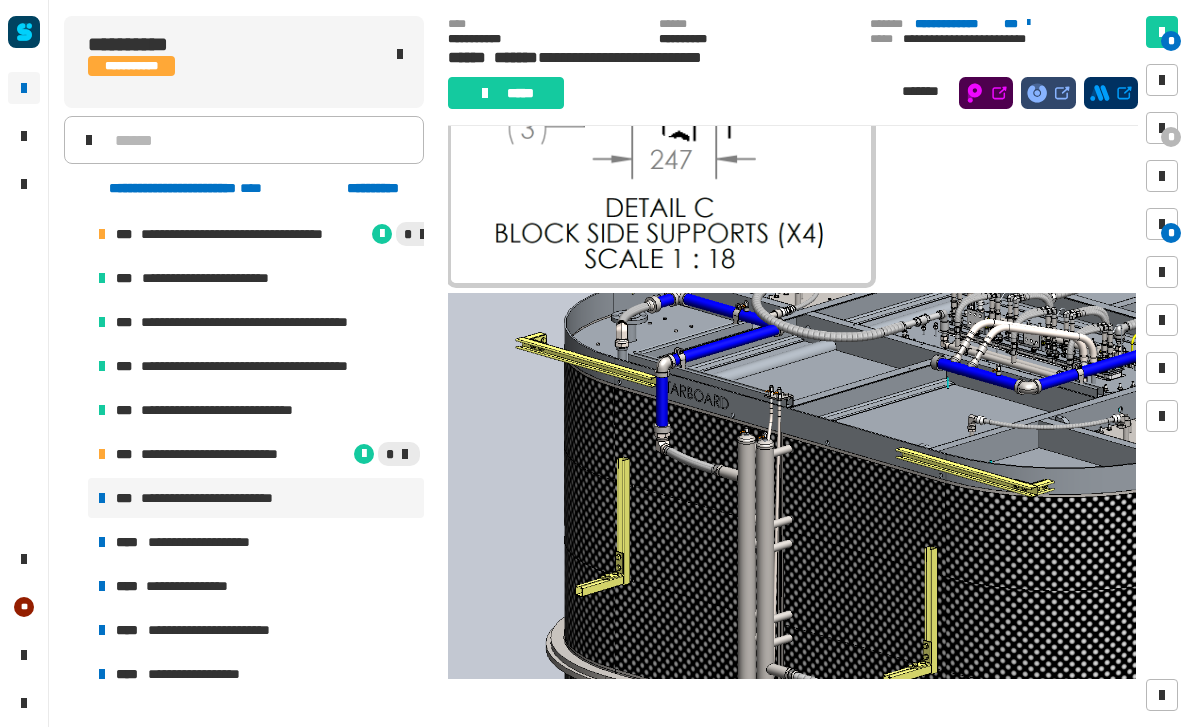 scroll, scrollTop: 3190, scrollLeft: 0, axis: vertical 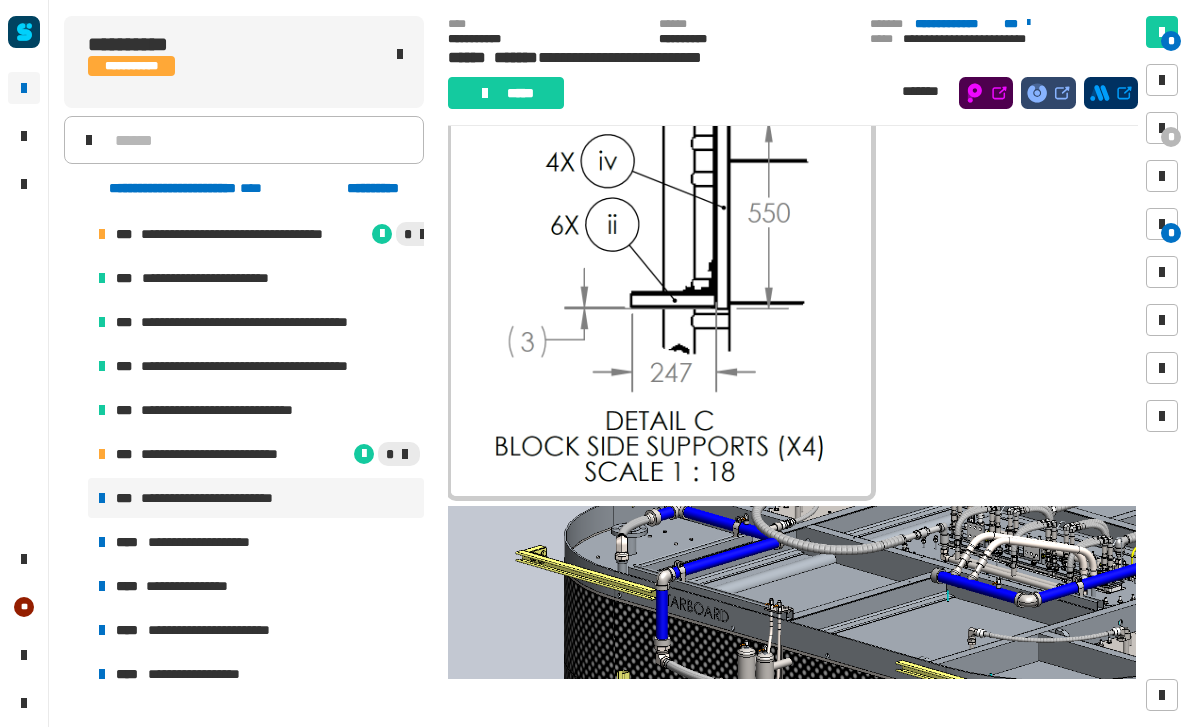click 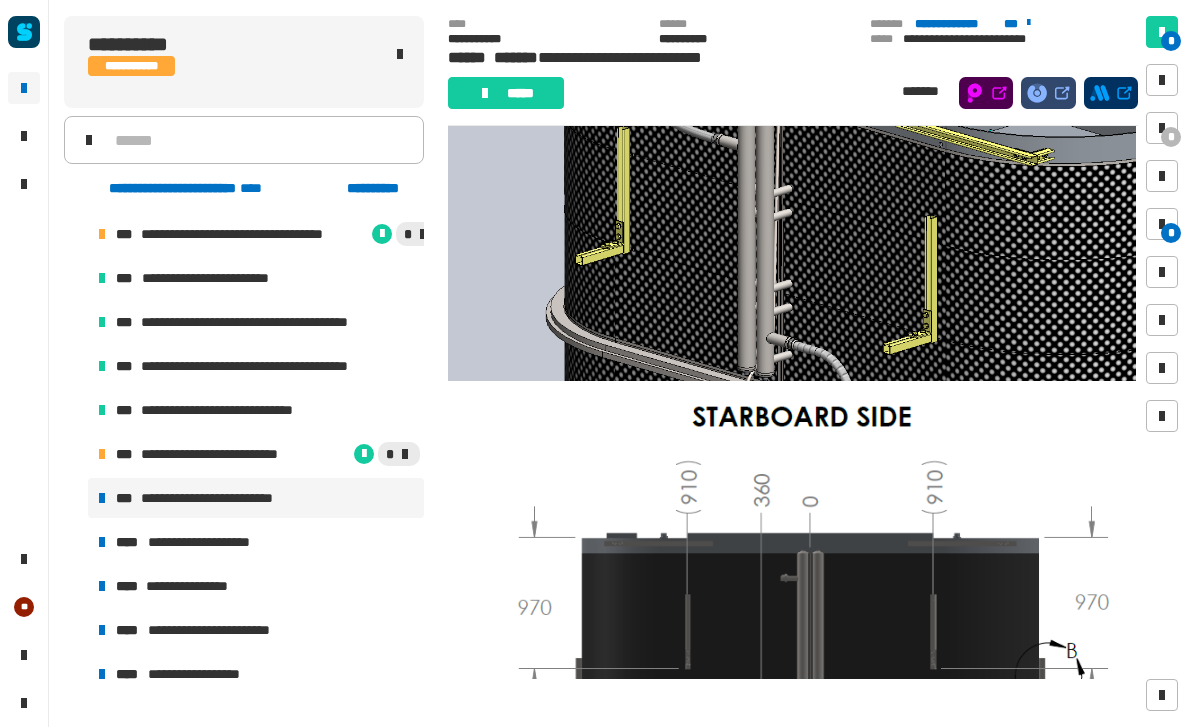 scroll, scrollTop: 3518, scrollLeft: 0, axis: vertical 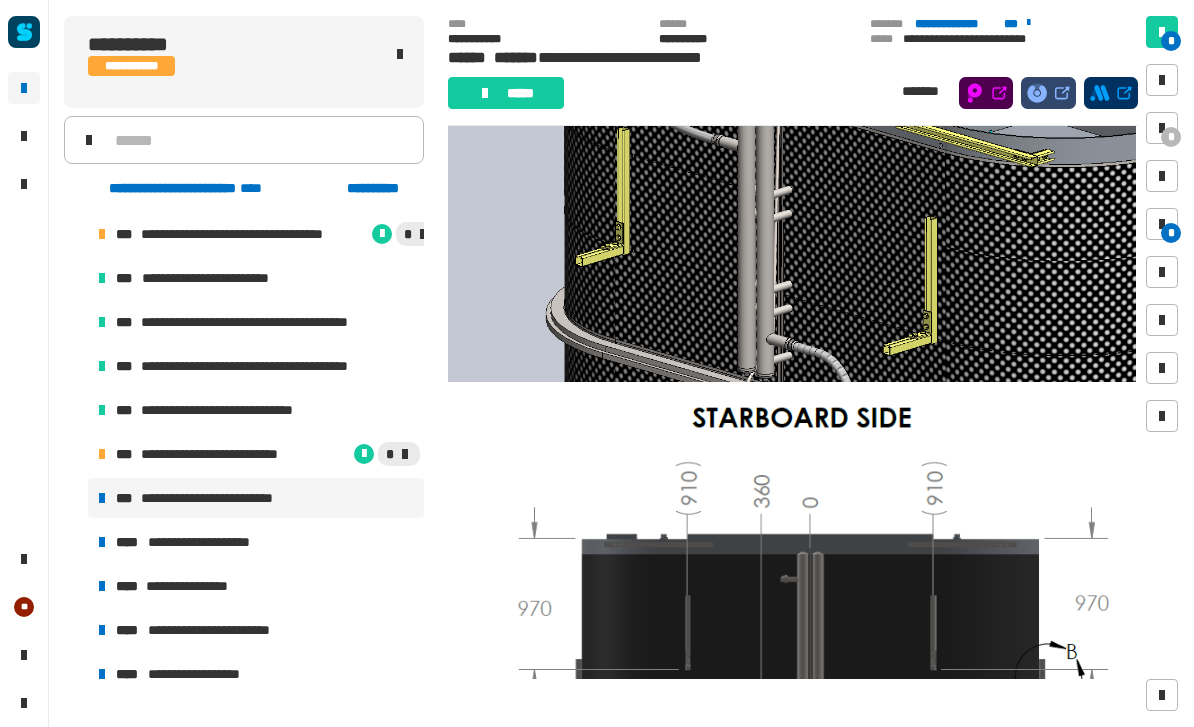 click at bounding box center (791, 172) 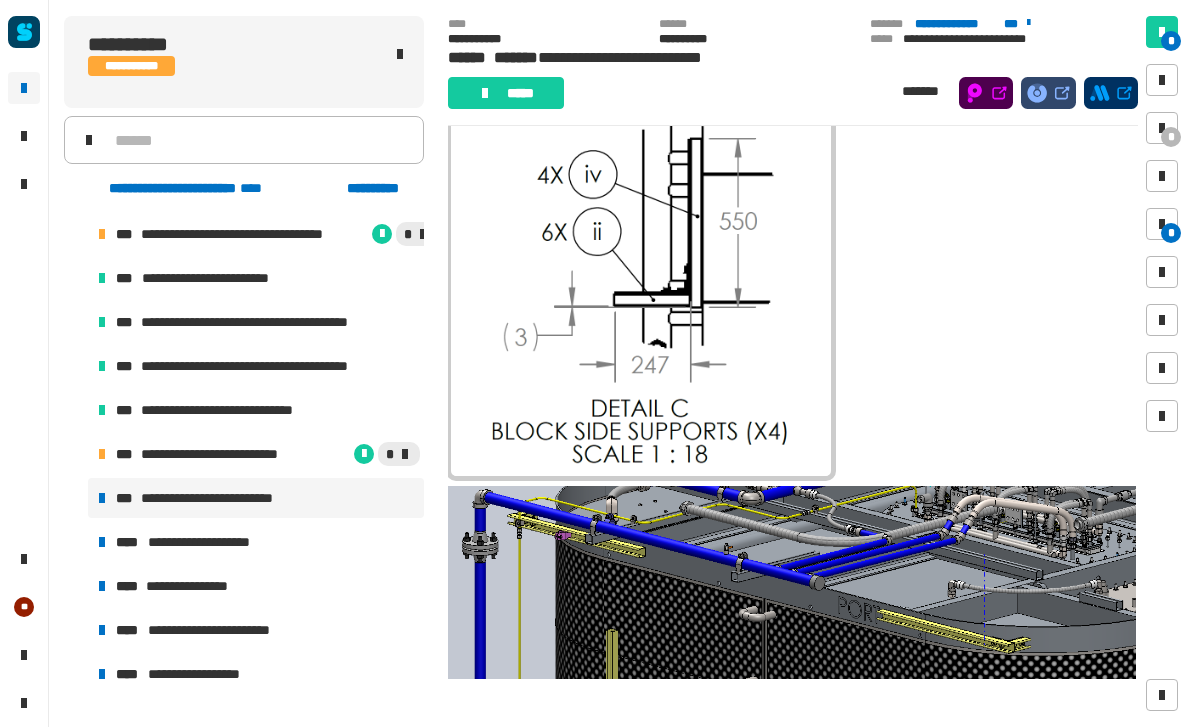 scroll, scrollTop: 4437, scrollLeft: 0, axis: vertical 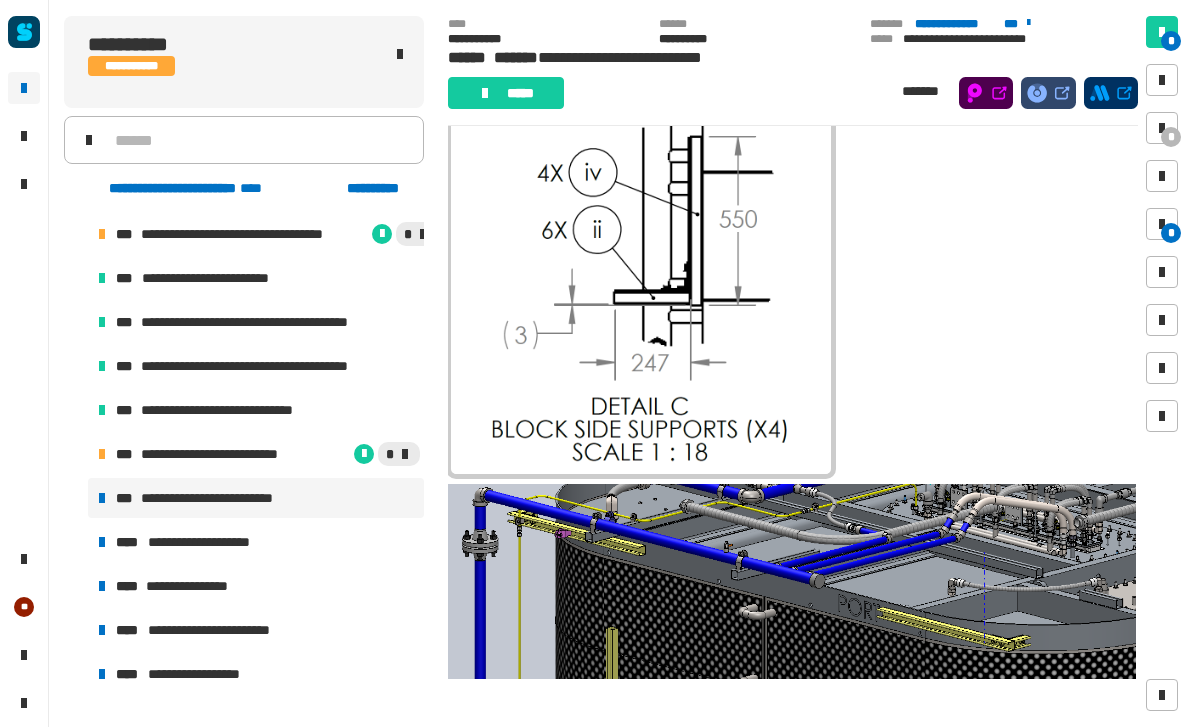 click at bounding box center (791, 684) 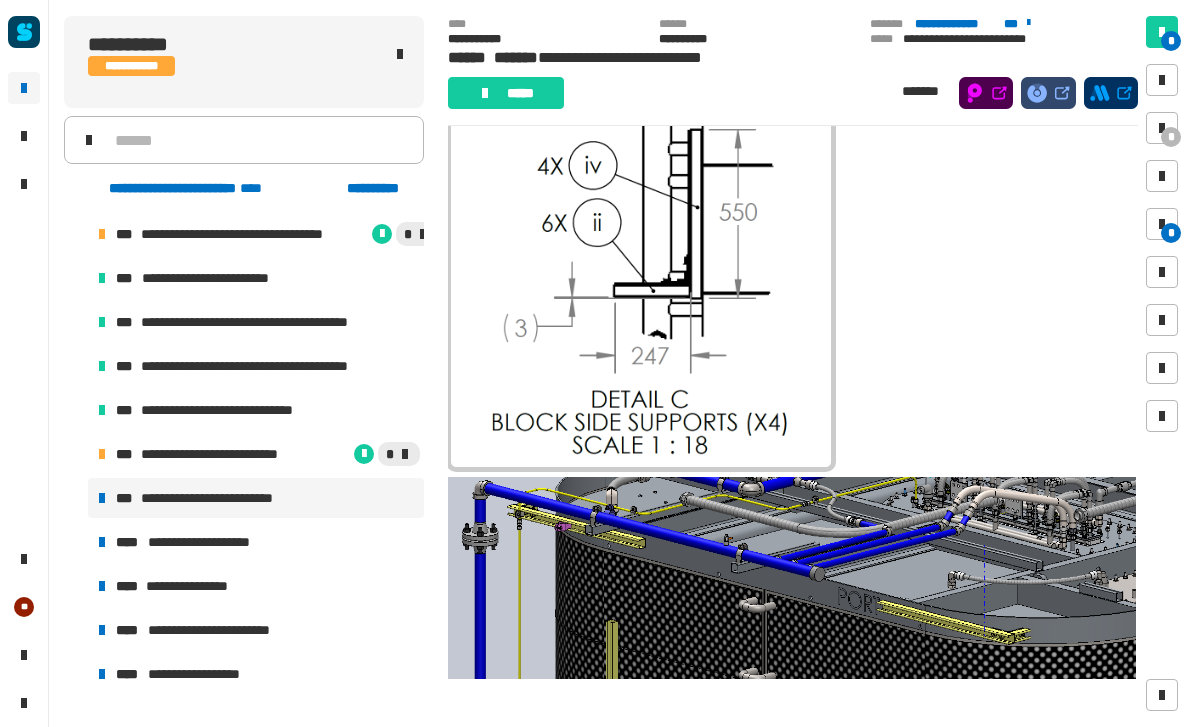 click at bounding box center (641, 281) 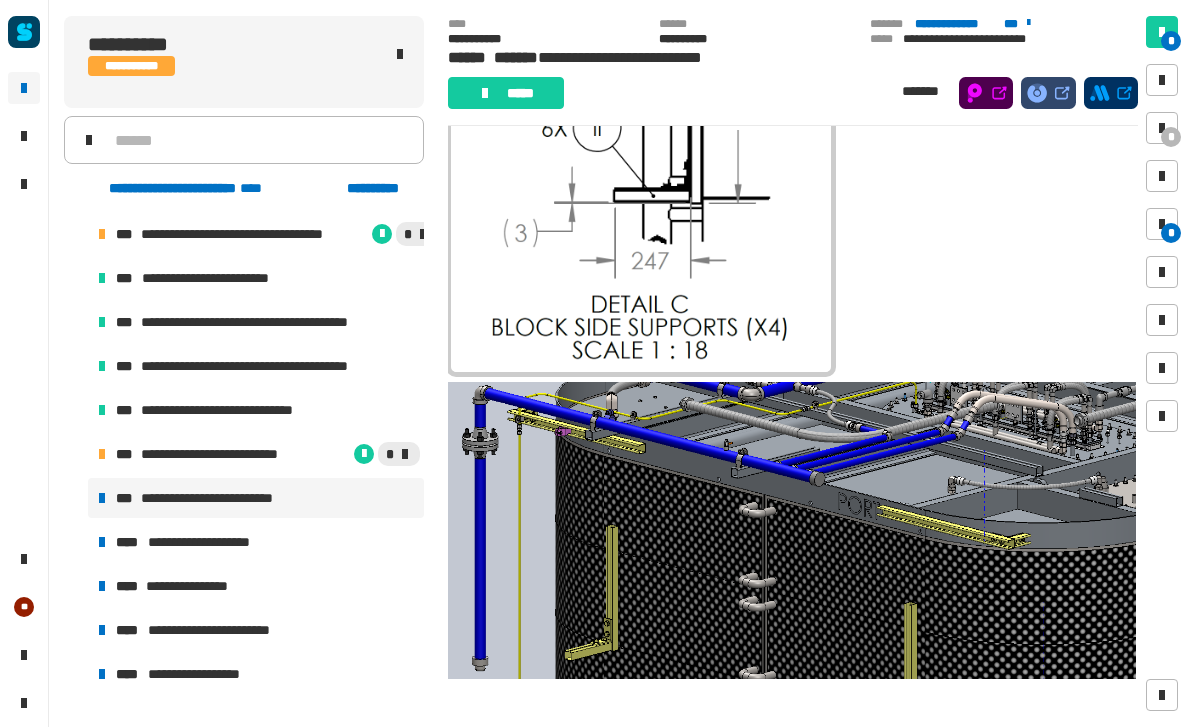 click at bounding box center [791, 582] 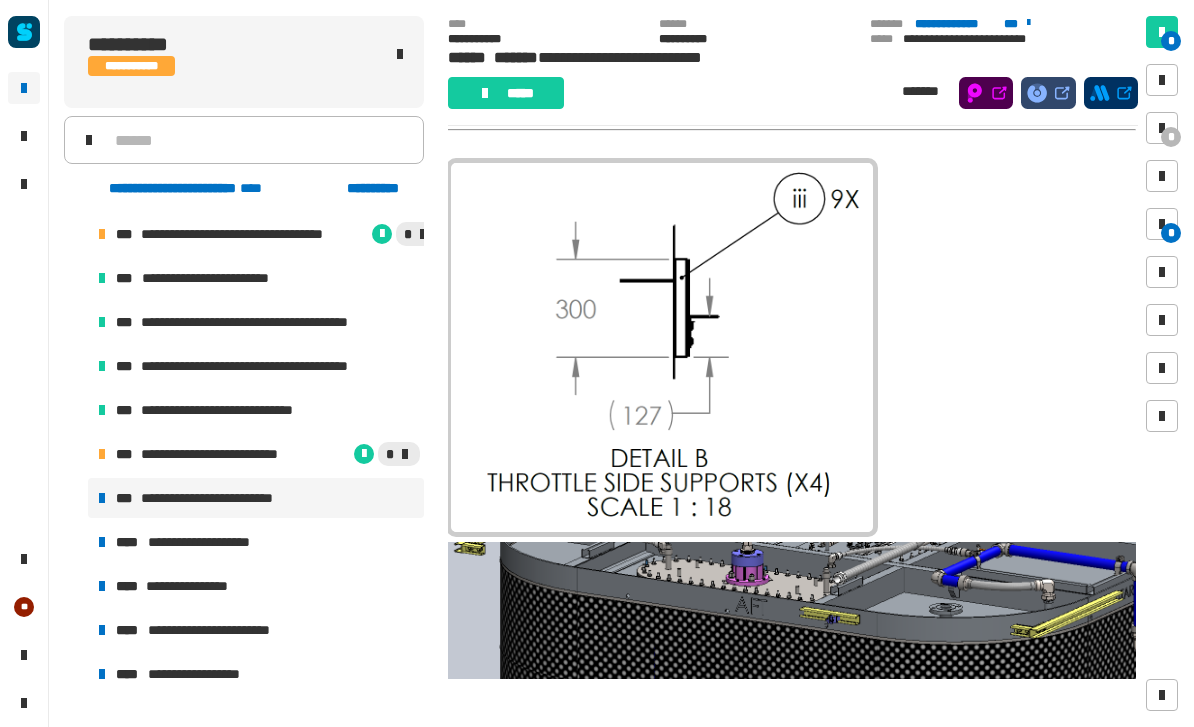 scroll, scrollTop: 5788, scrollLeft: 0, axis: vertical 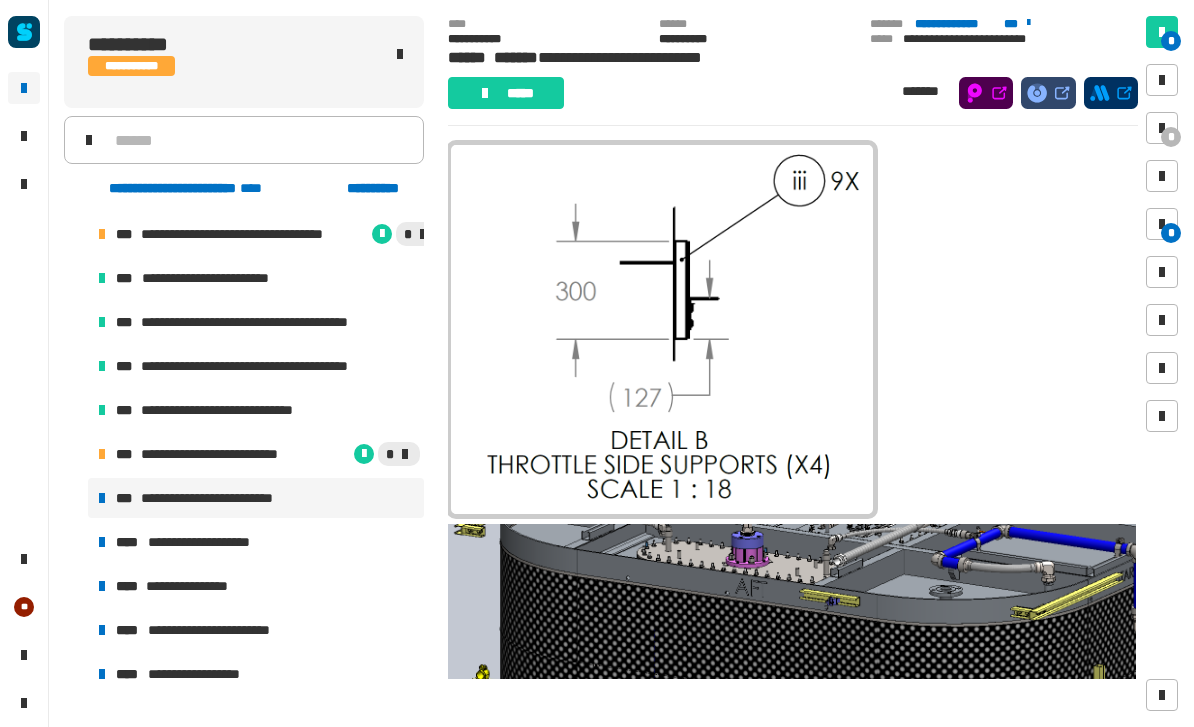 click 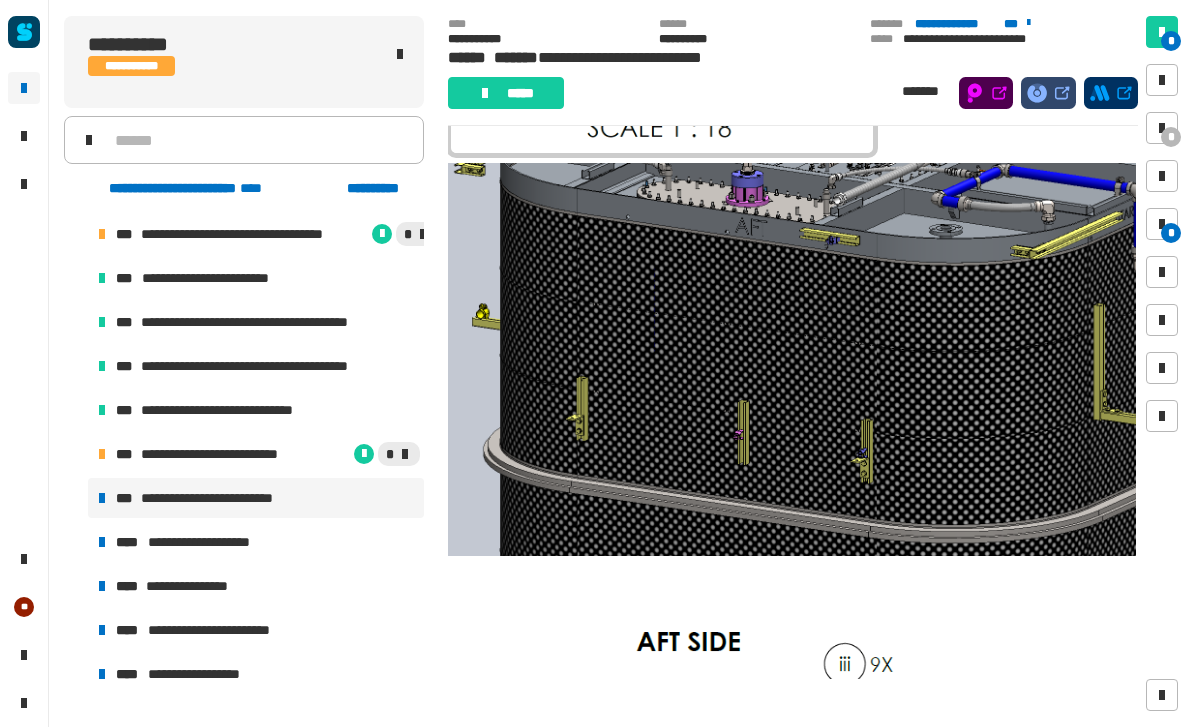 scroll, scrollTop: 6150, scrollLeft: 0, axis: vertical 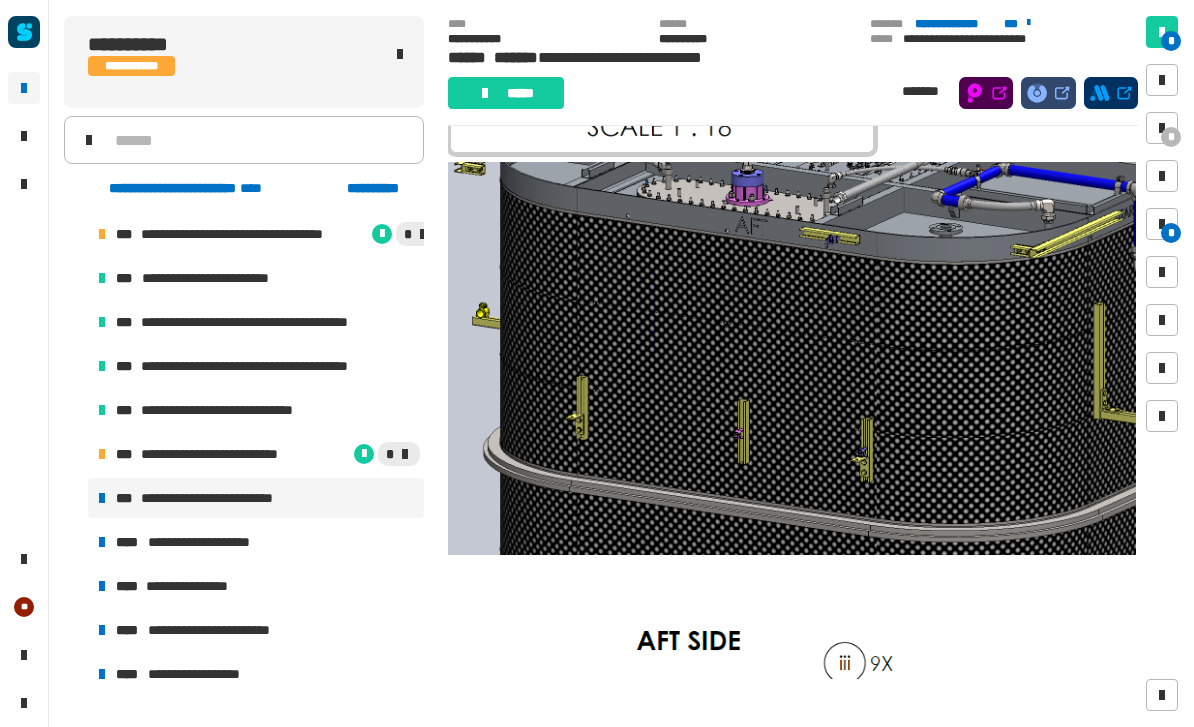click at bounding box center [791, 358] 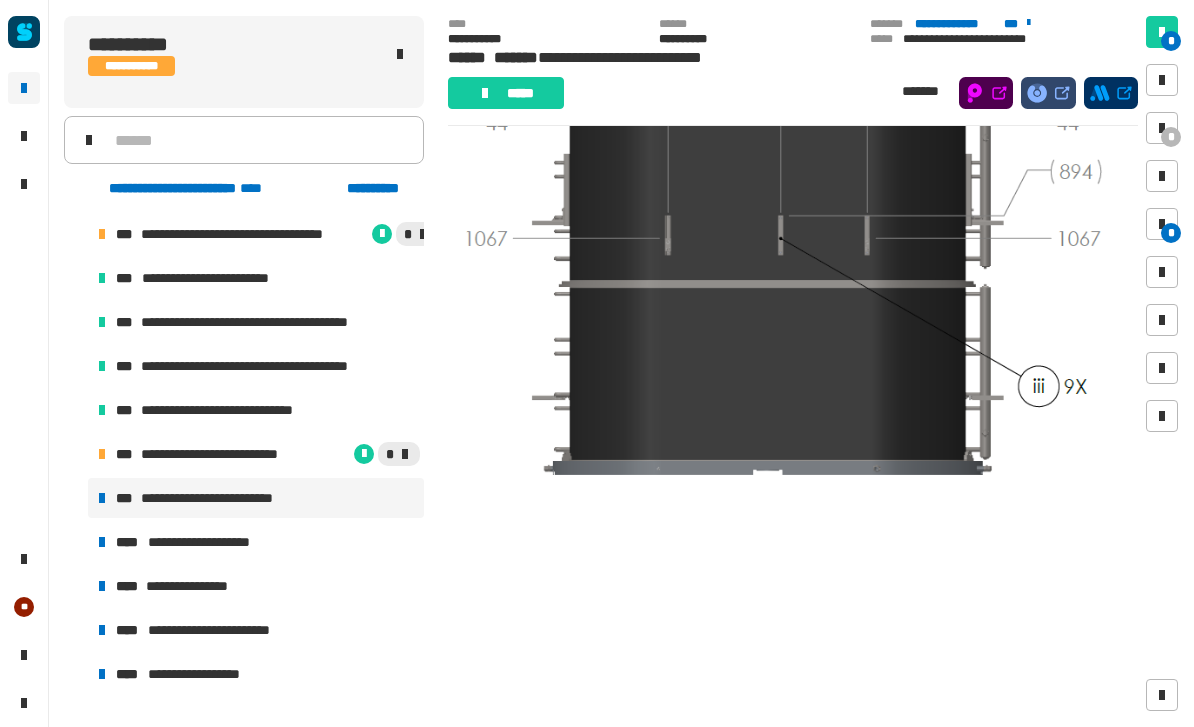scroll, scrollTop: 6844, scrollLeft: 0, axis: vertical 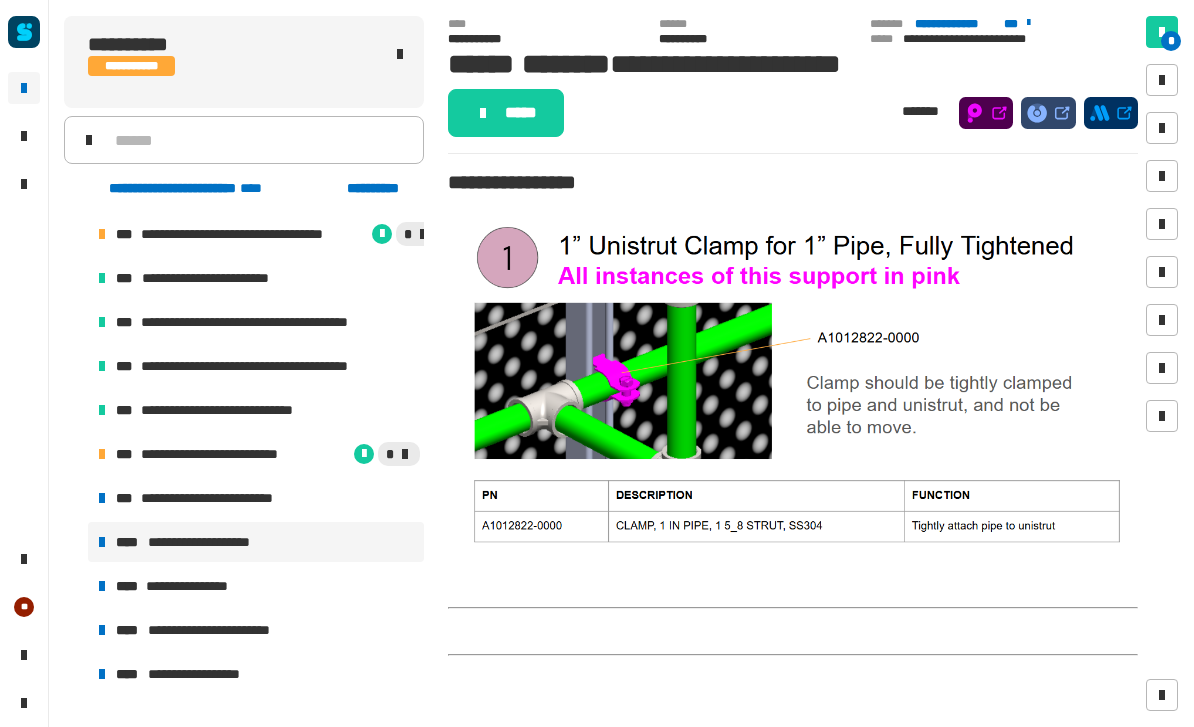 click on "**********" at bounding box center (230, 498) 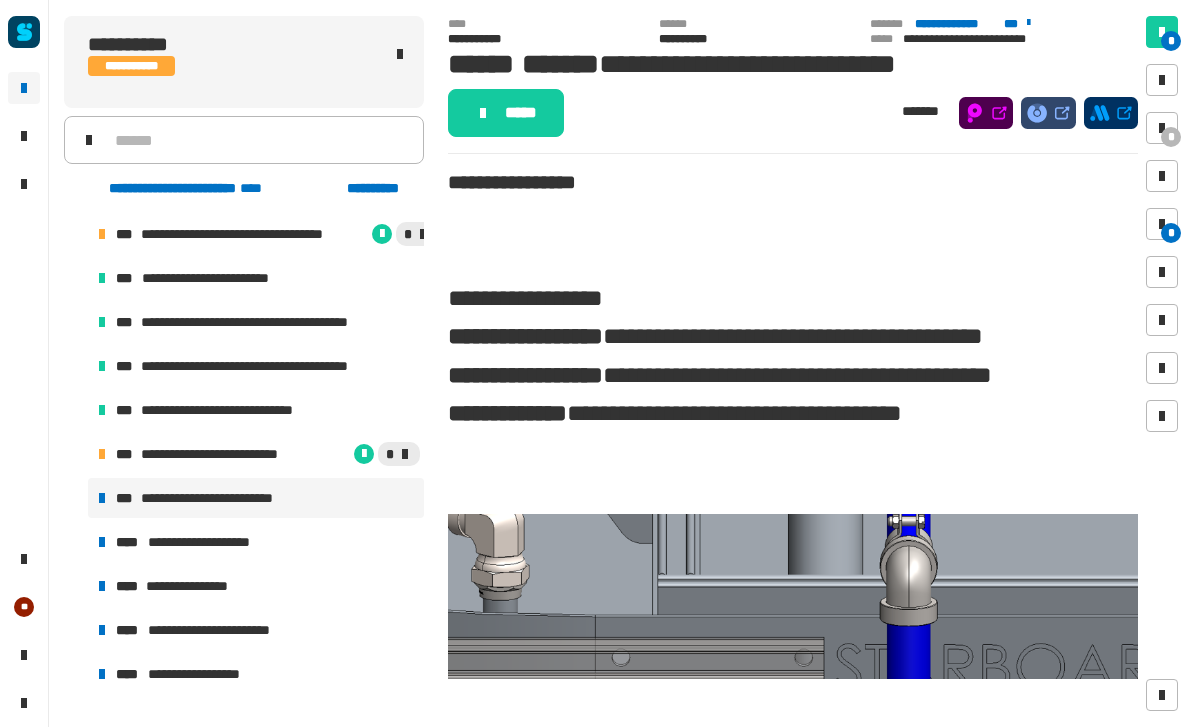 scroll, scrollTop: -1, scrollLeft: 0, axis: vertical 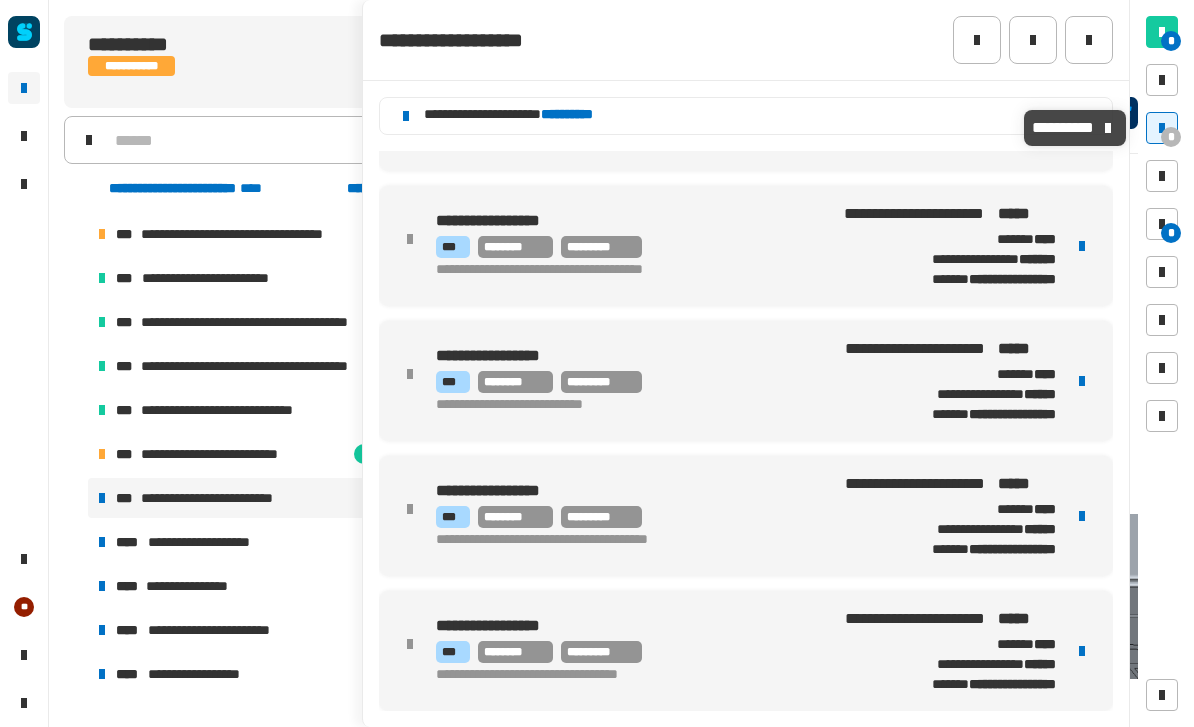 click at bounding box center (1162, 128) 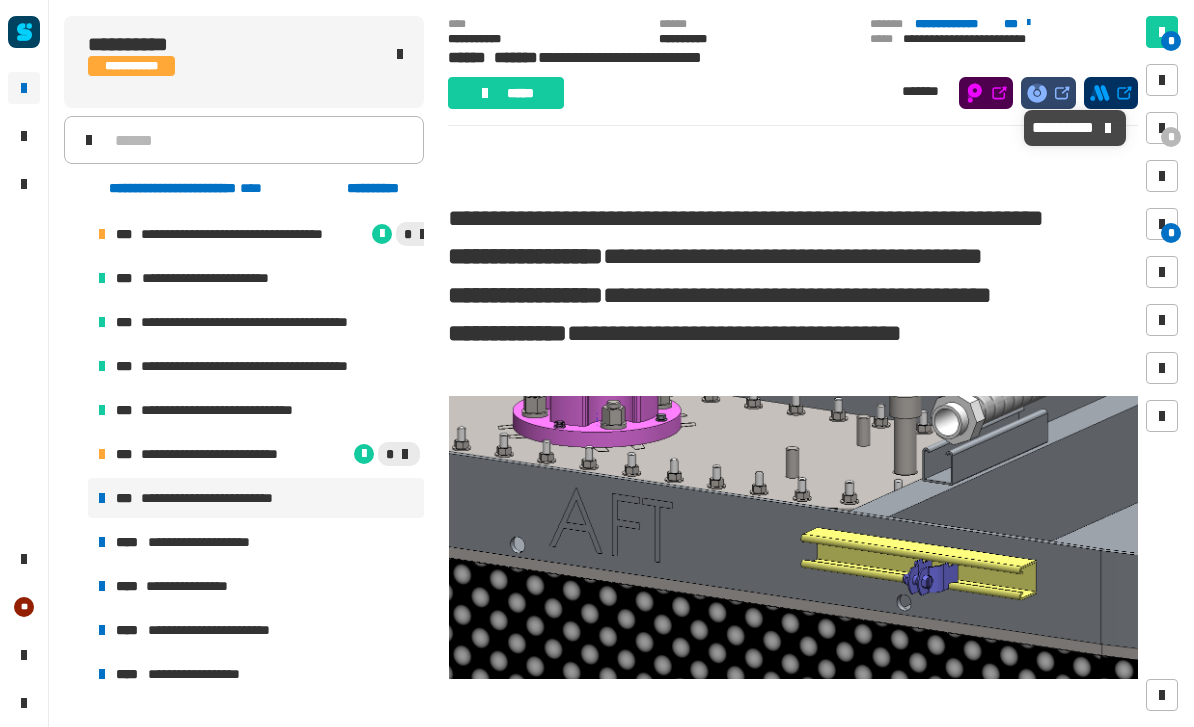 click 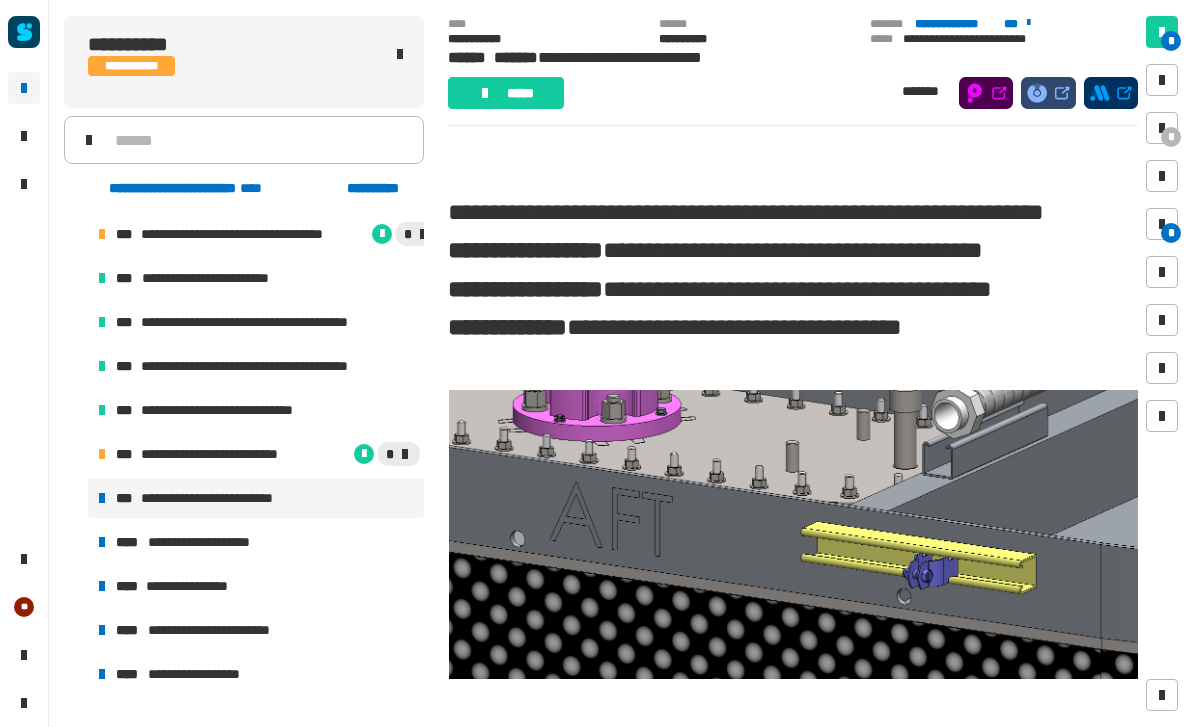click on "**********" 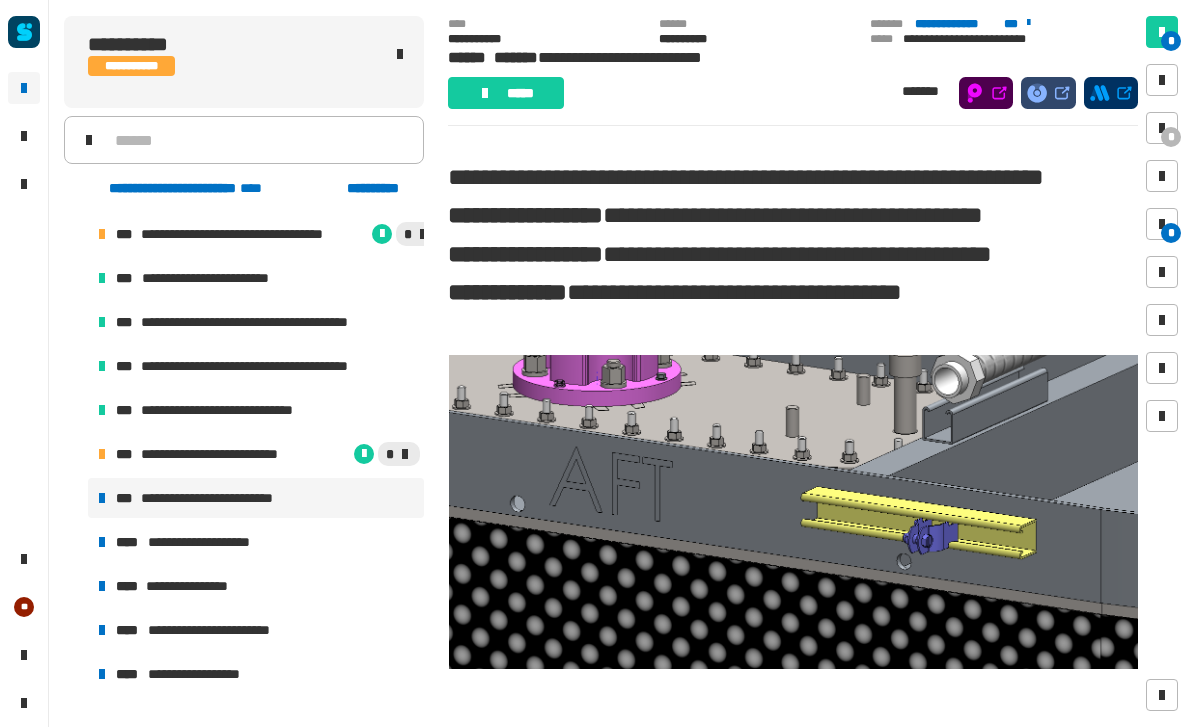 click on "**********" 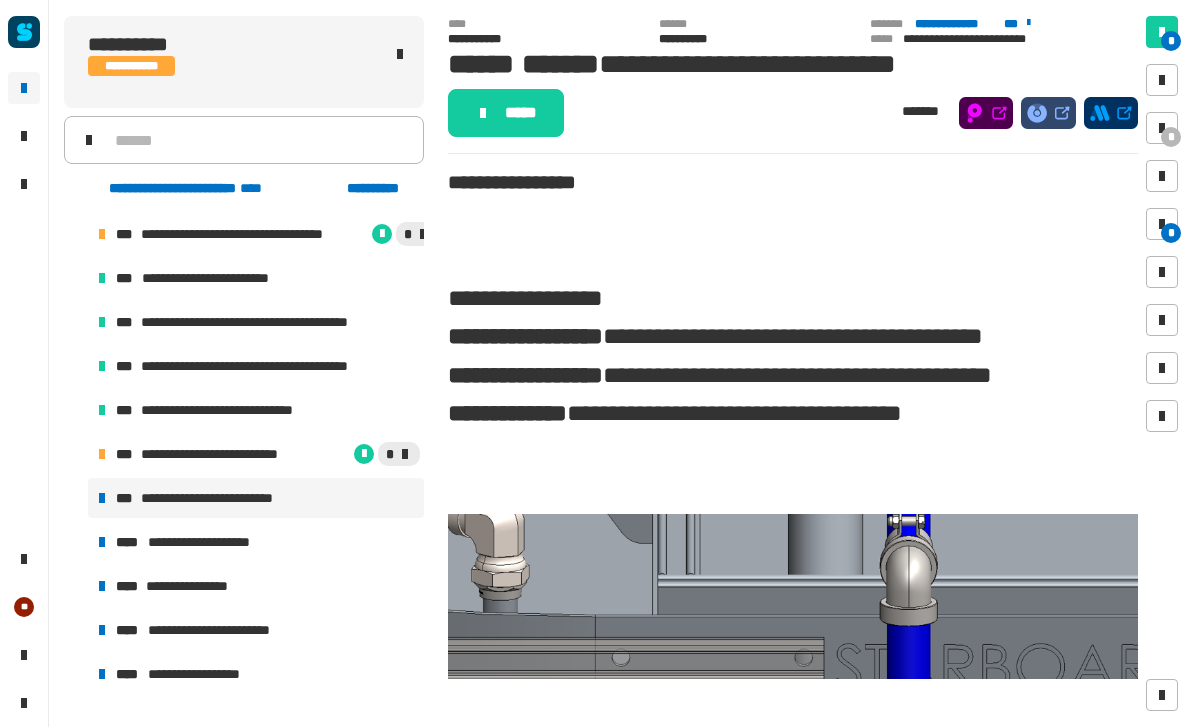 scroll, scrollTop: 0, scrollLeft: 0, axis: both 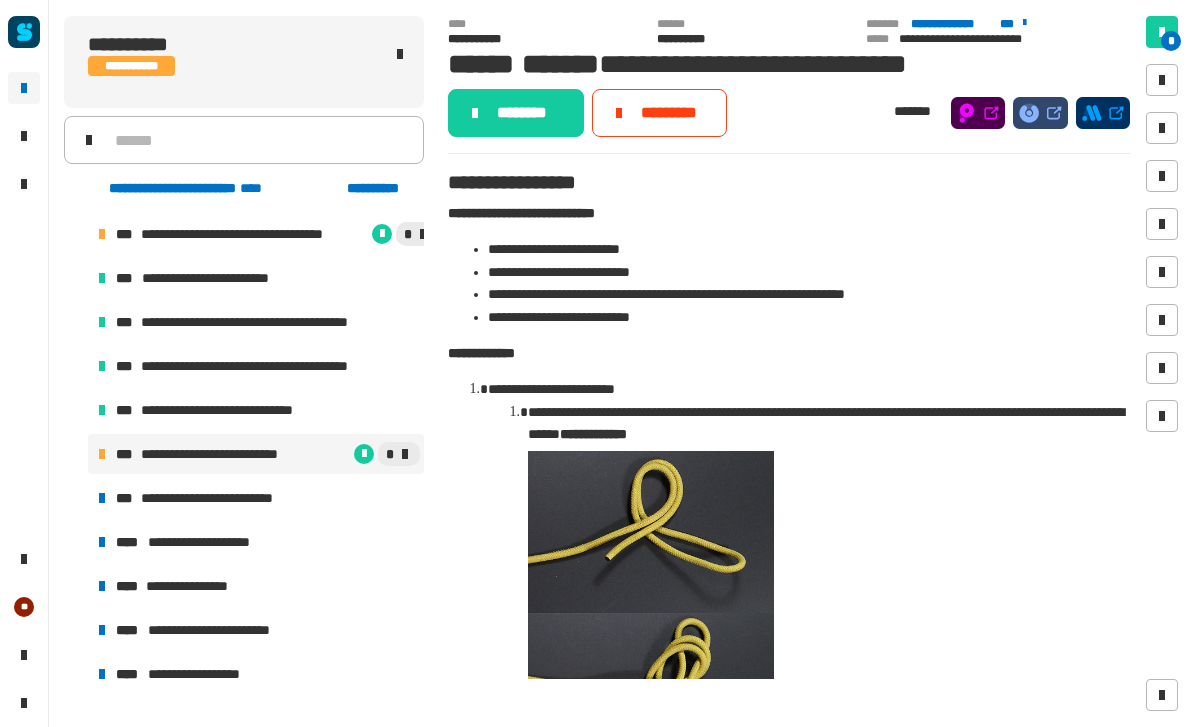 click on "**********" at bounding box center (221, 278) 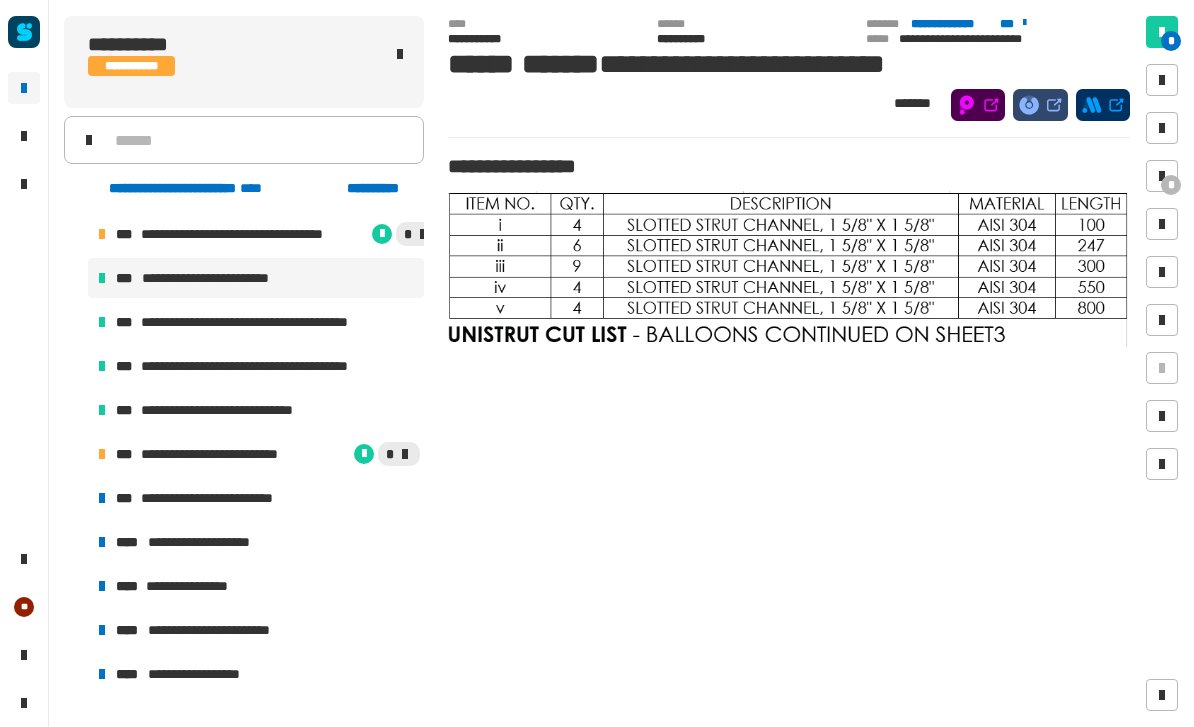 click on "**********" at bounding box center (278, 322) 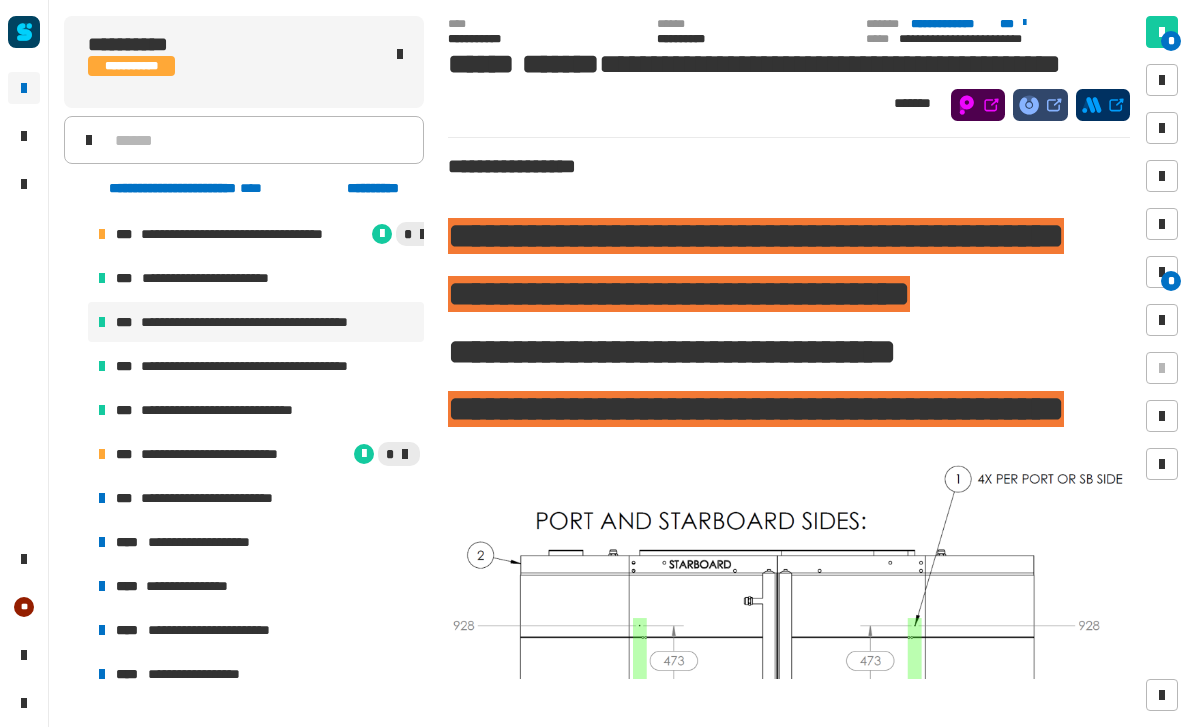 click on "**********" at bounding box center (278, 366) 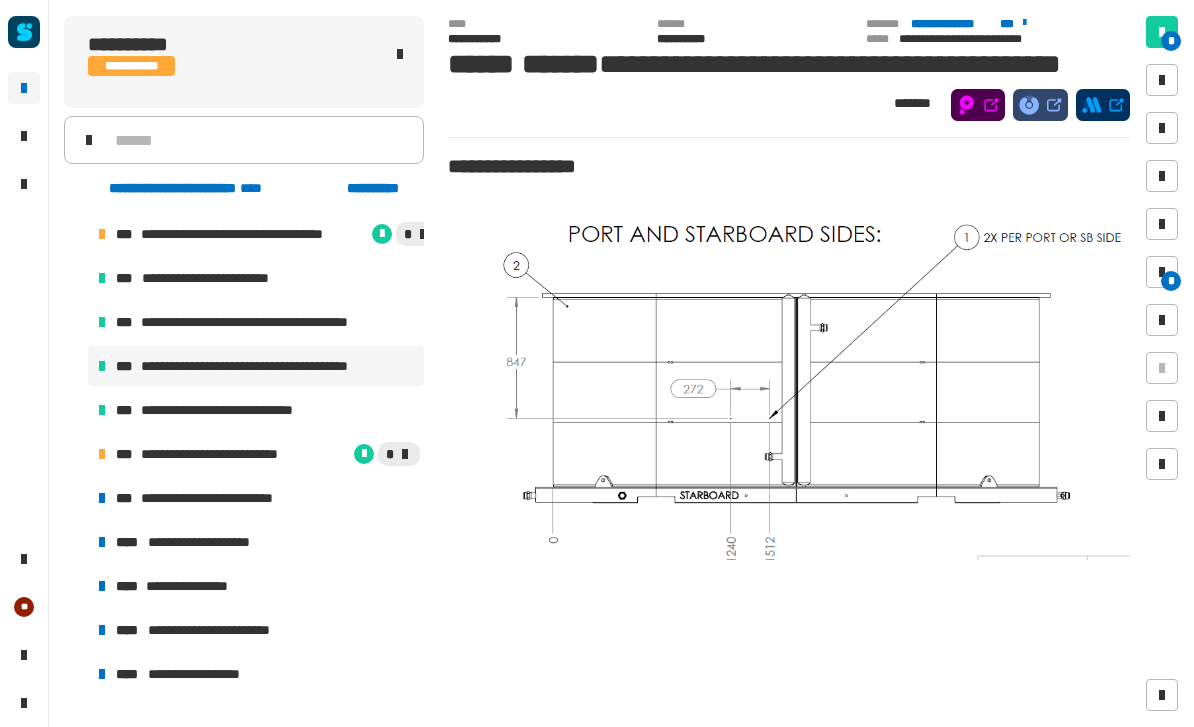 click on "**********" at bounding box center (242, 410) 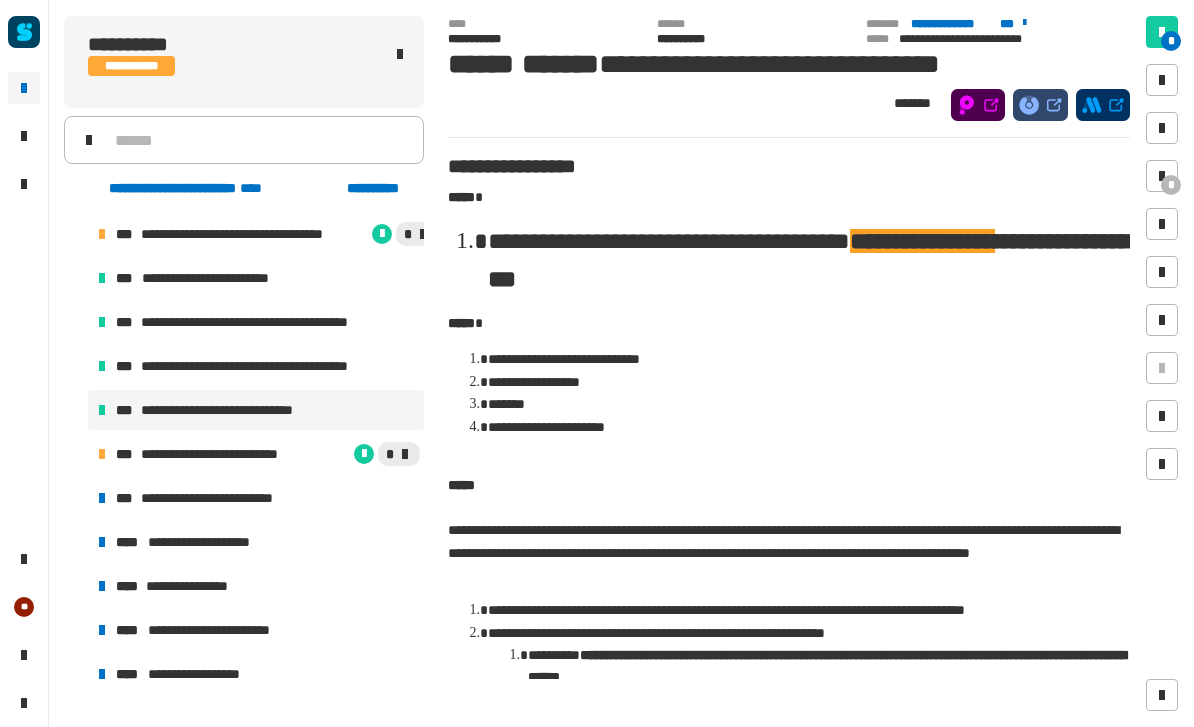 click on "**********" at bounding box center (222, 454) 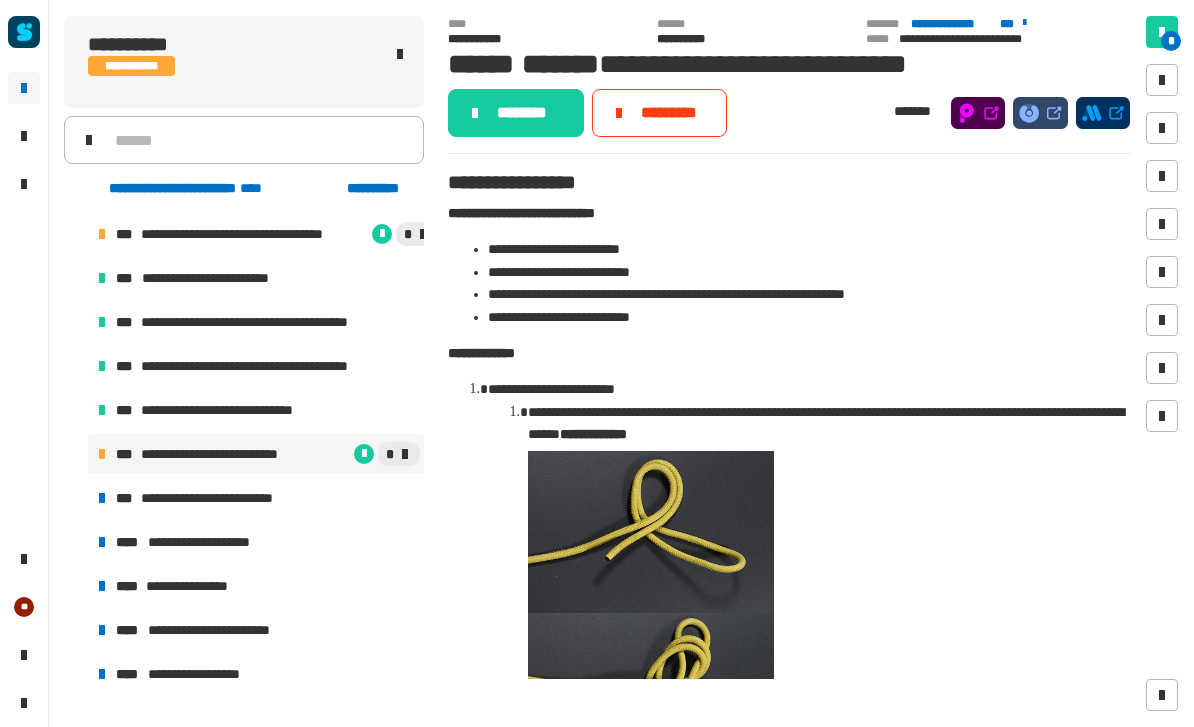 click on "**********" at bounding box center [230, 498] 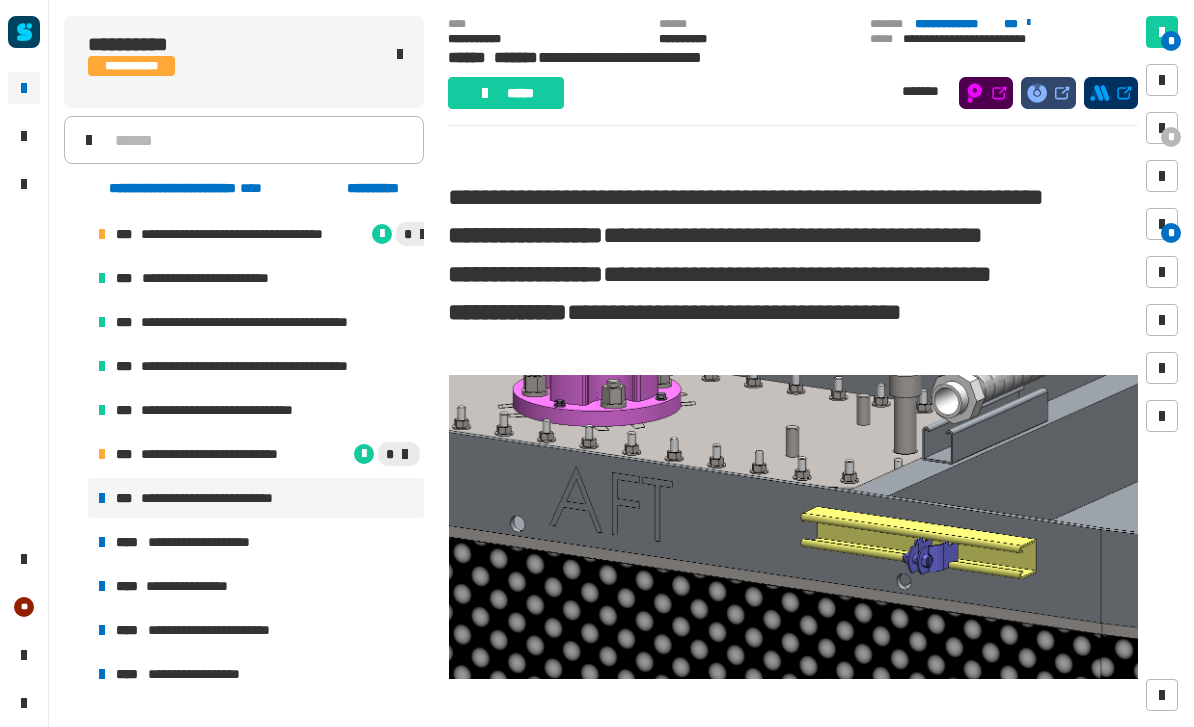 scroll, scrollTop: 742, scrollLeft: 0, axis: vertical 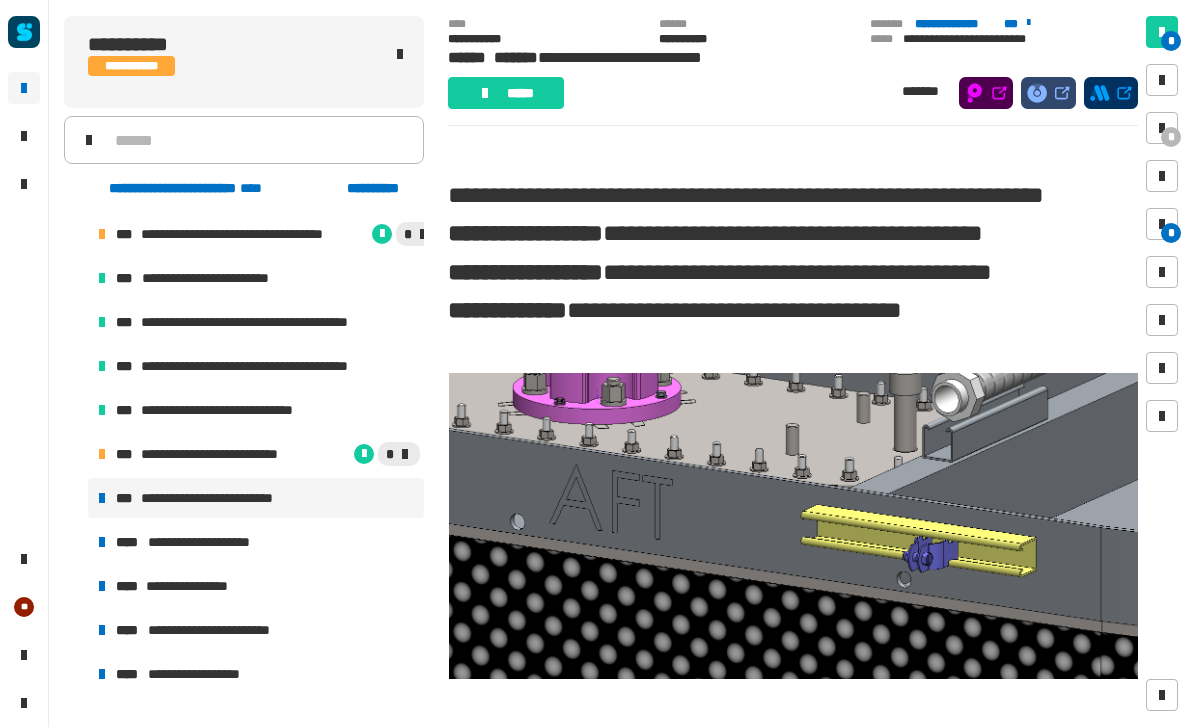 click at bounding box center (794, 530) 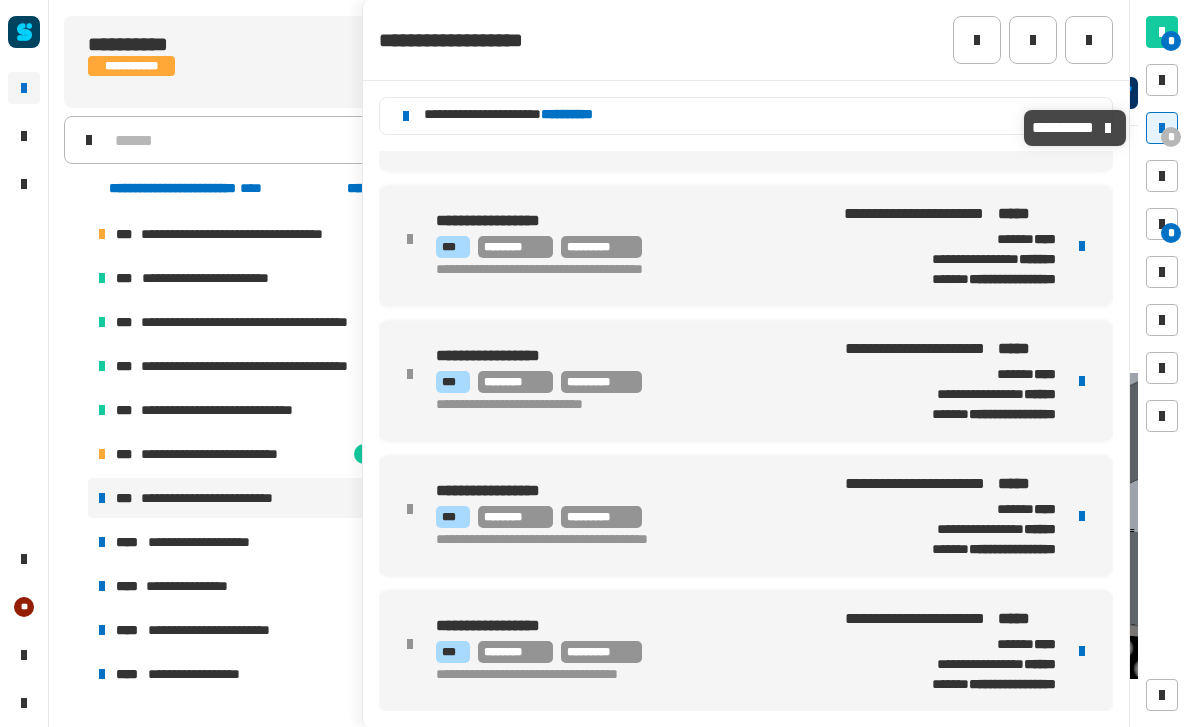 scroll, scrollTop: 505, scrollLeft: 0, axis: vertical 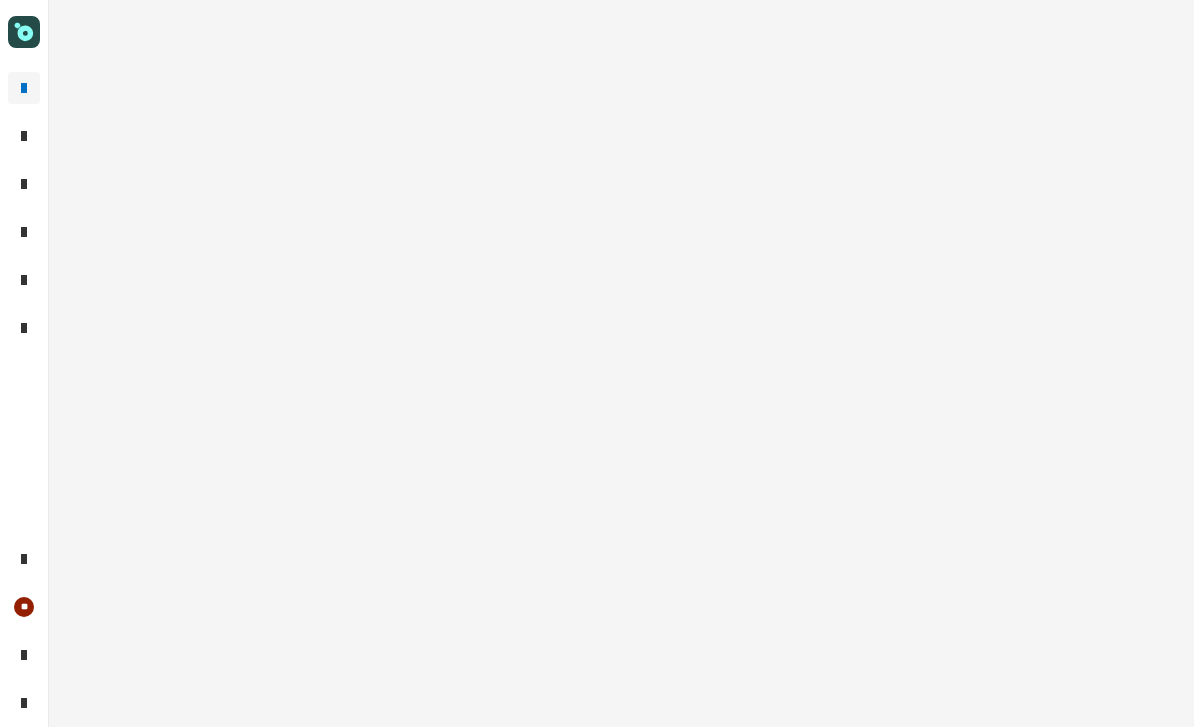 click 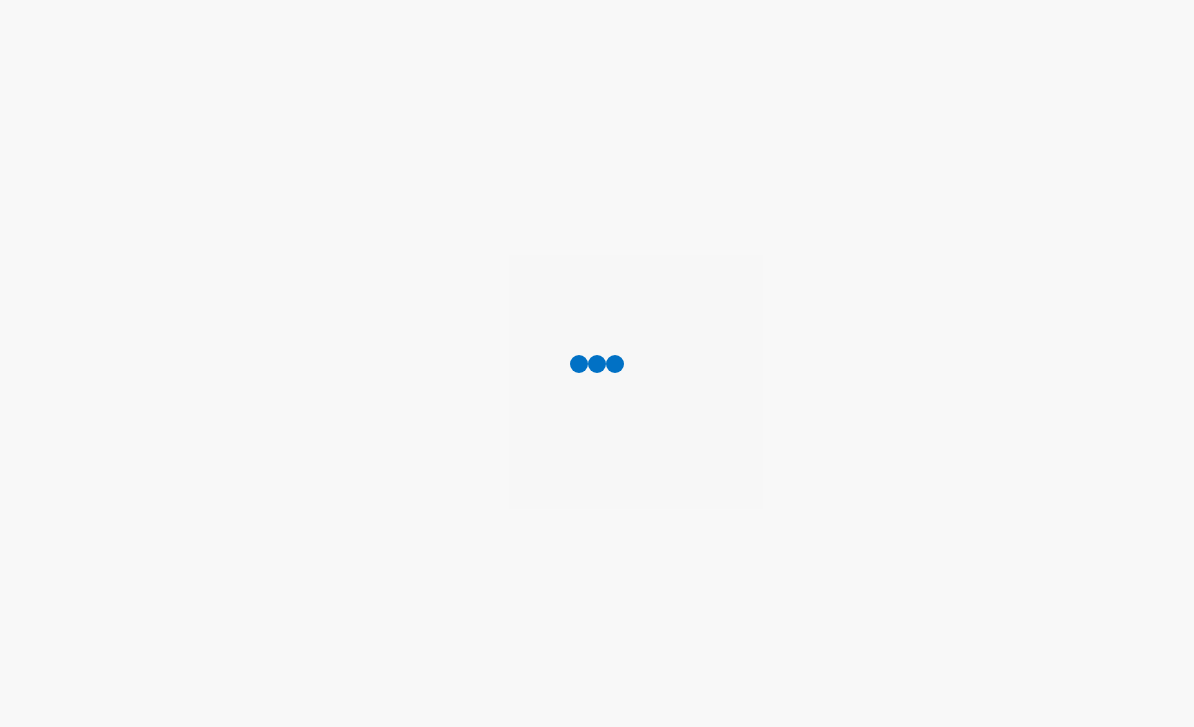 scroll, scrollTop: 0, scrollLeft: 0, axis: both 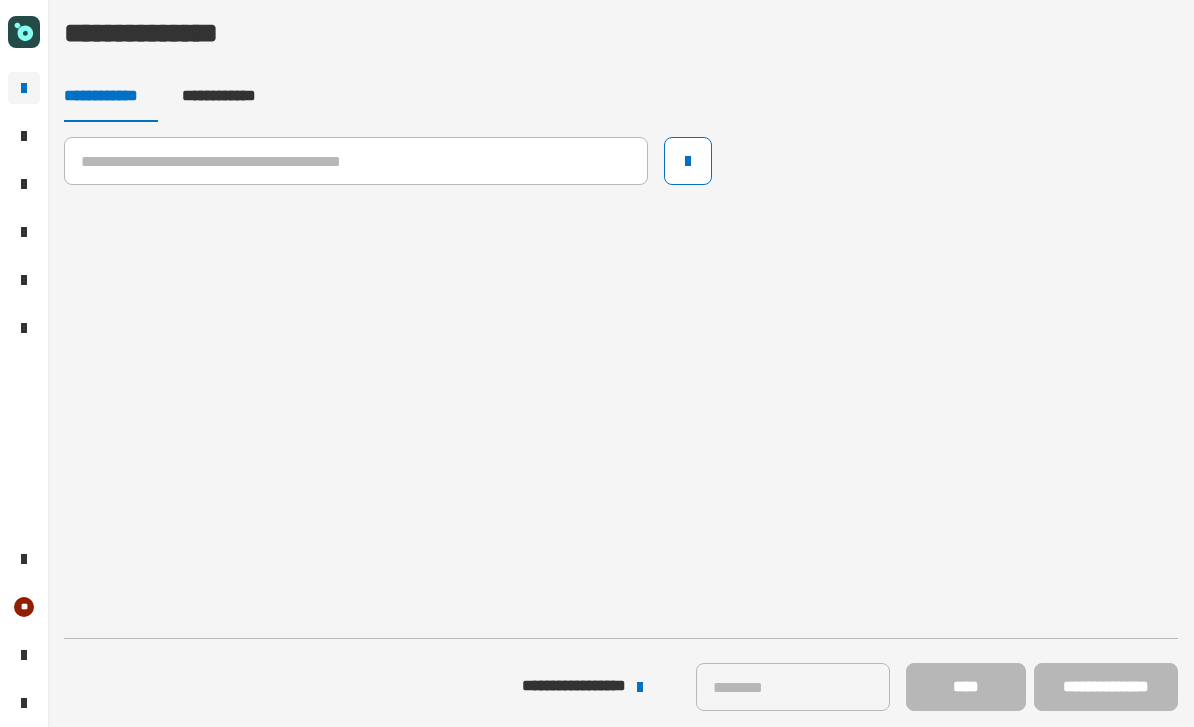 click 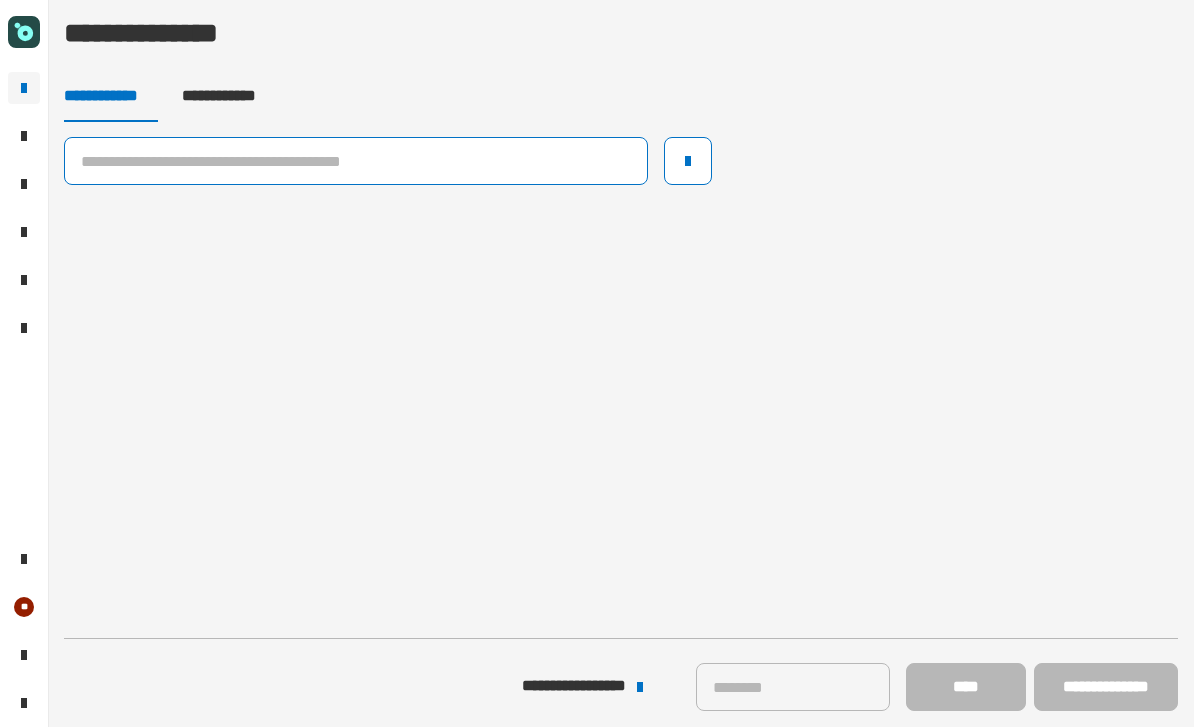 click 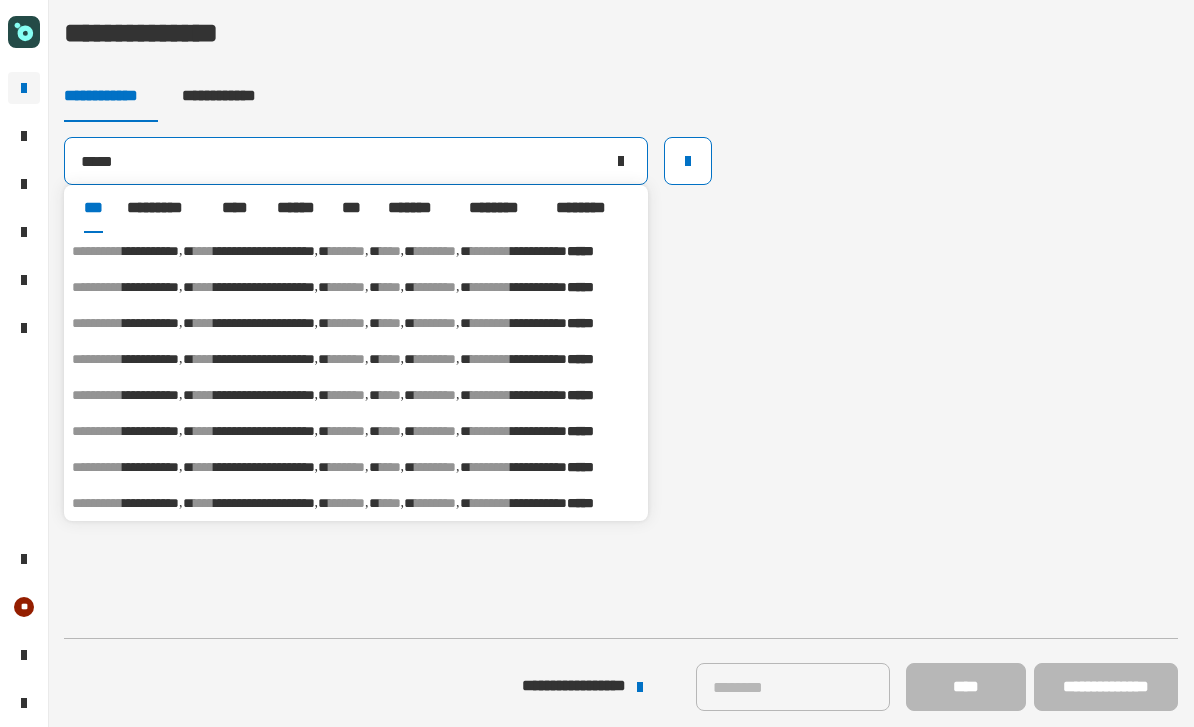 type on "*****" 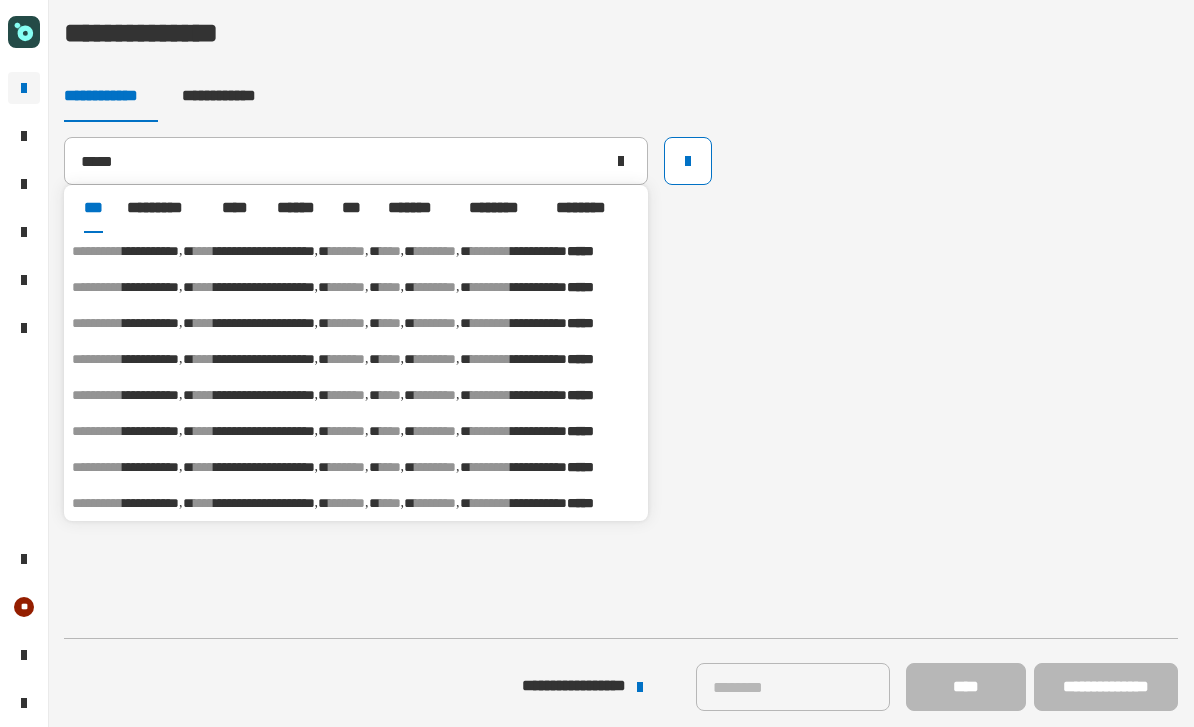 click on "**********" at bounding box center (264, 251) 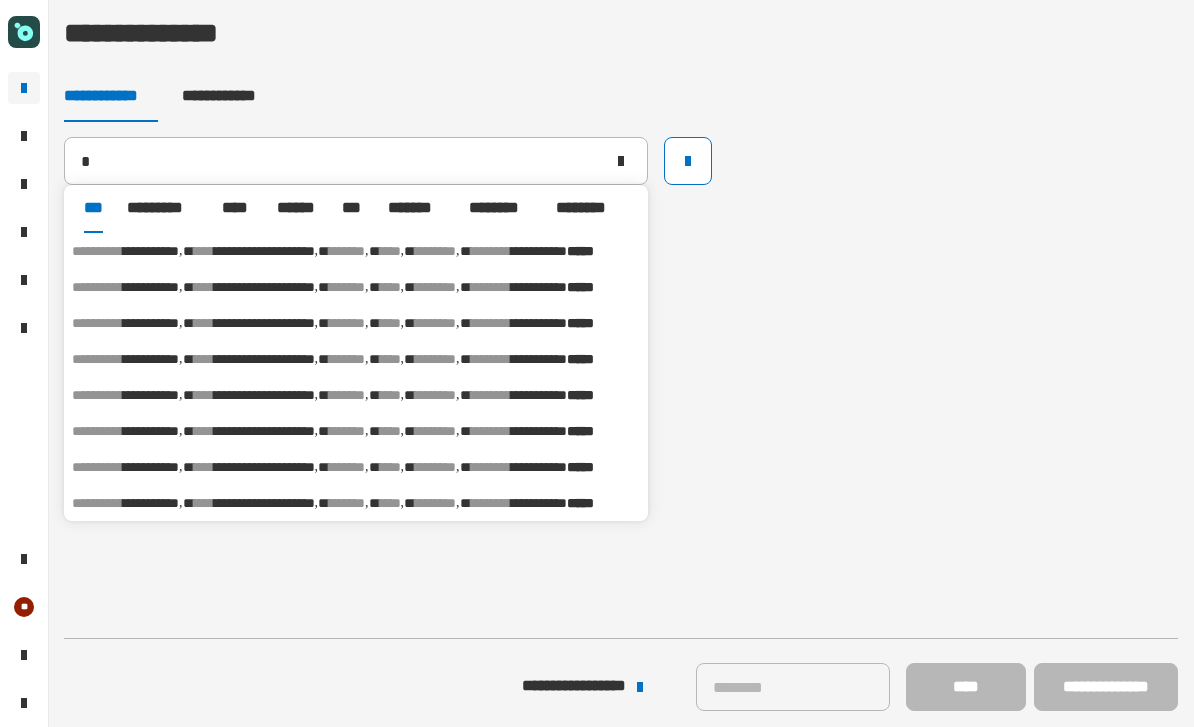 type on "**********" 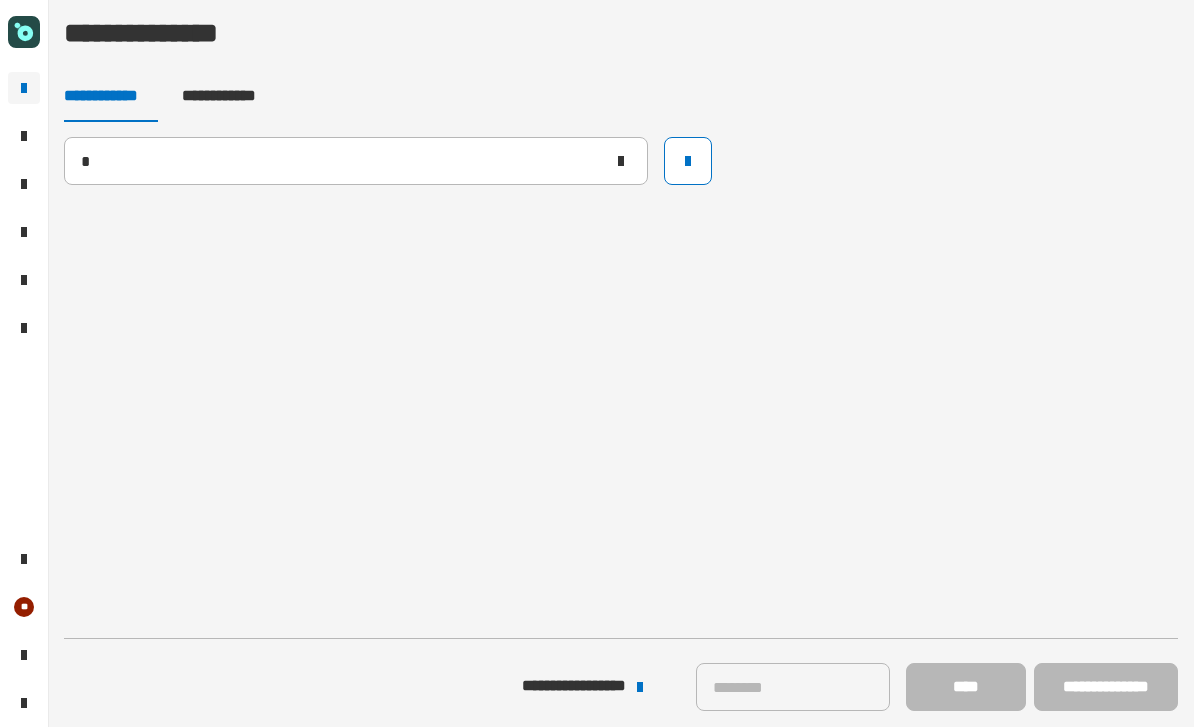 type 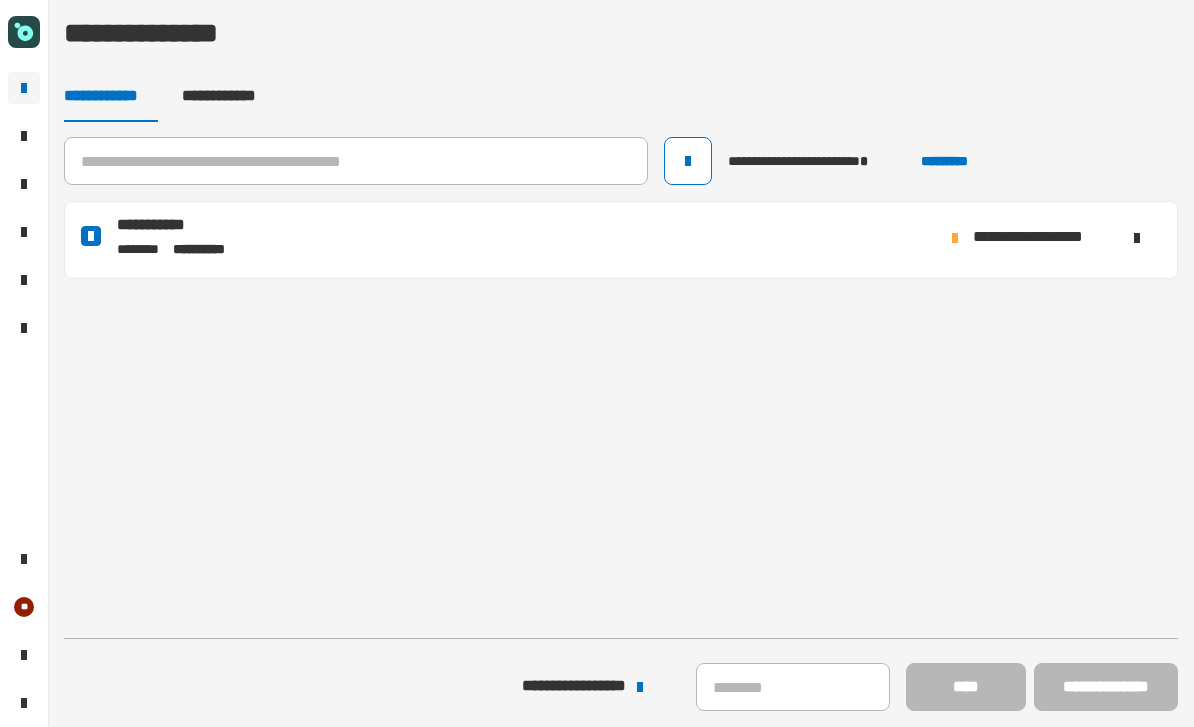 click on "**********" 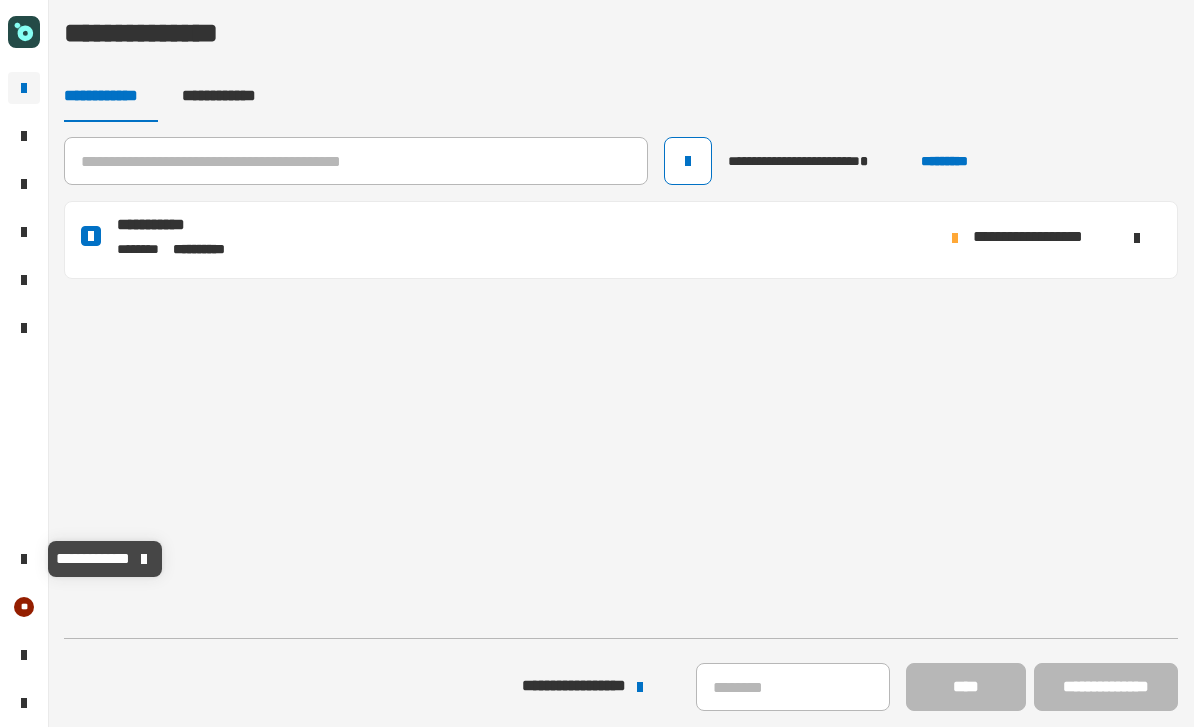 click on "**********" at bounding box center (105, 559) 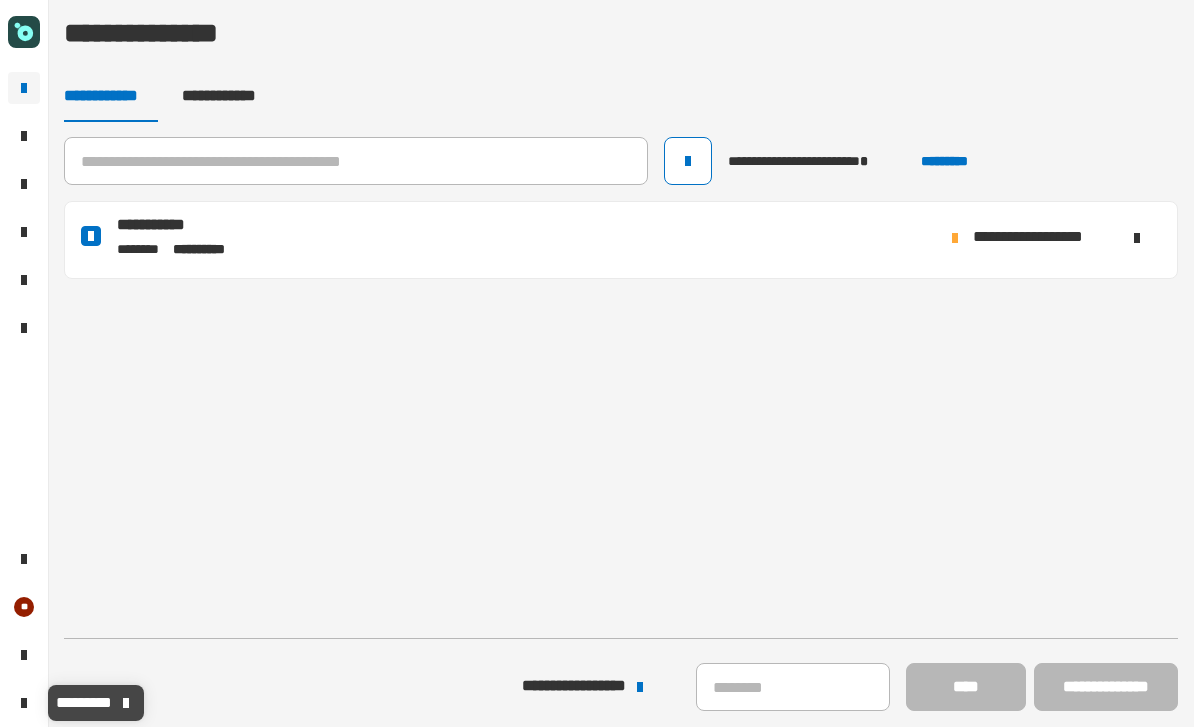 click on "*********" 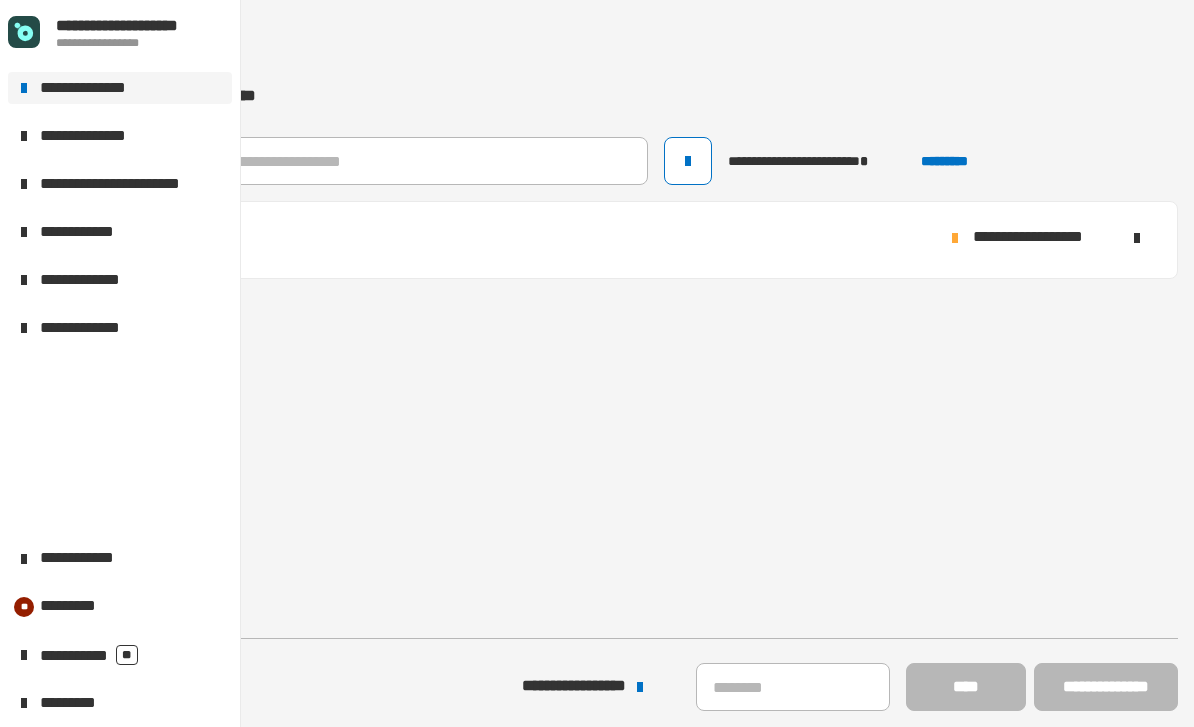 click 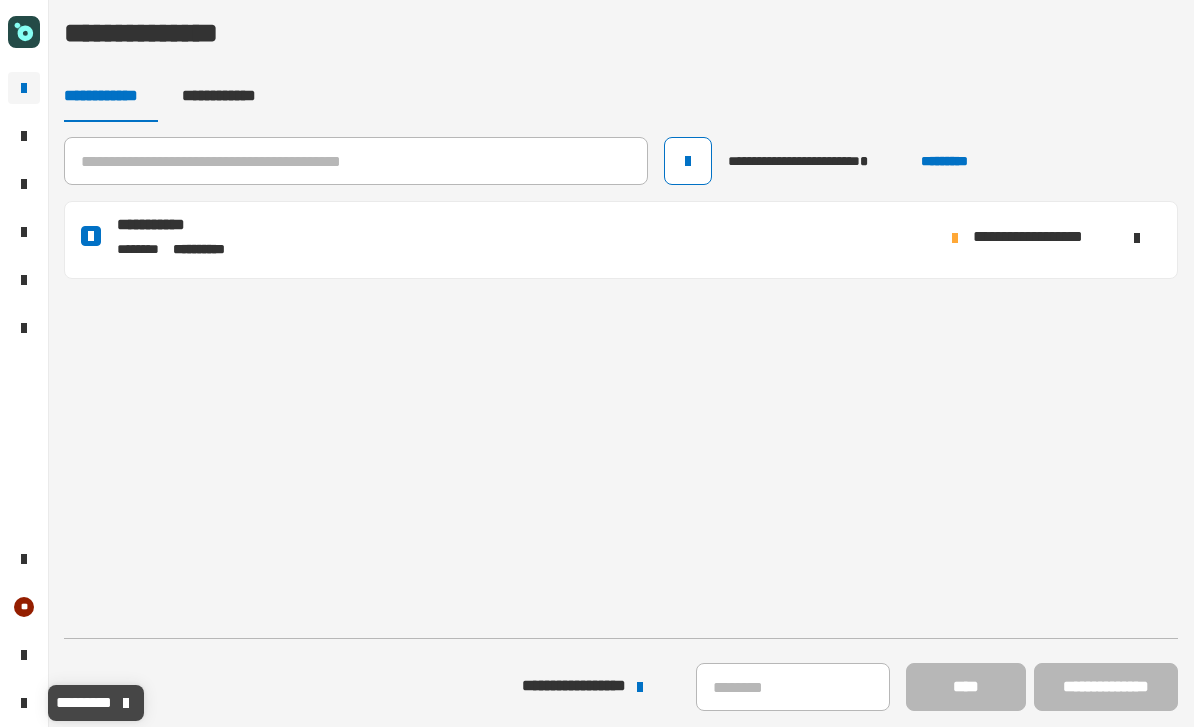 click 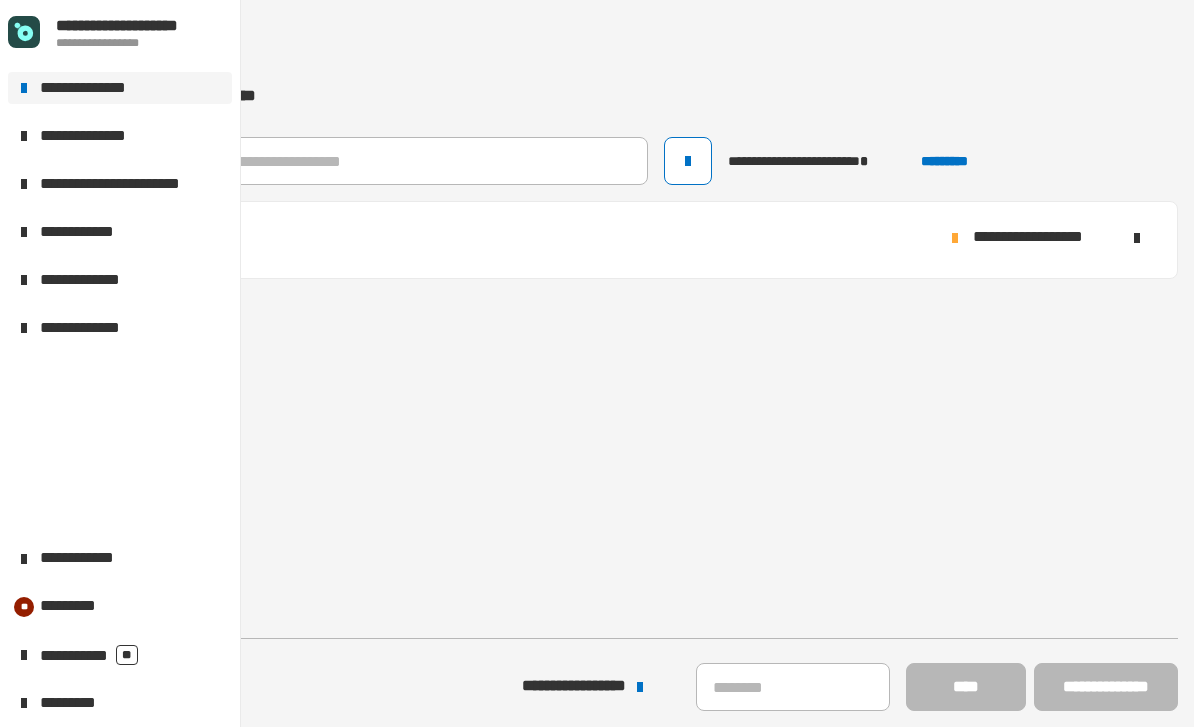 click on "**********" 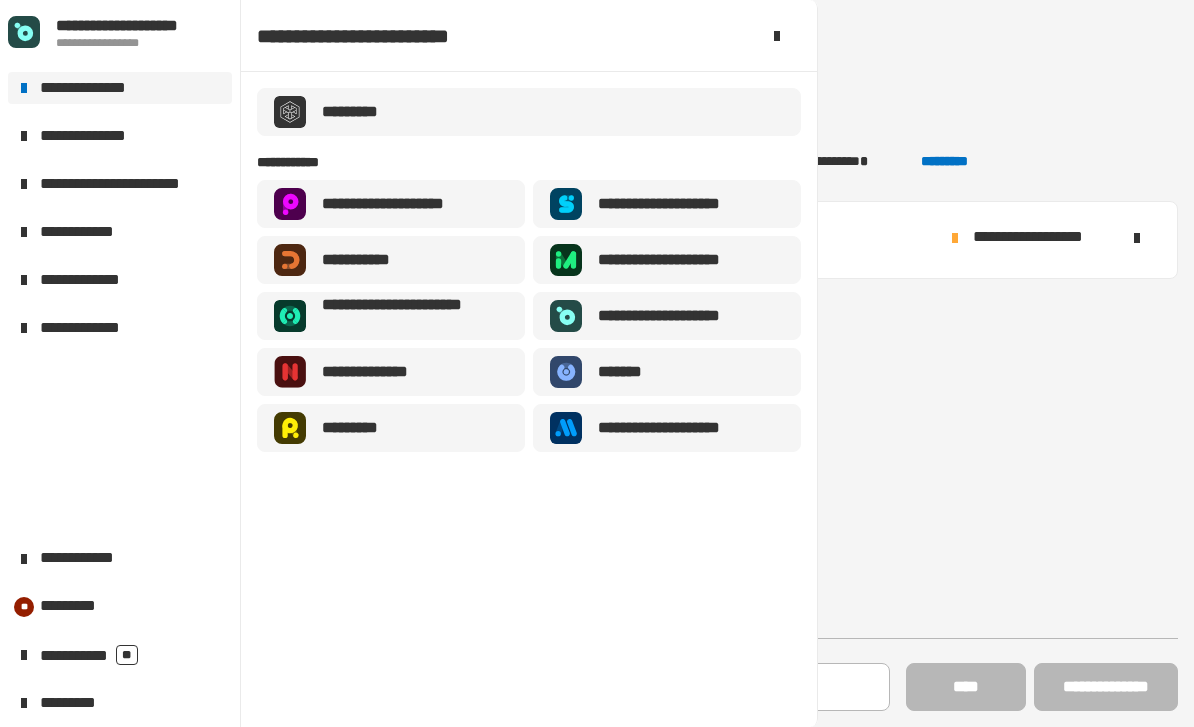 click on "**********" at bounding box center [675, 204] 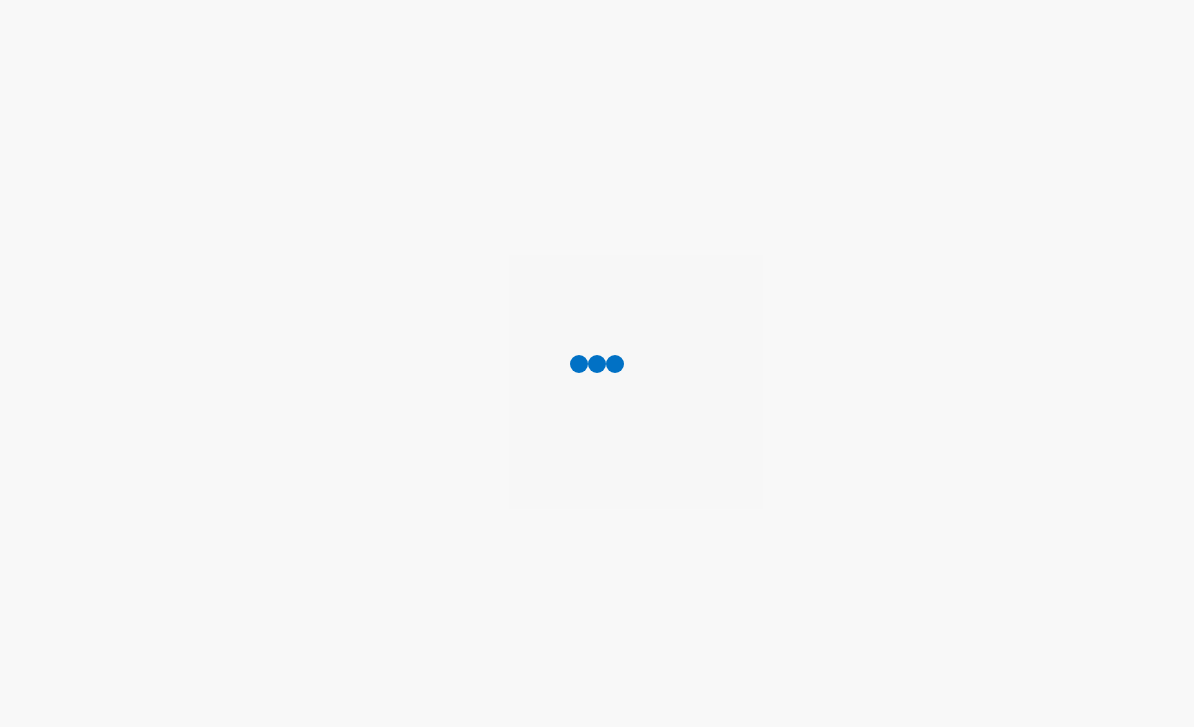 scroll, scrollTop: 0, scrollLeft: 0, axis: both 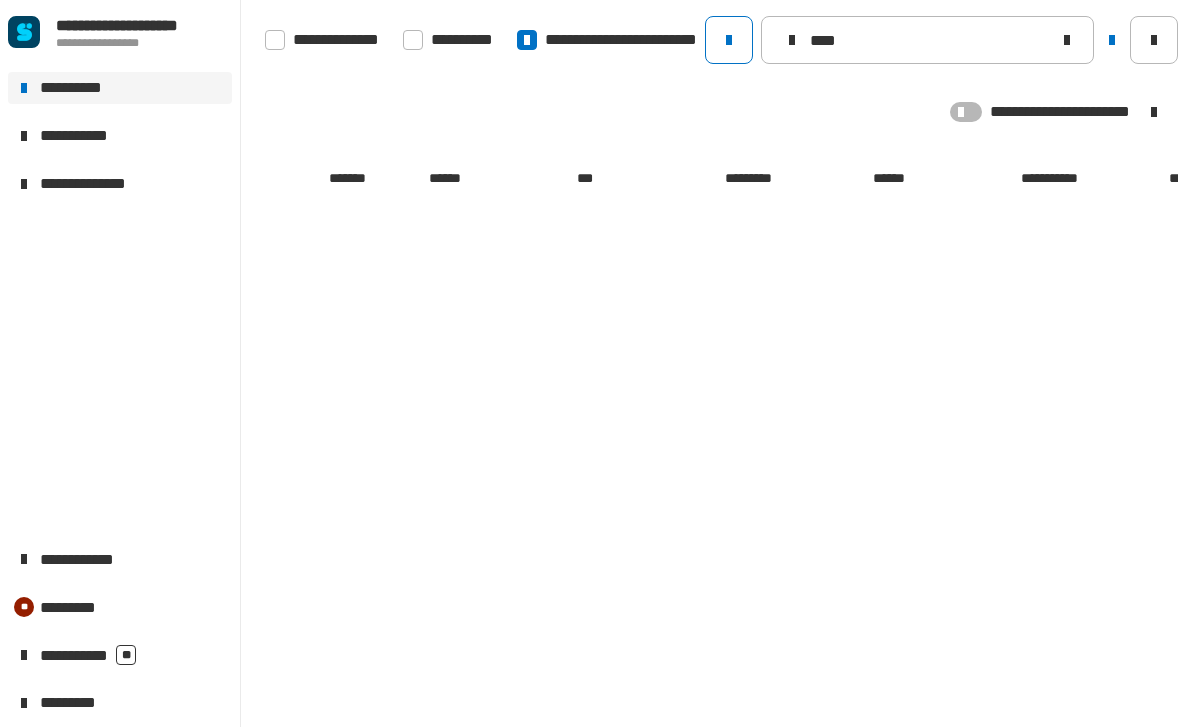 type on "****" 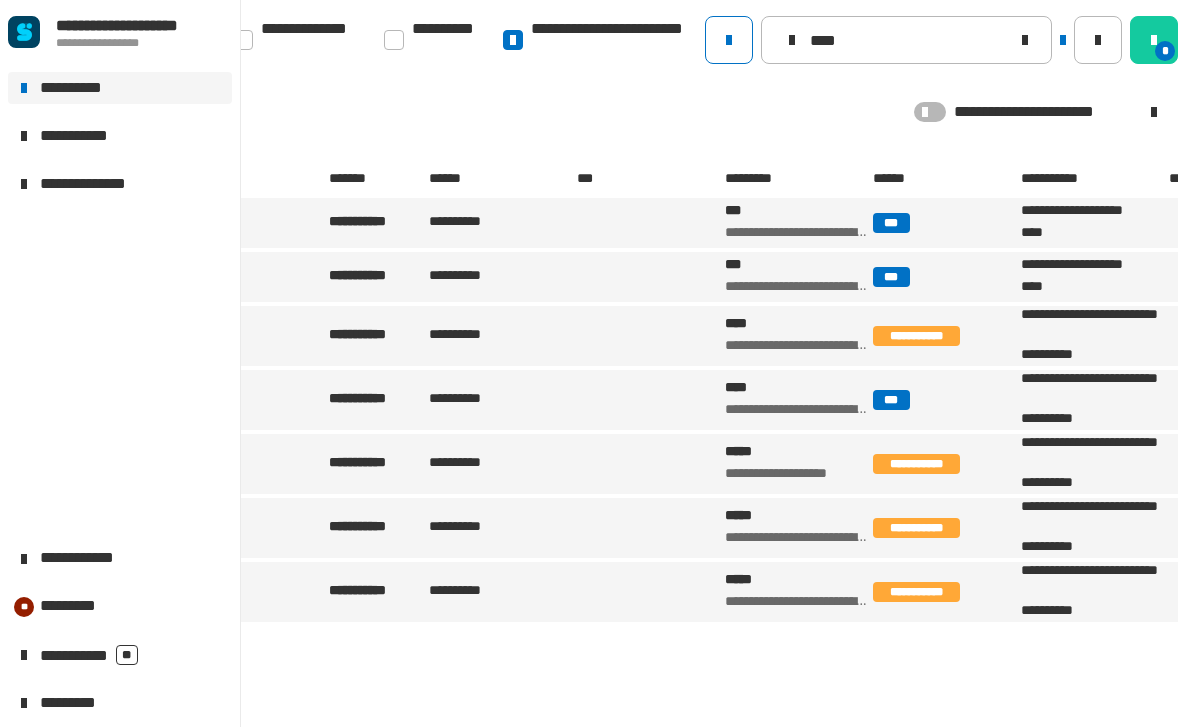 click on "**********" 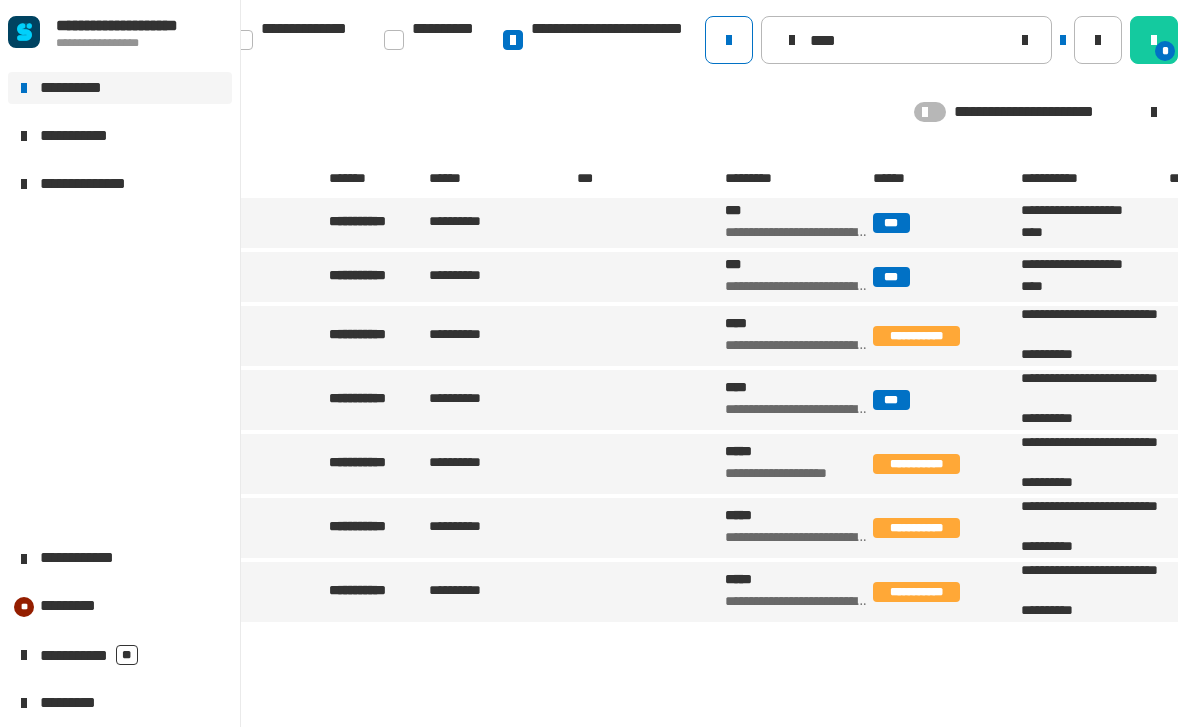 click 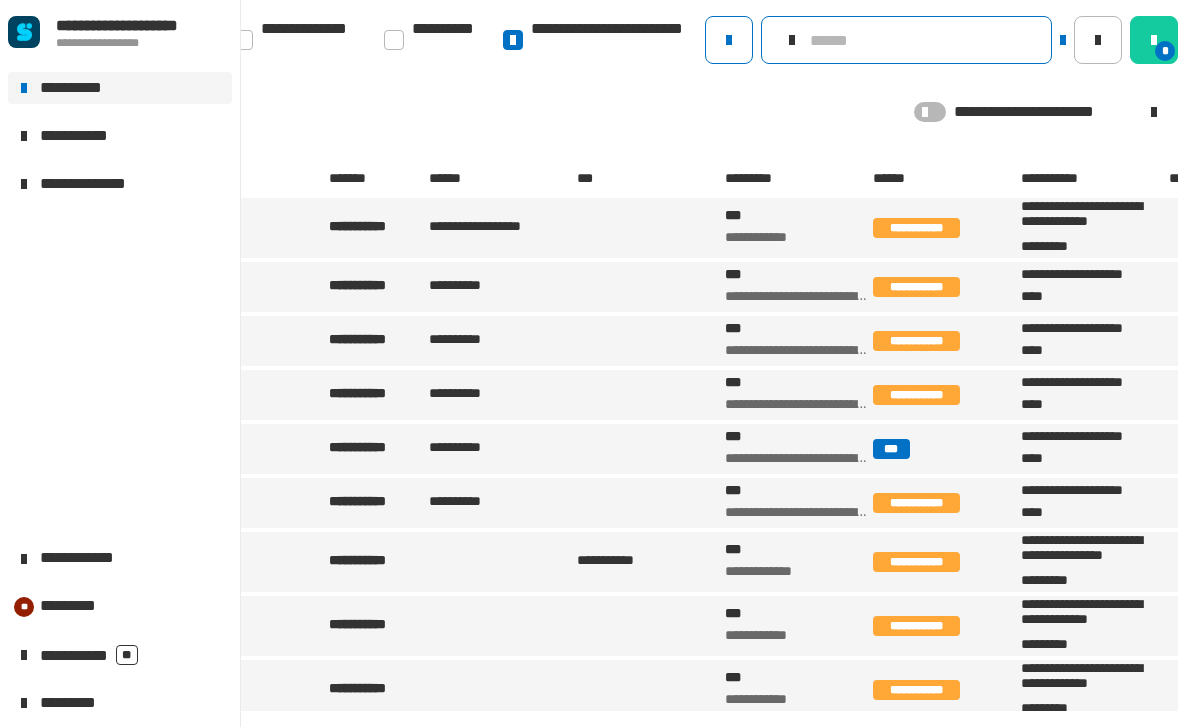 click 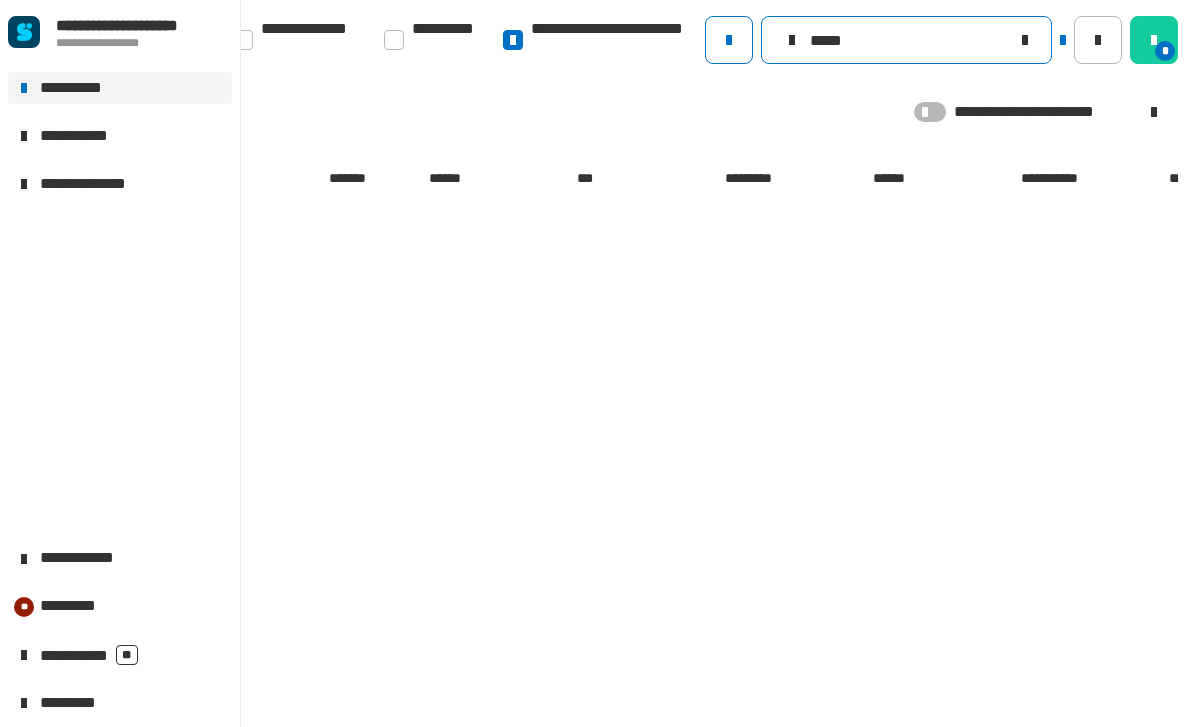 click on "*****" 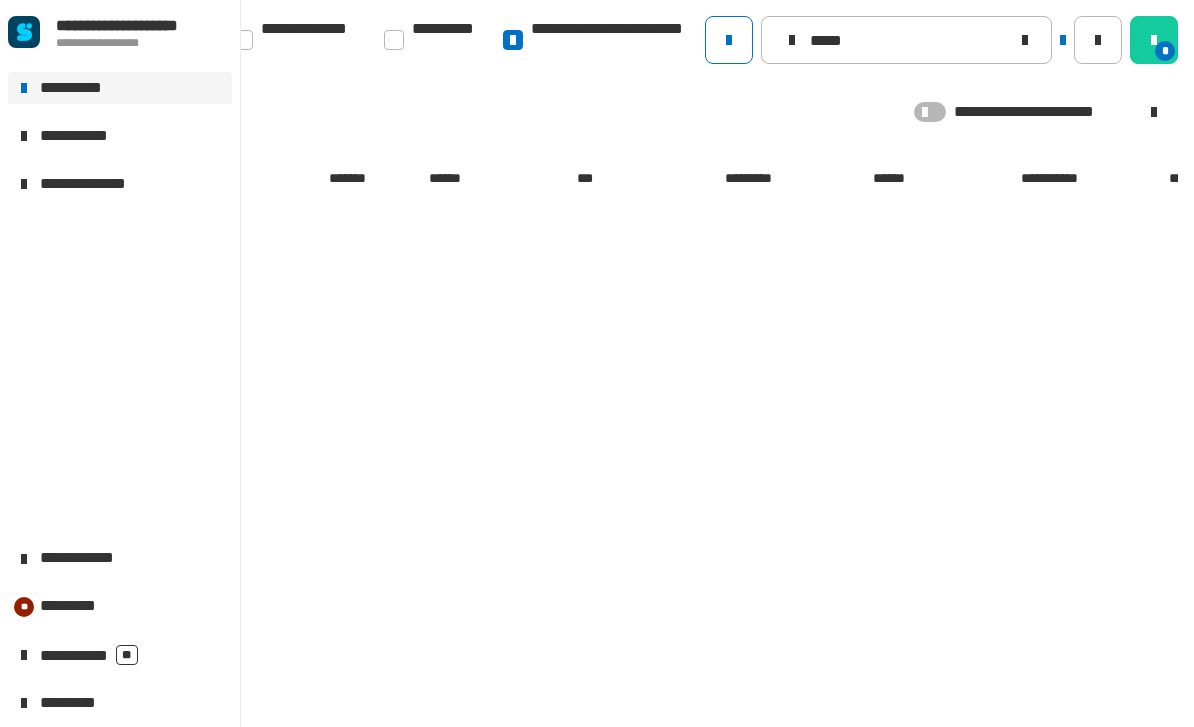 click 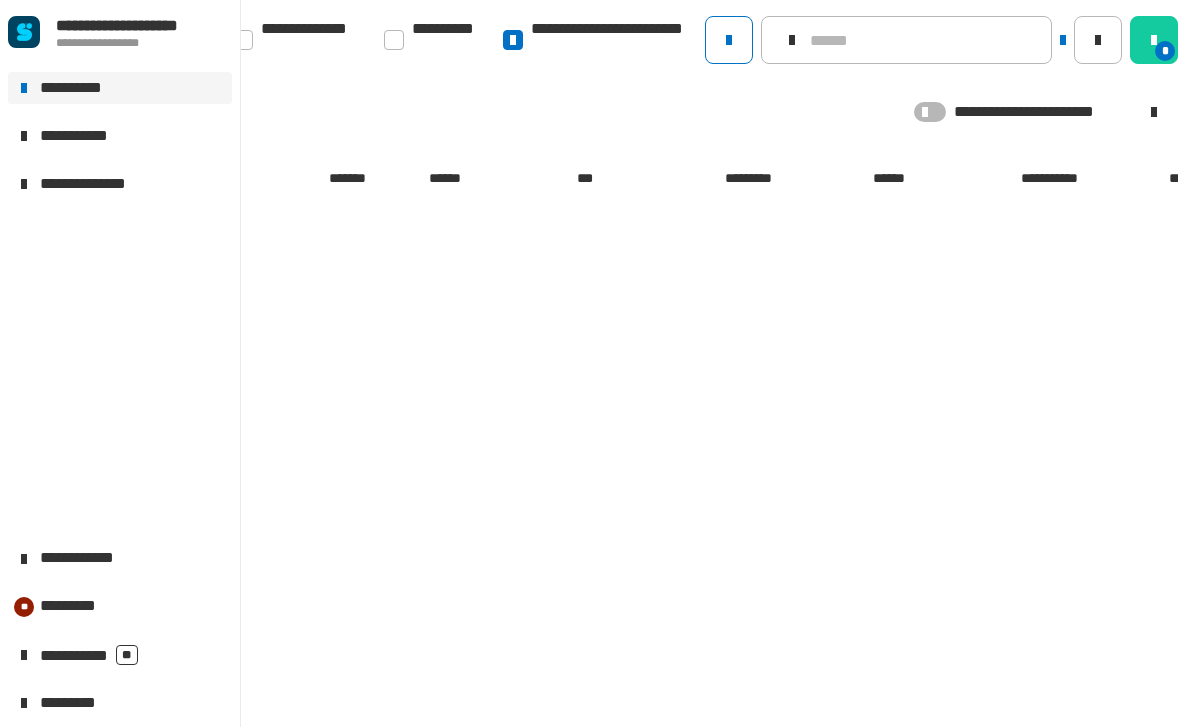 type 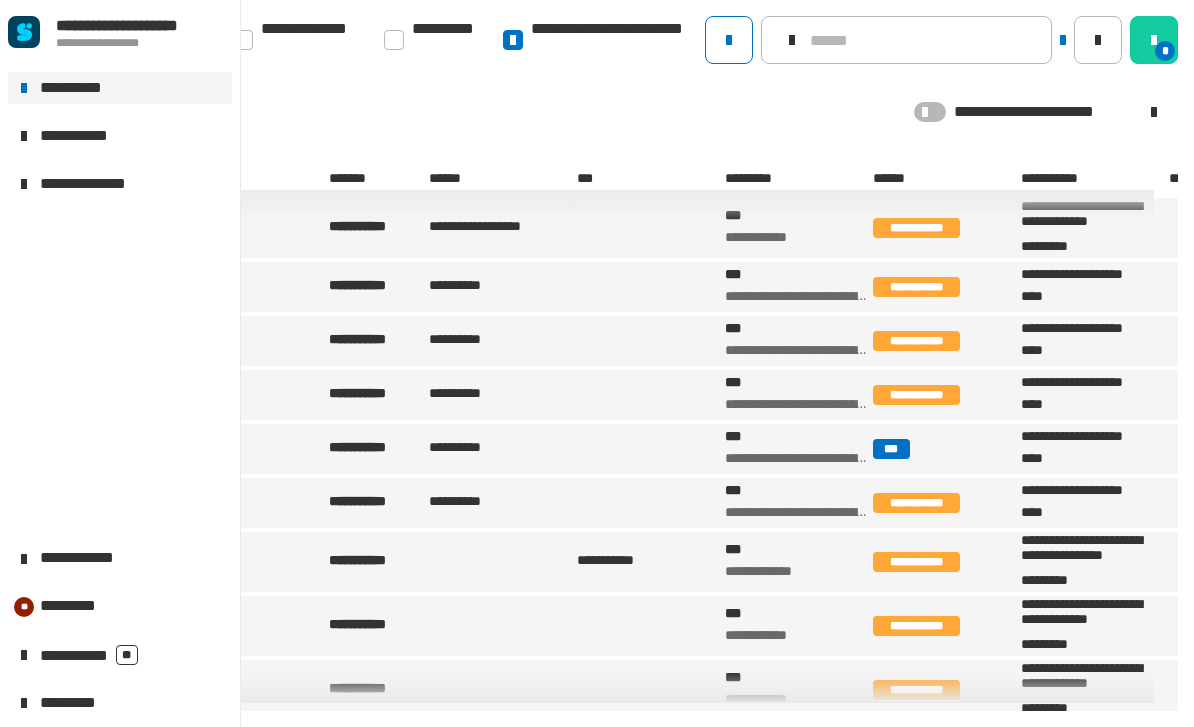 scroll, scrollTop: 0, scrollLeft: 0, axis: both 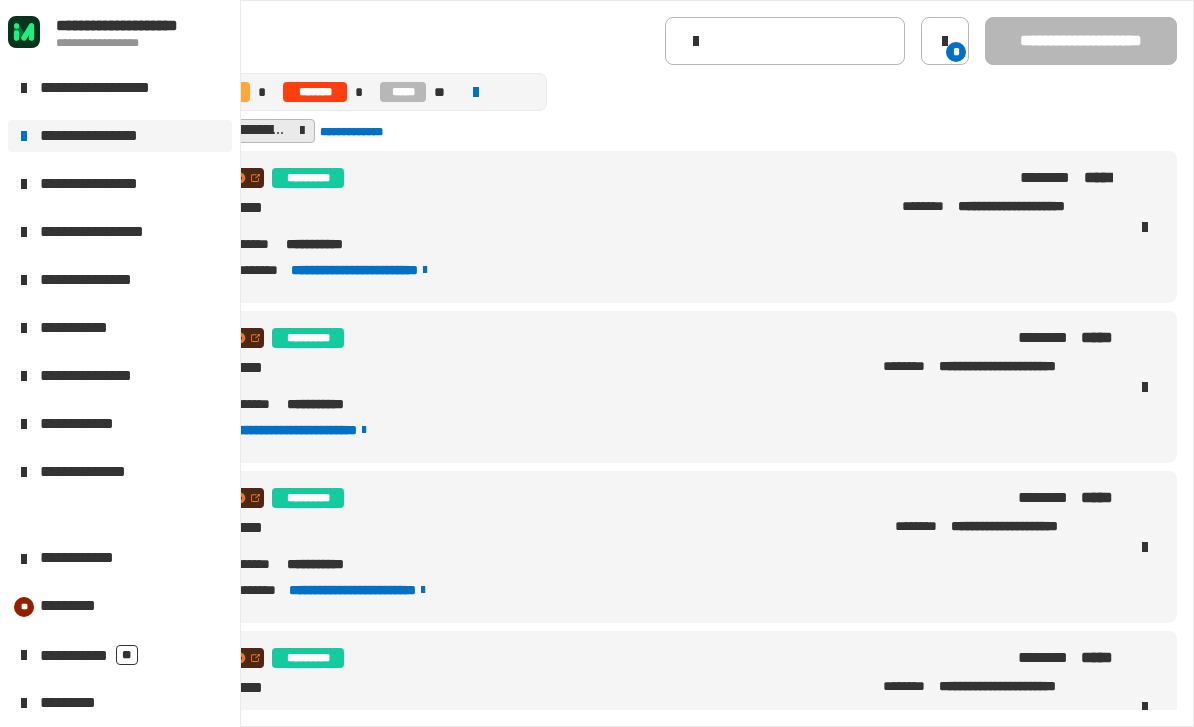 click on "**********" 